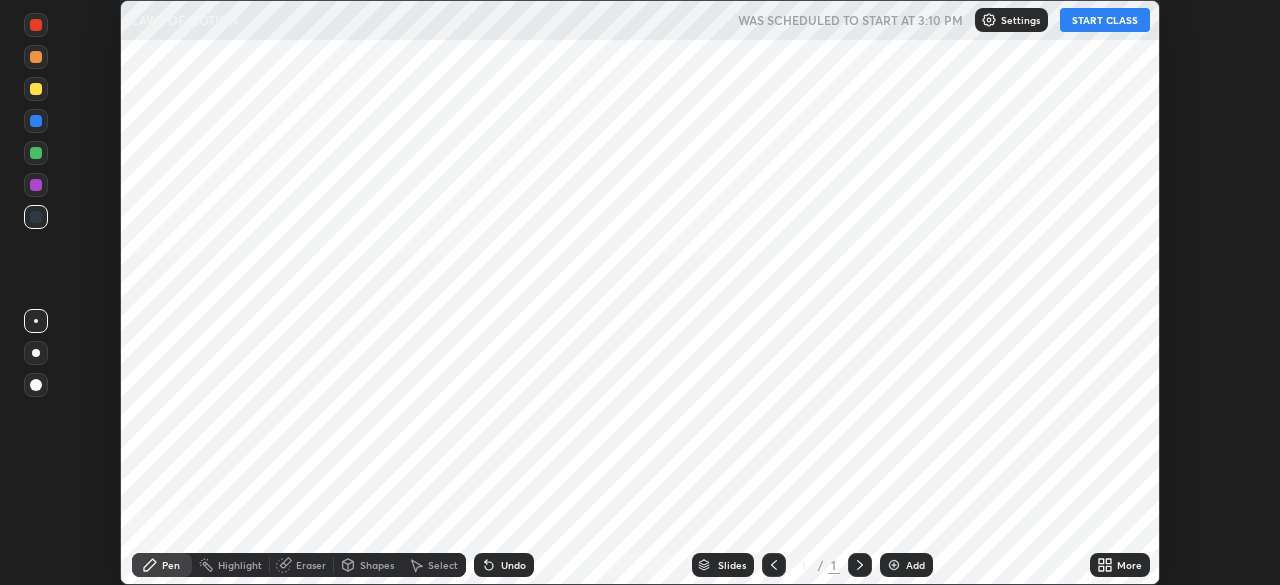 scroll, scrollTop: 0, scrollLeft: 0, axis: both 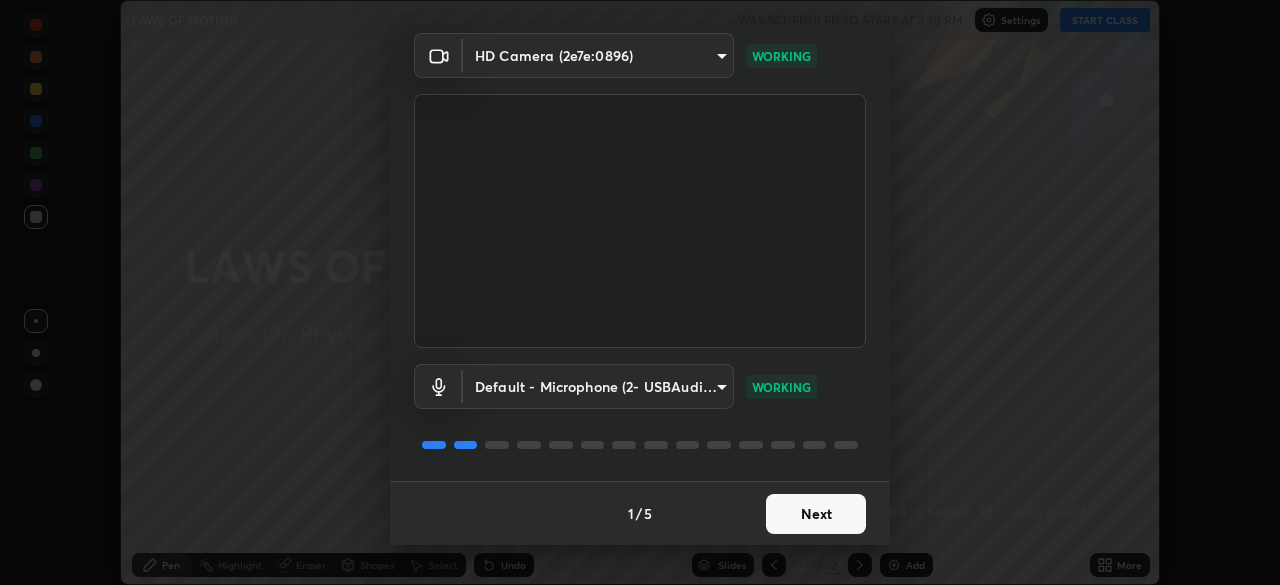 click on "Next" at bounding box center (816, 514) 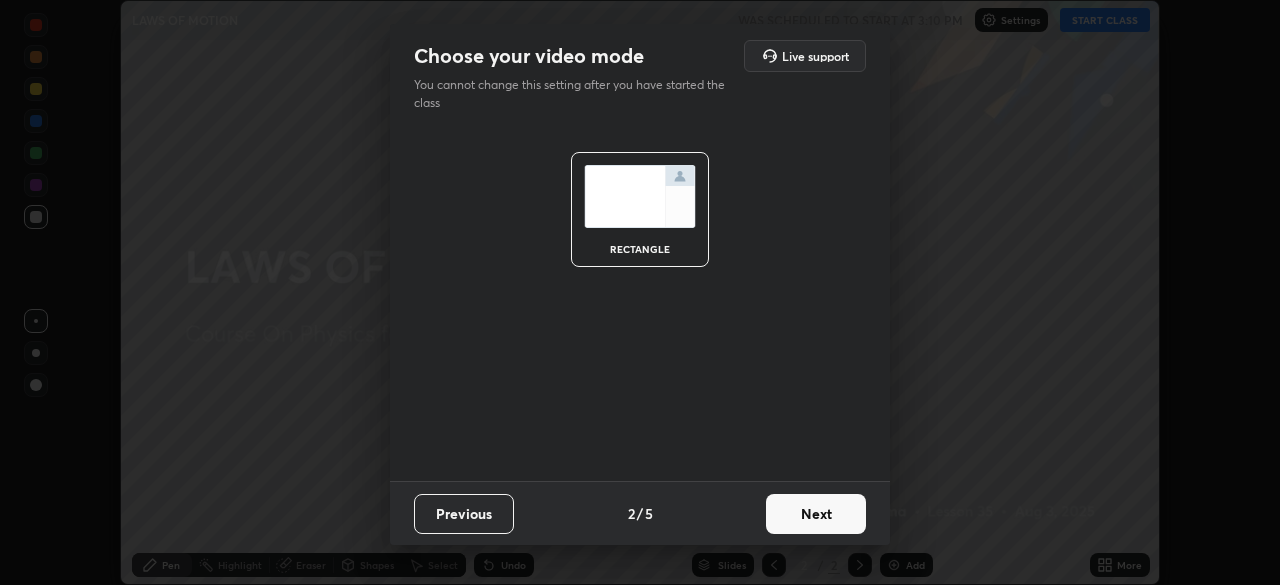 click on "Next" at bounding box center (816, 514) 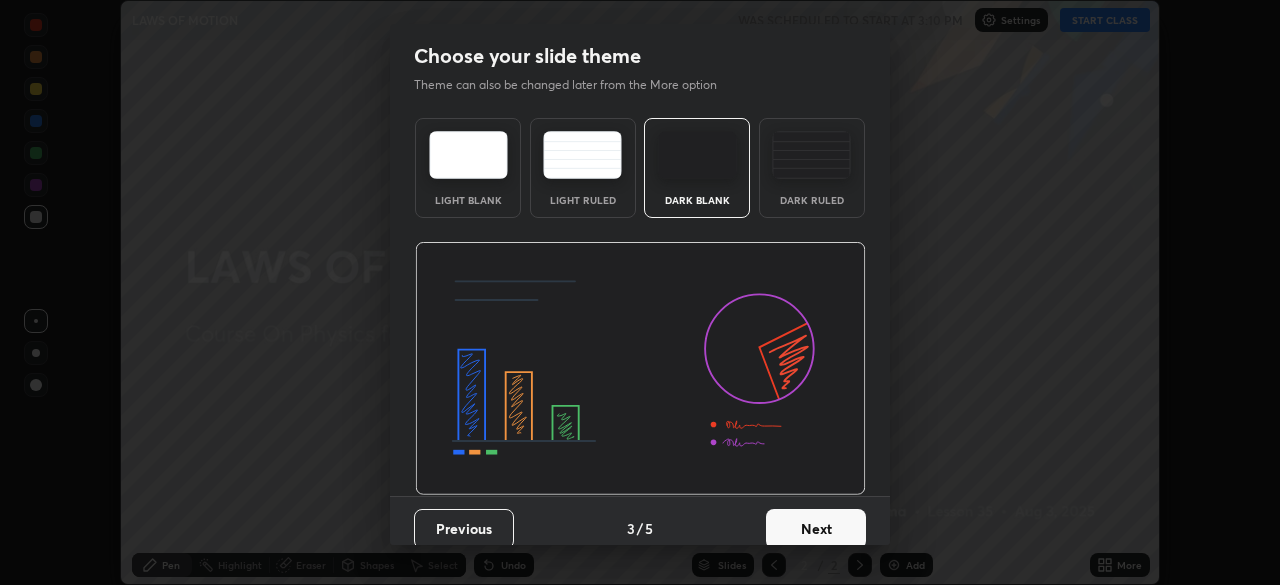click on "Dark Ruled" at bounding box center [812, 200] 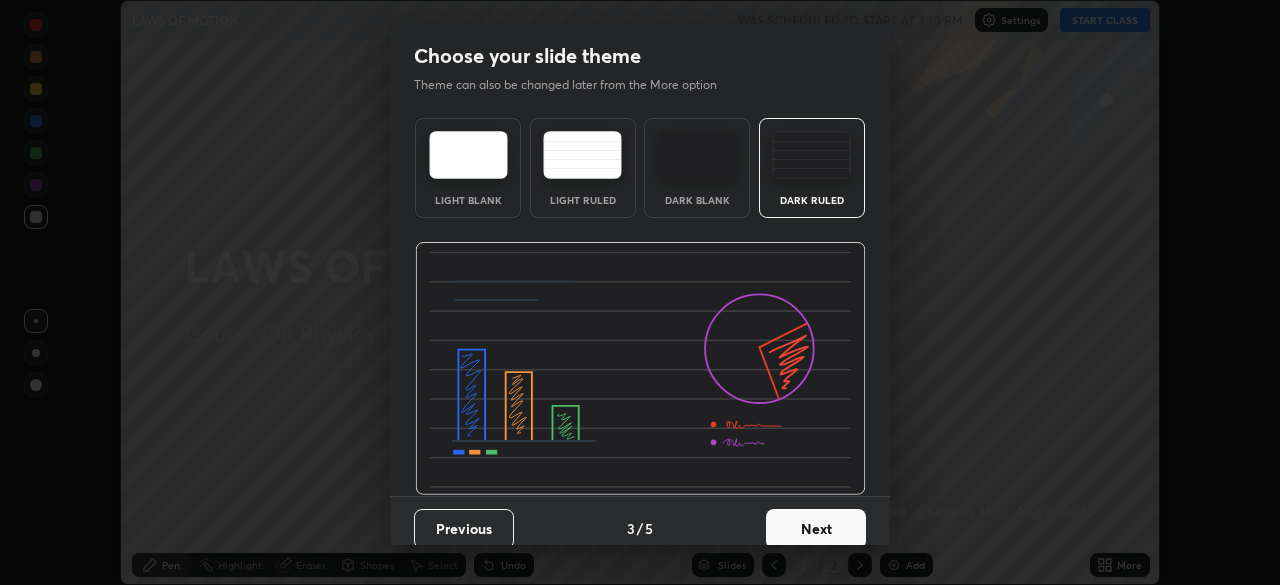 click on "Next" at bounding box center [816, 529] 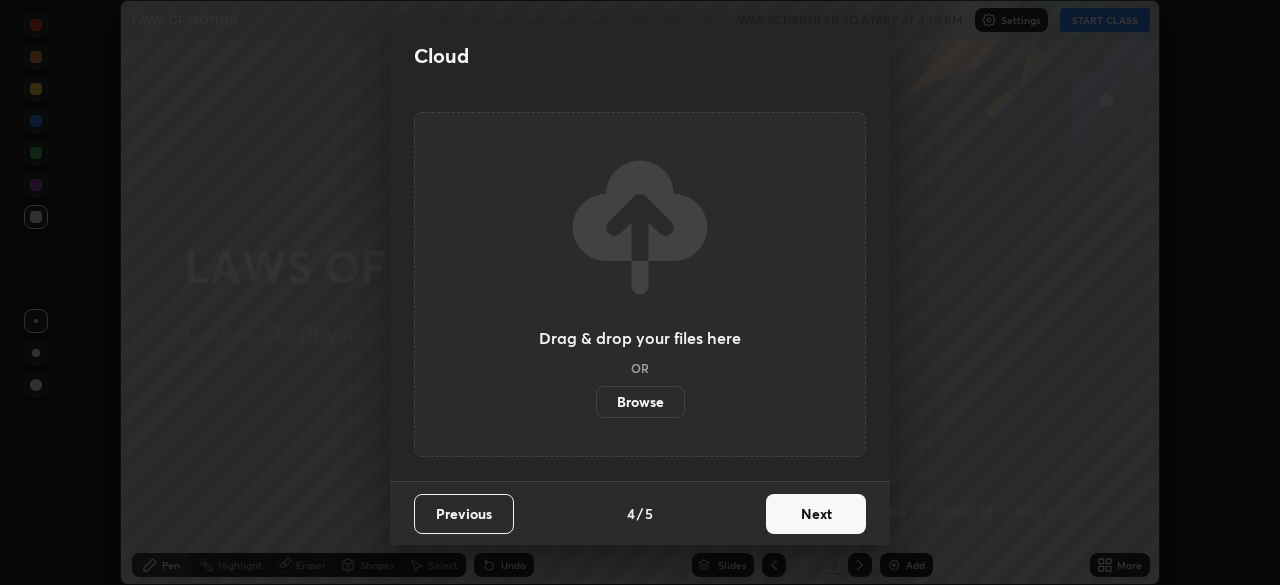 click on "Next" at bounding box center [816, 514] 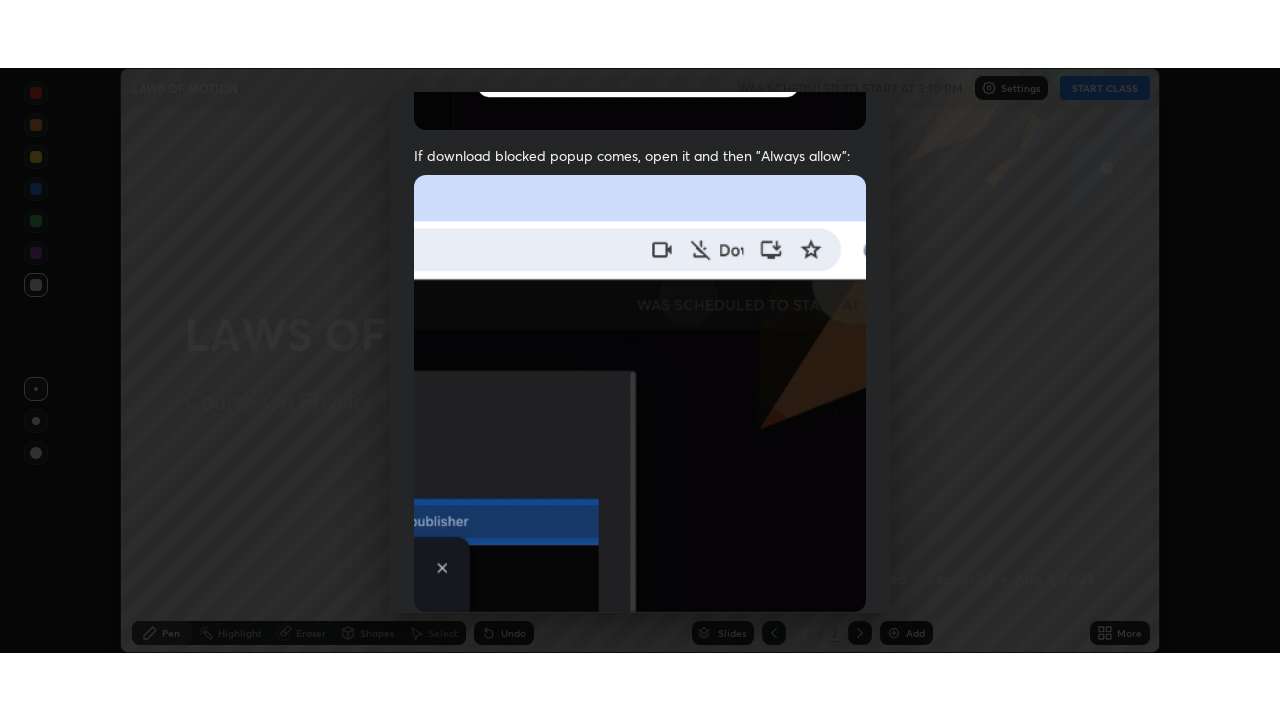 scroll, scrollTop: 479, scrollLeft: 0, axis: vertical 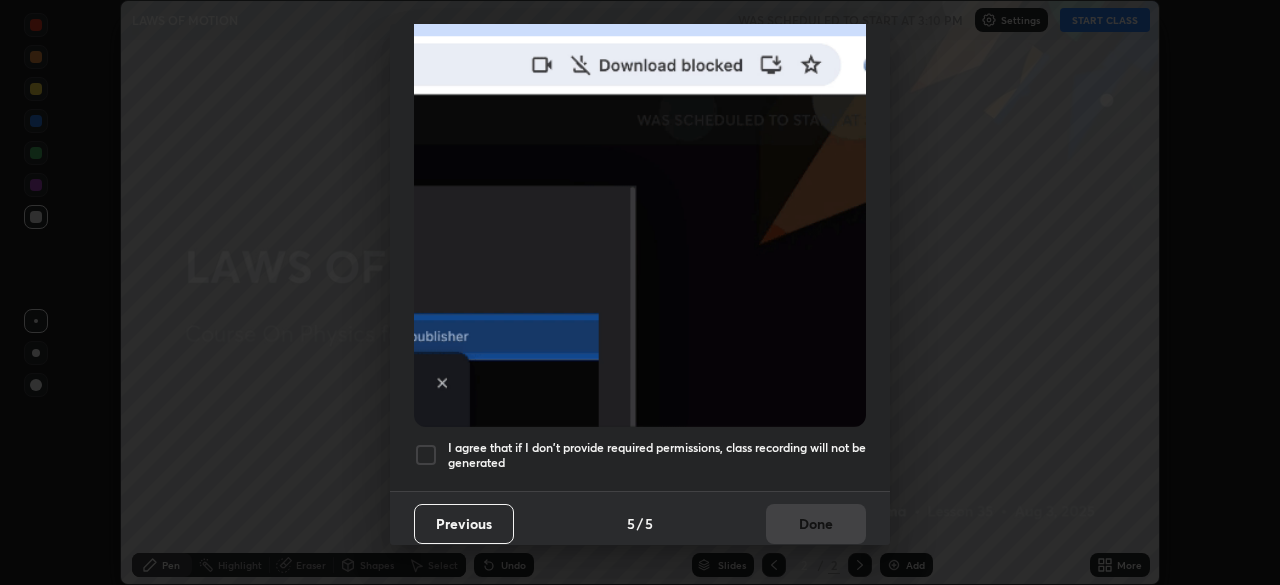 click at bounding box center (426, 455) 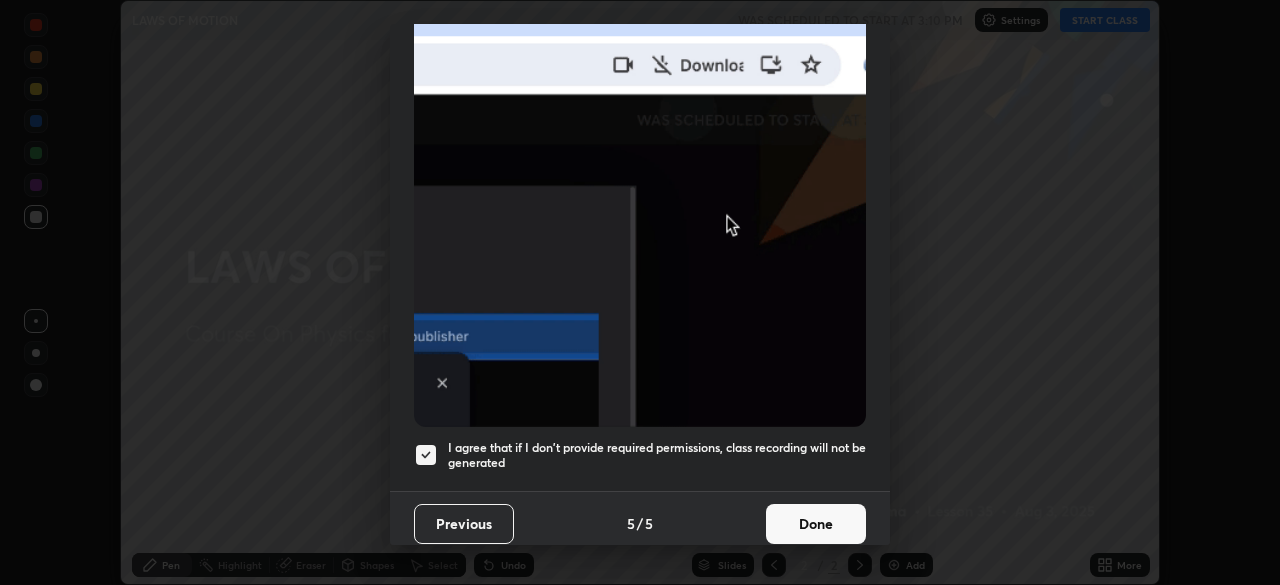 click on "Done" at bounding box center [816, 524] 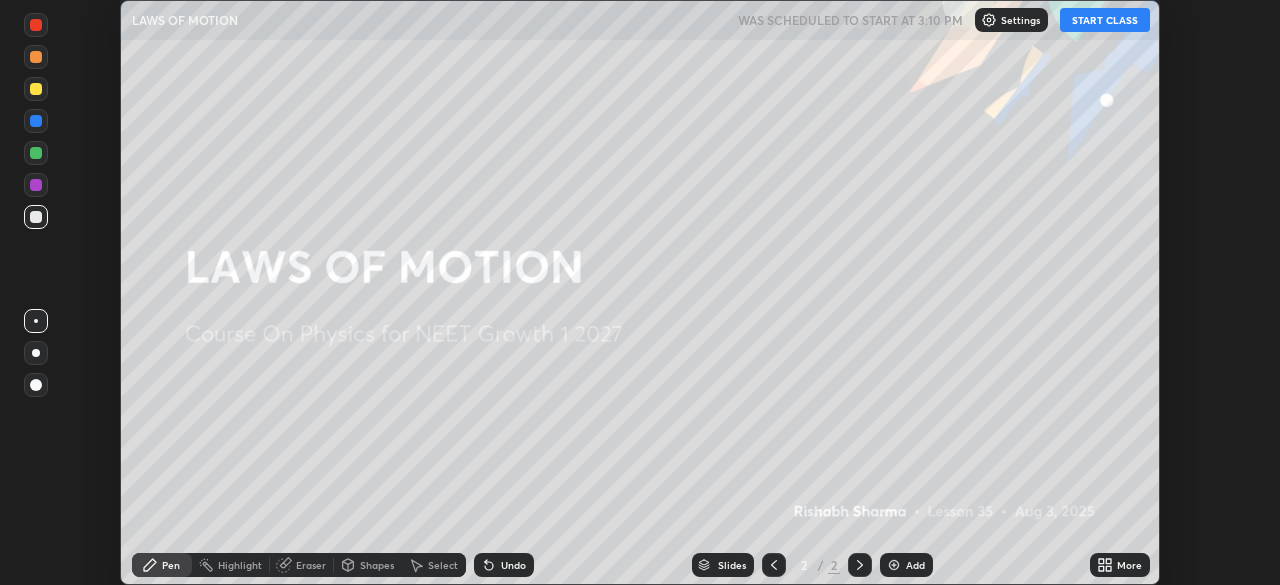 click on "More" at bounding box center (1120, 565) 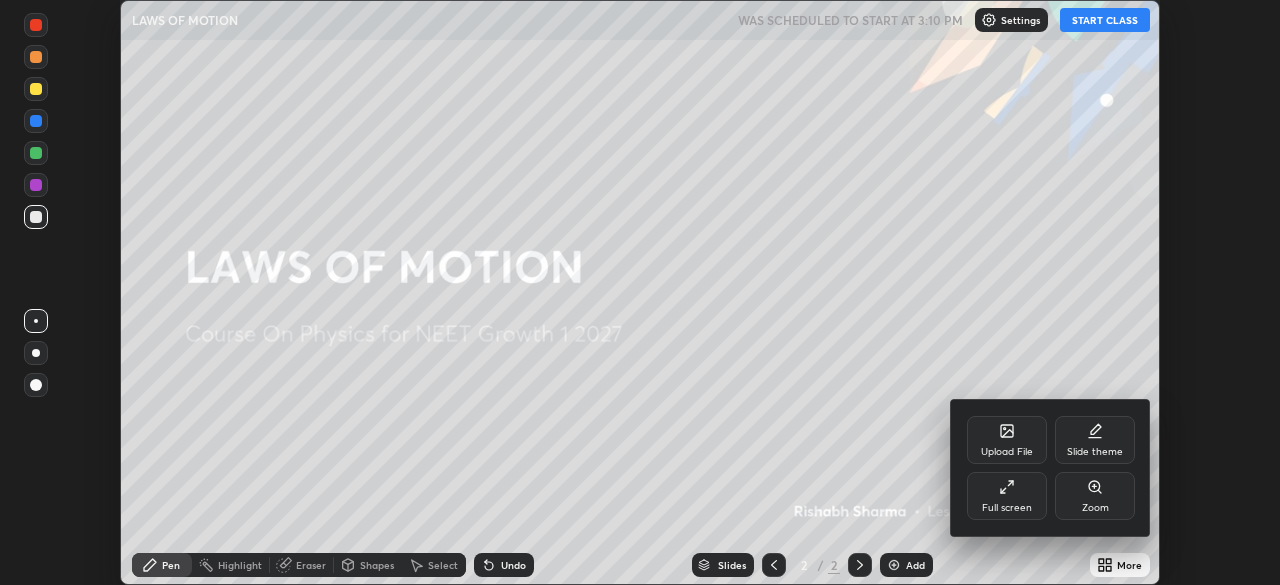 click on "Full screen" at bounding box center [1007, 508] 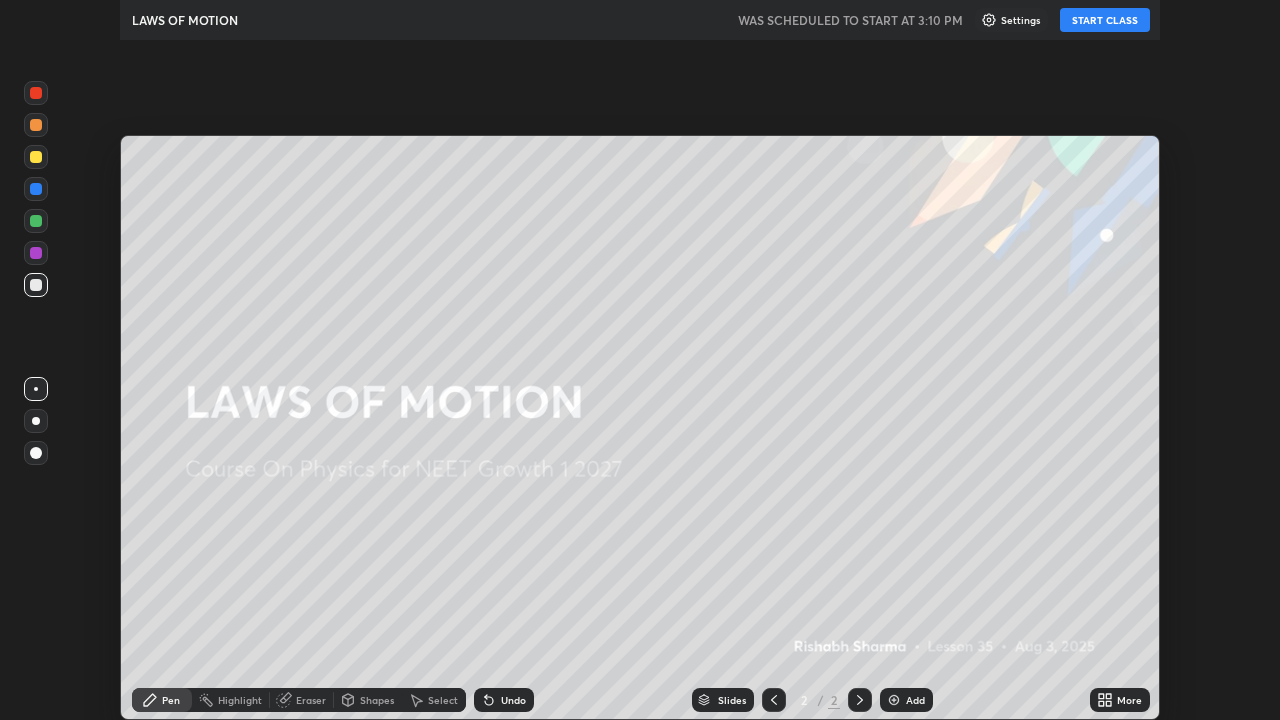 scroll, scrollTop: 99280, scrollLeft: 98720, axis: both 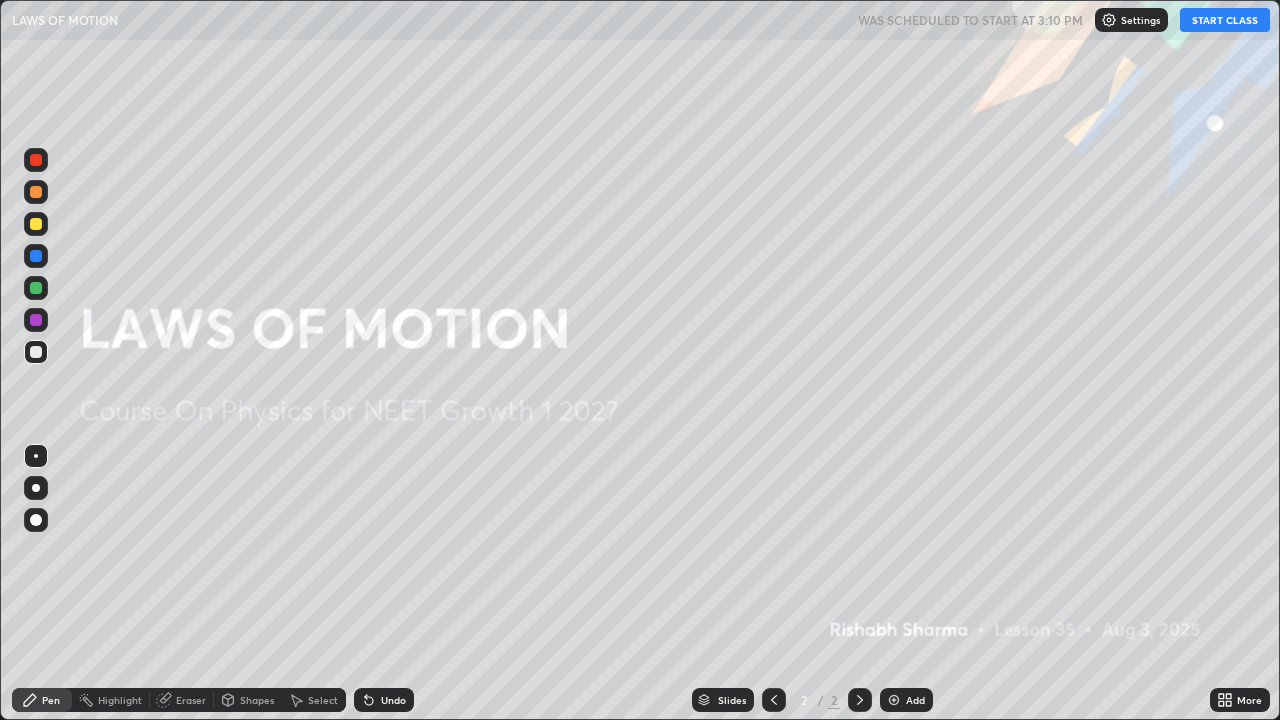 click on "START CLASS" at bounding box center (1225, 20) 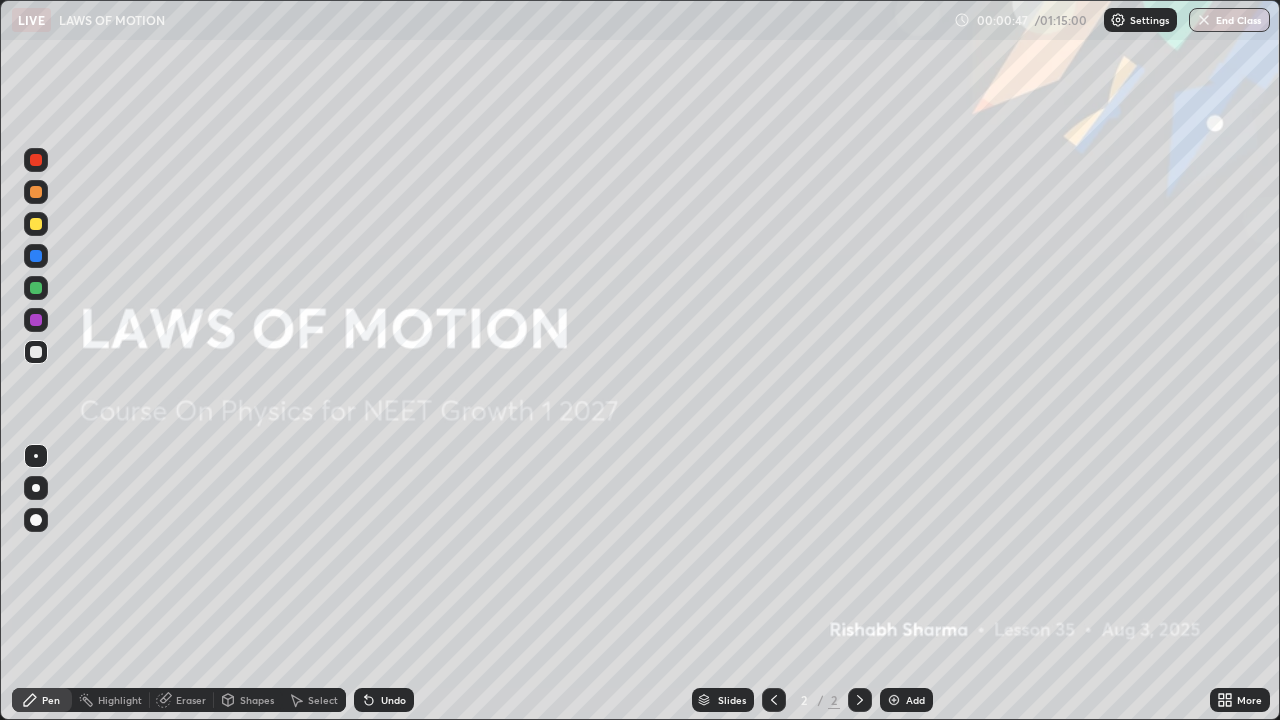 click on "Add" at bounding box center [915, 700] 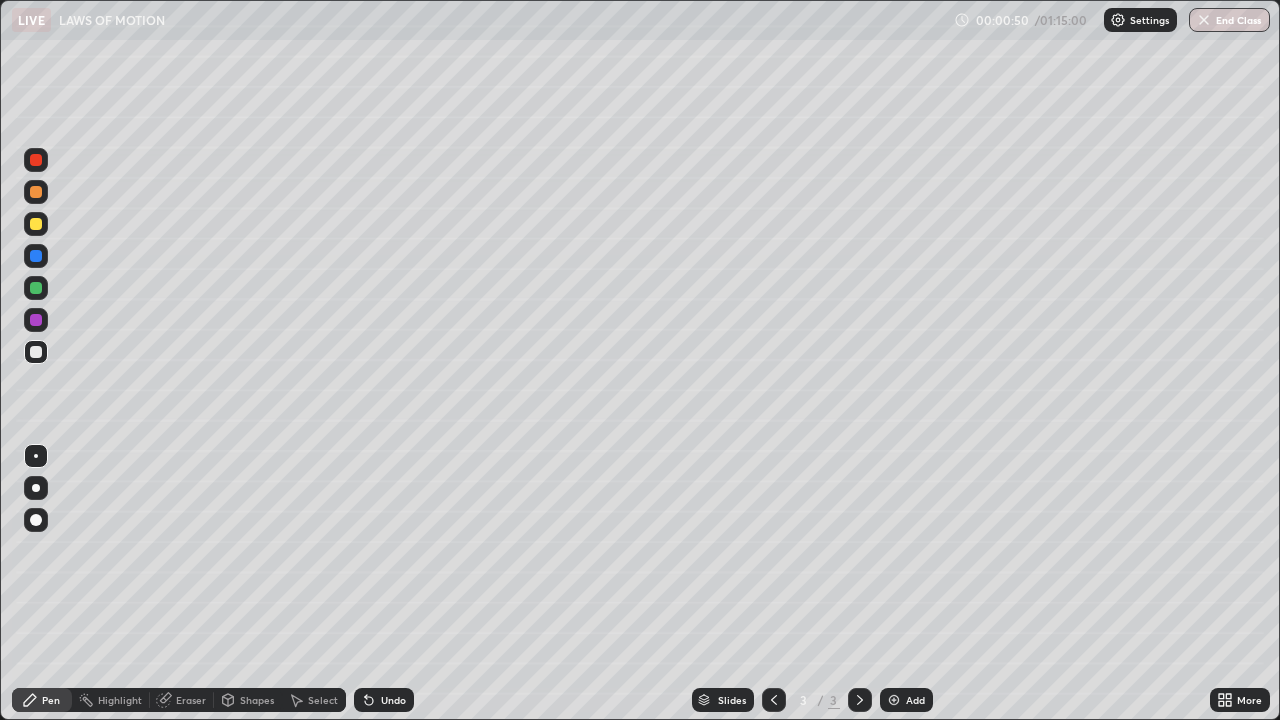 click on "Shapes" at bounding box center (257, 700) 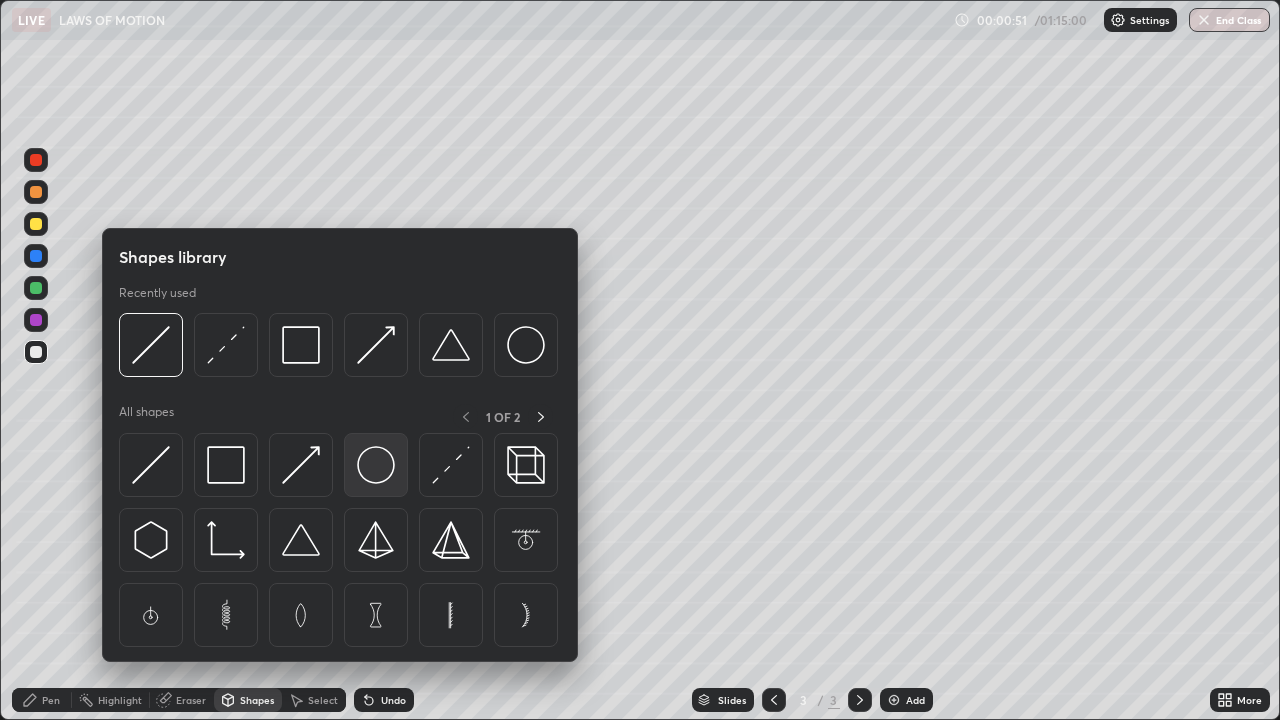 click at bounding box center [376, 465] 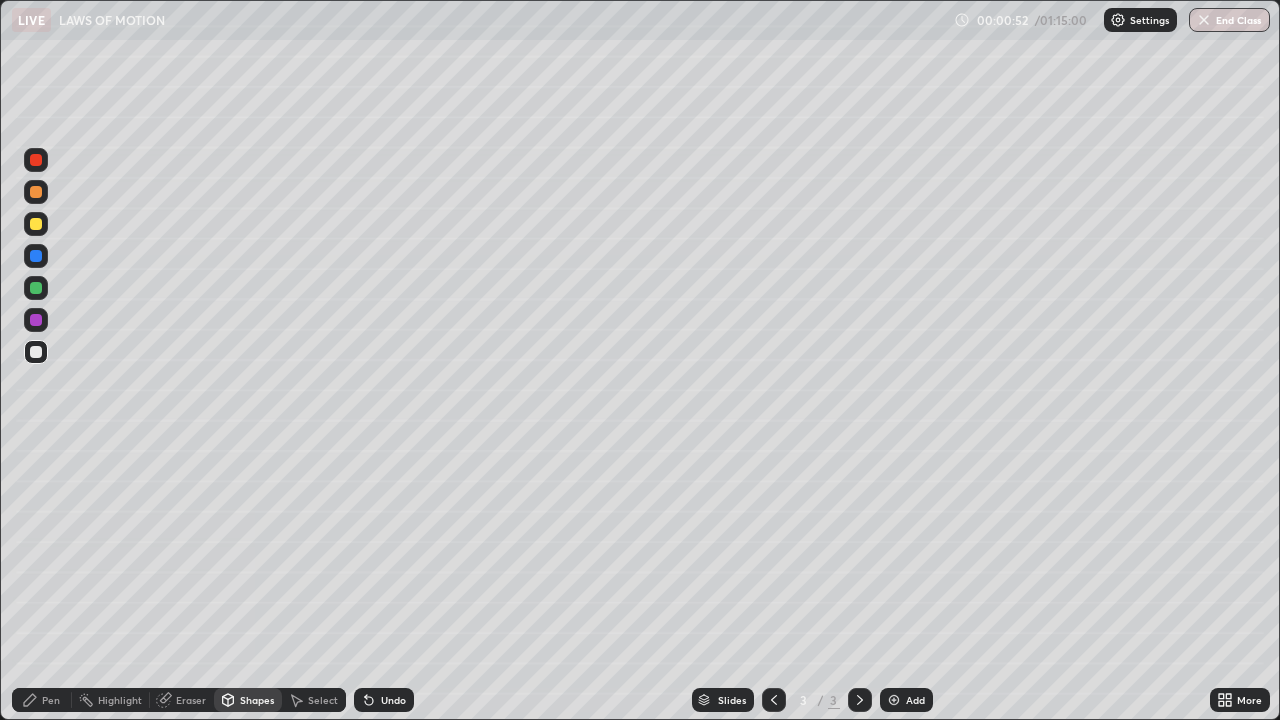 click on "Pen" at bounding box center [42, 700] 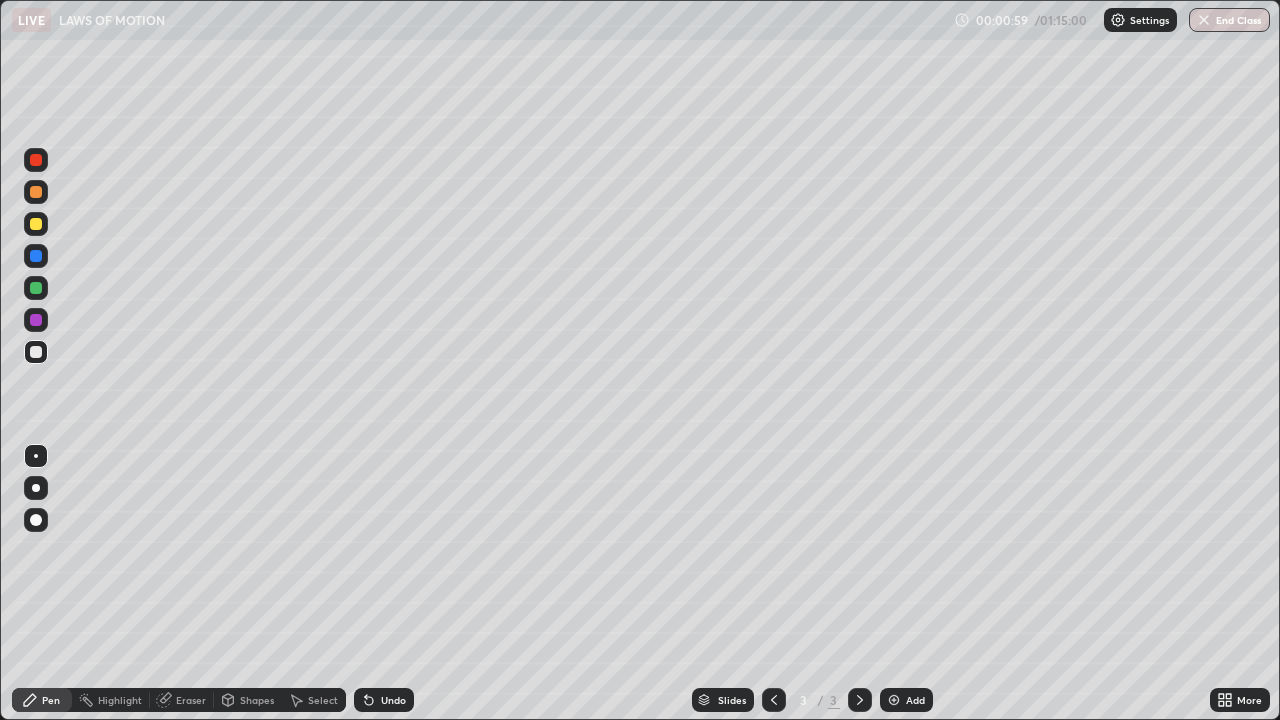 click on "Shapes" at bounding box center [257, 700] 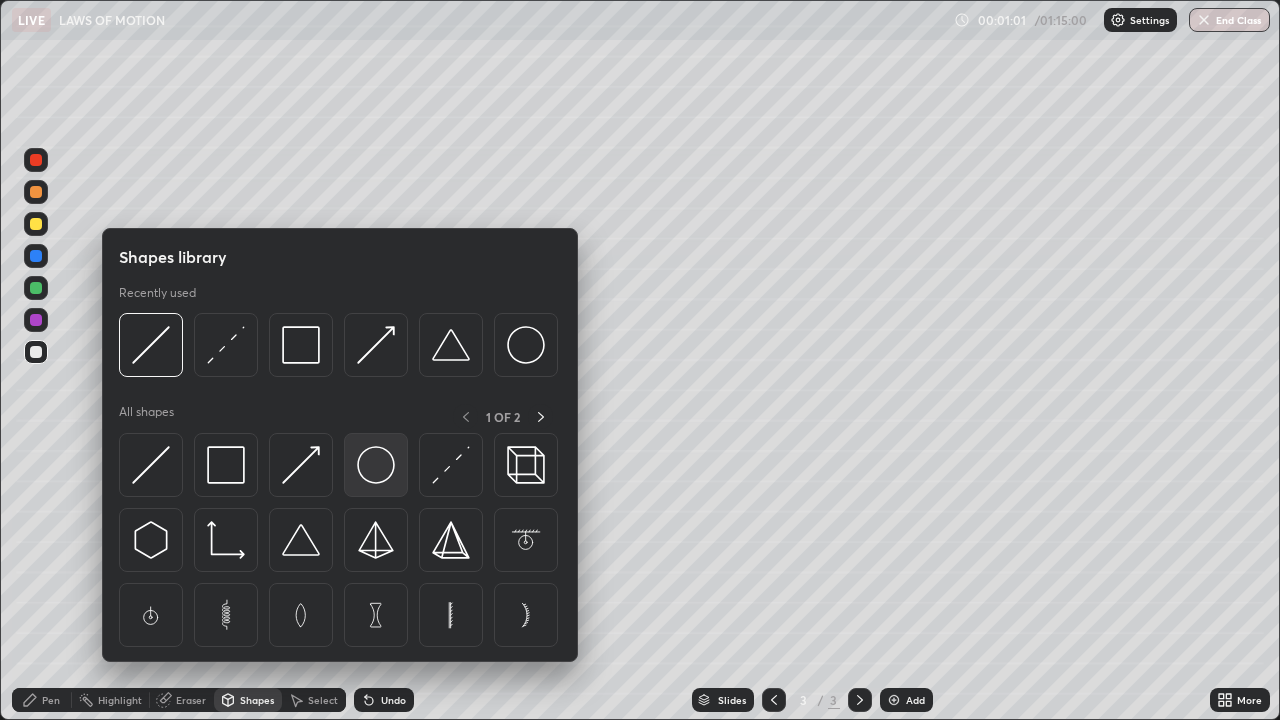 click at bounding box center (376, 465) 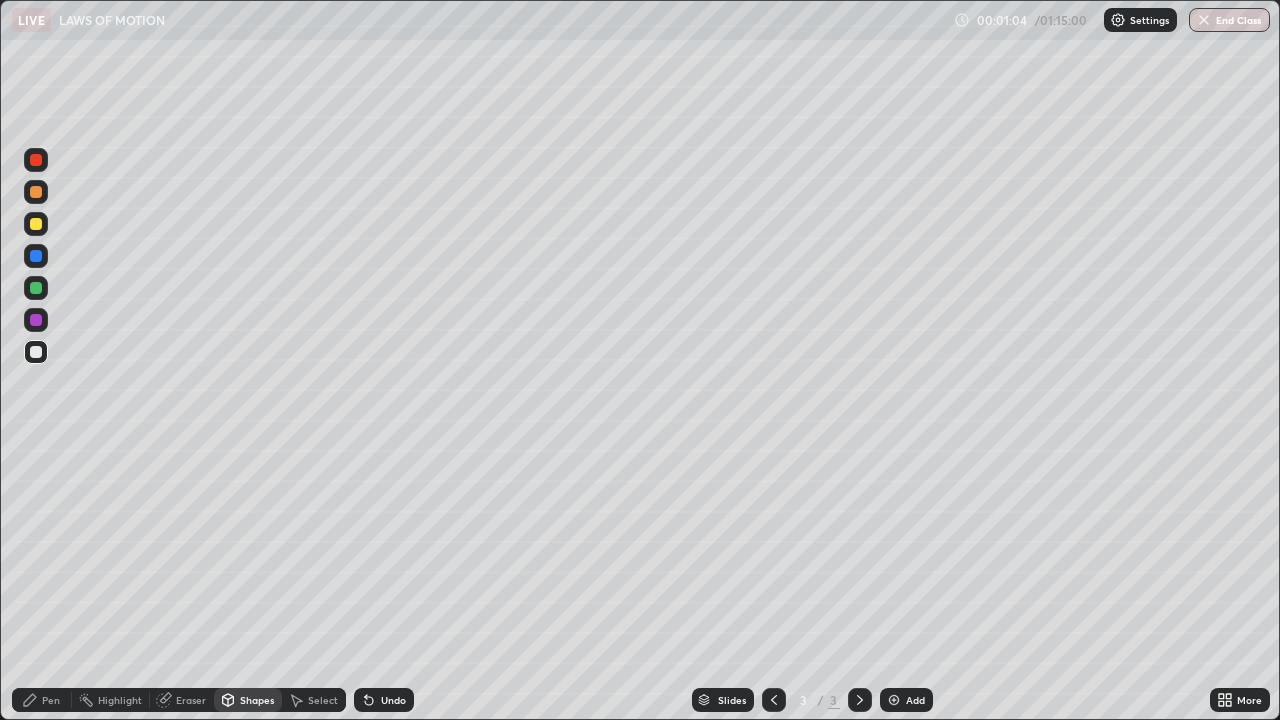 click on "Pen" at bounding box center [51, 700] 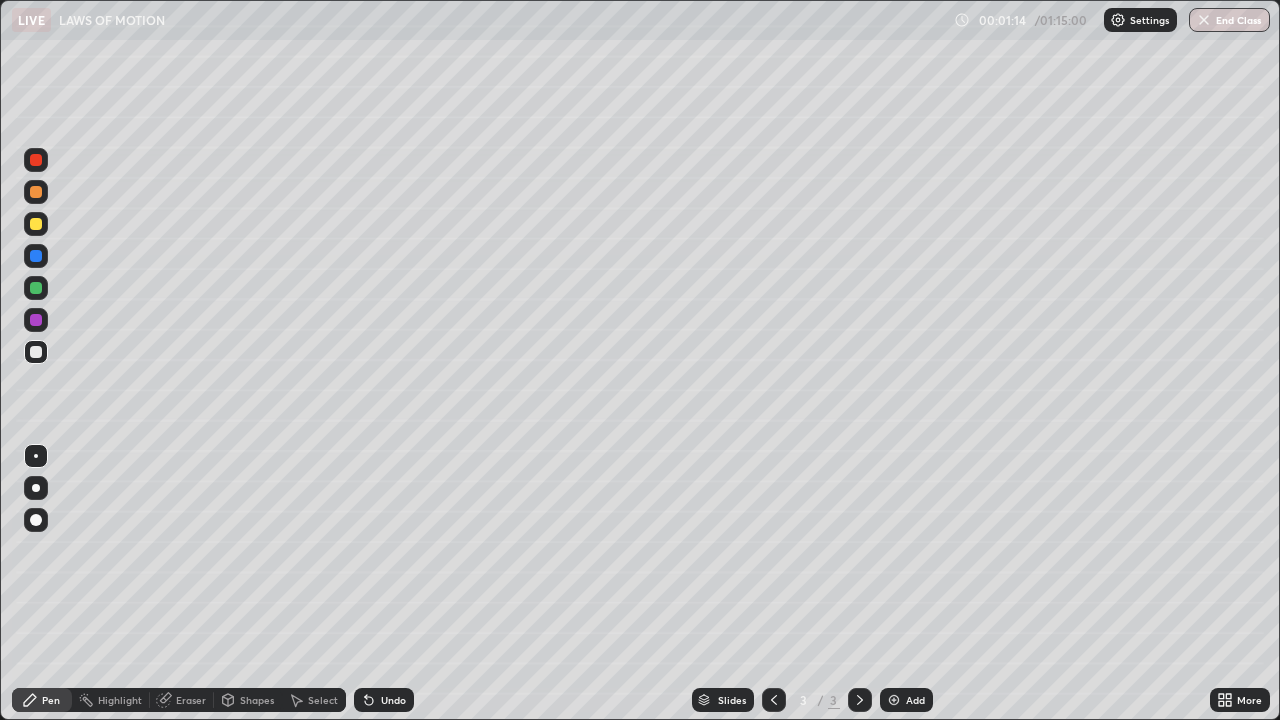 click at bounding box center (36, 520) 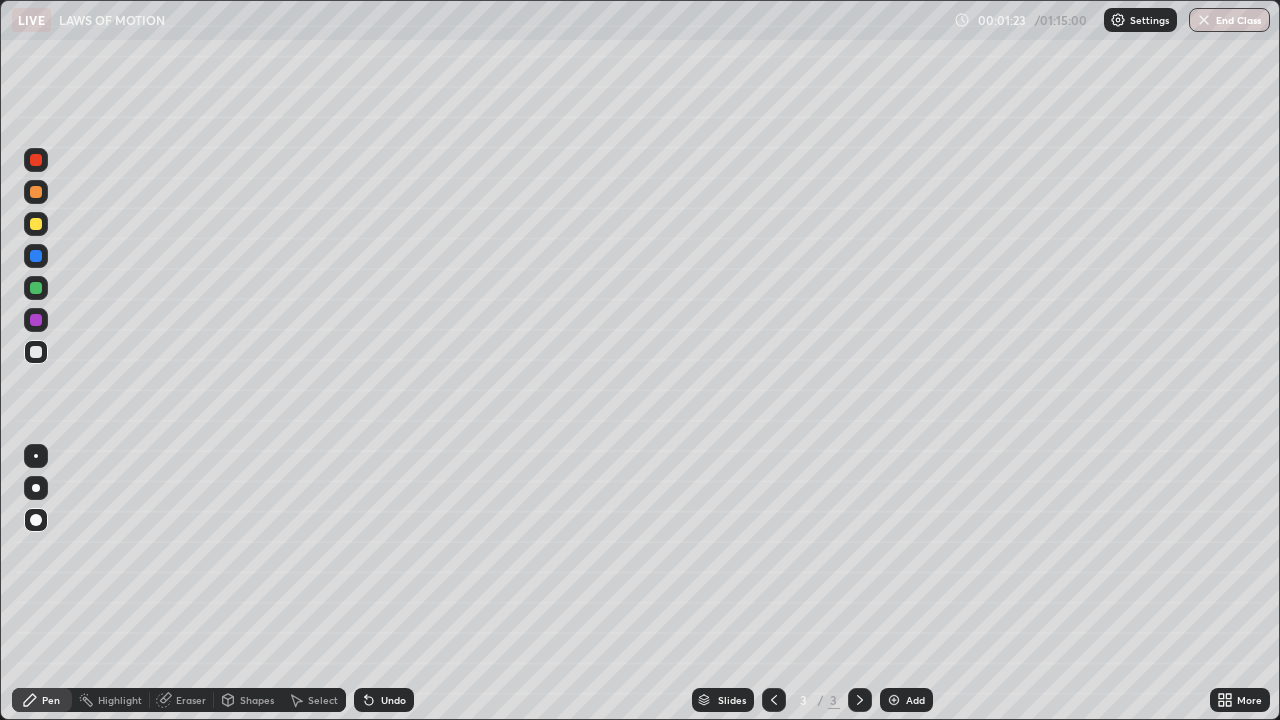 click at bounding box center (36, 456) 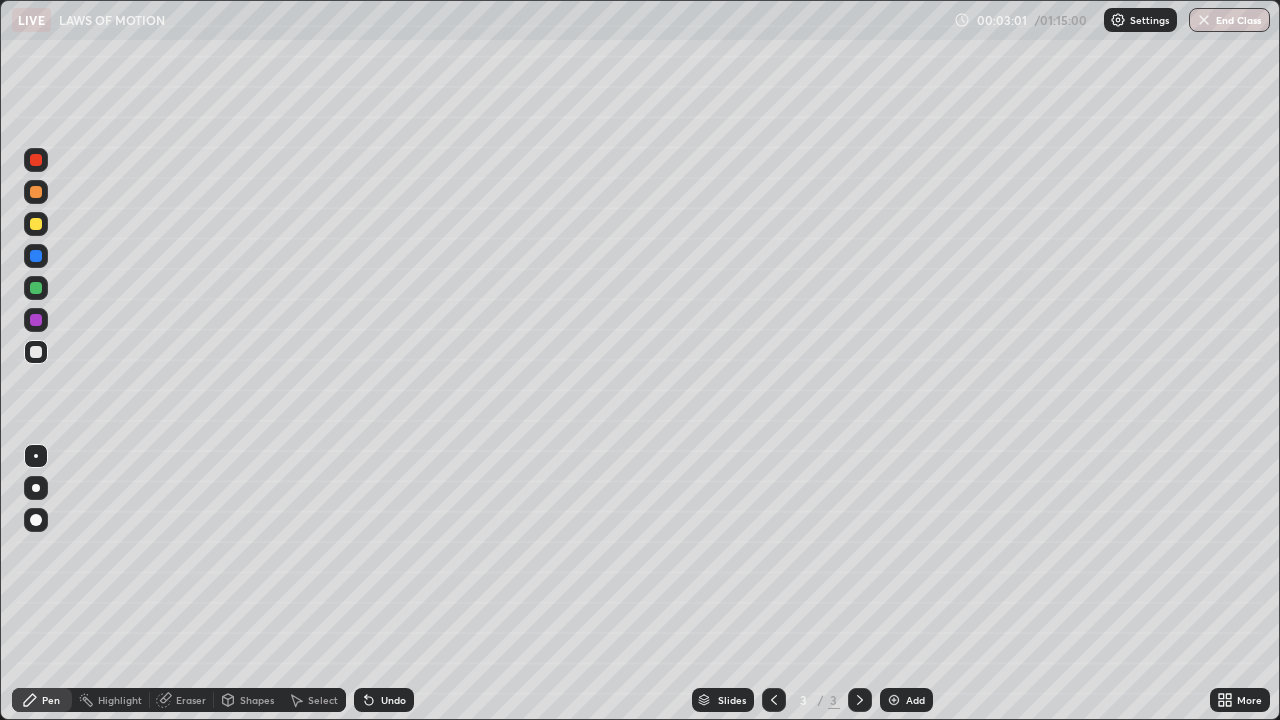 click on "Slides 3 / 3 Add" at bounding box center [812, 700] 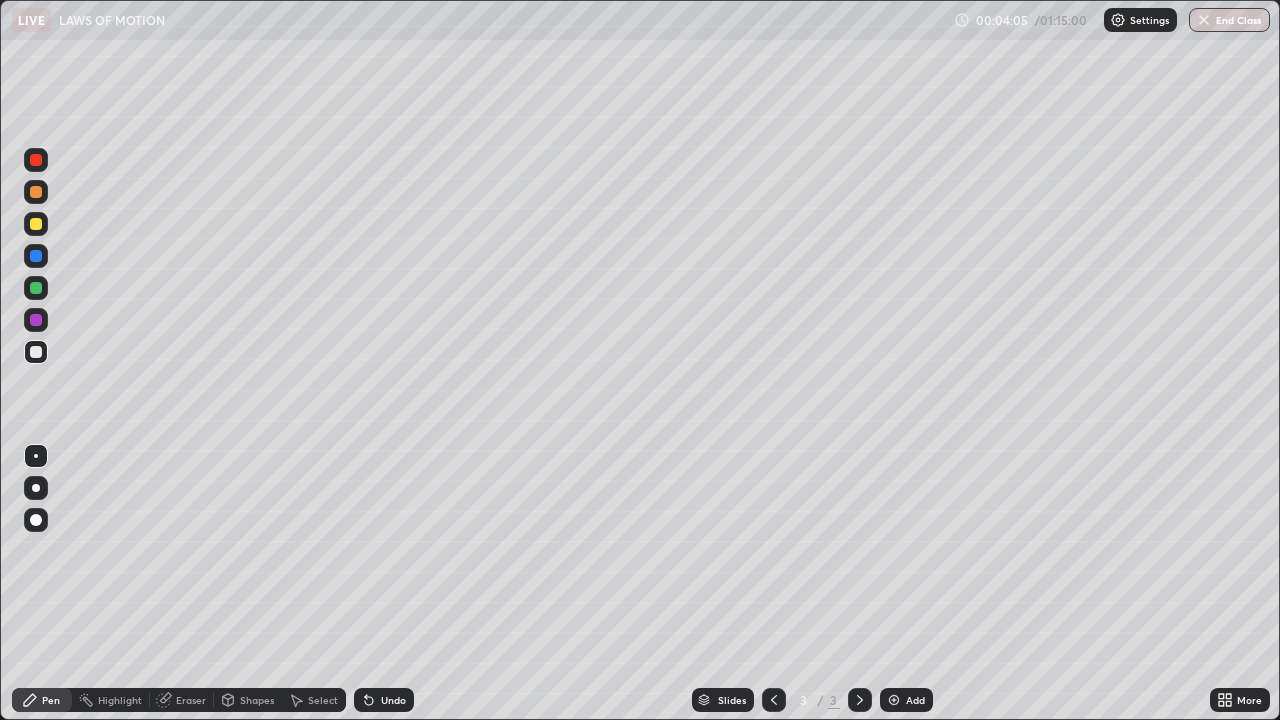 click at bounding box center [894, 700] 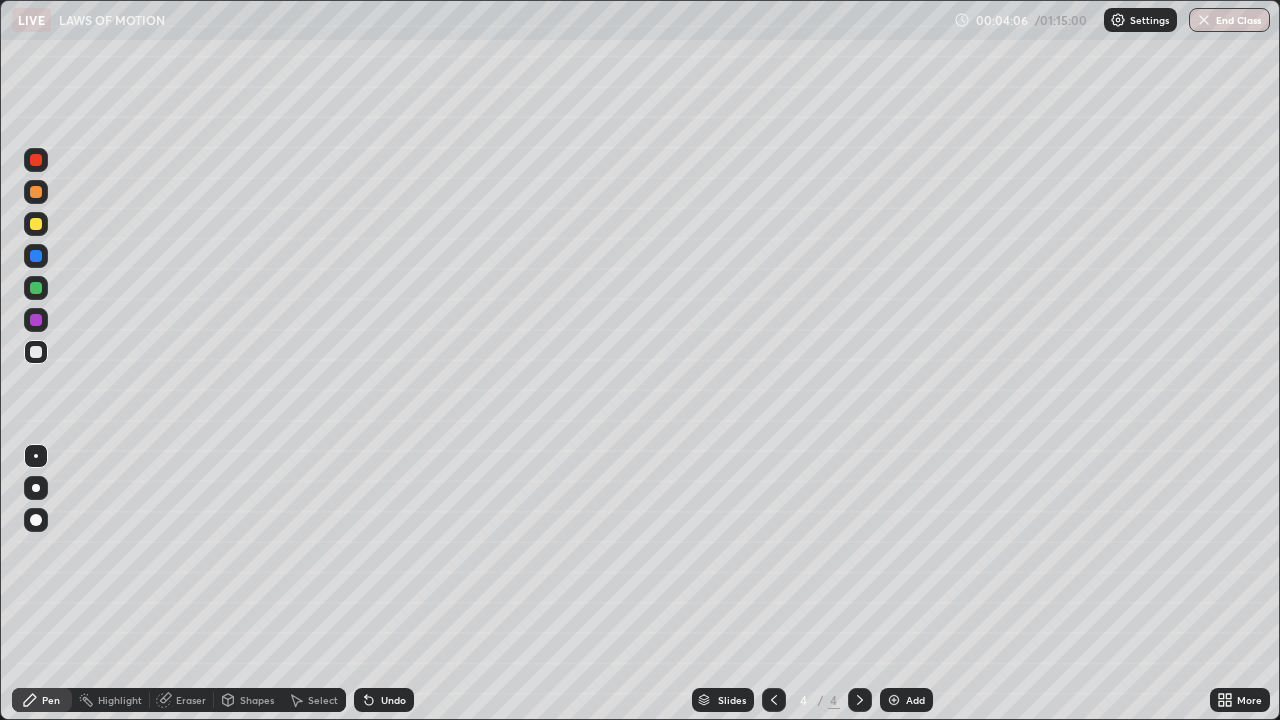 click at bounding box center (36, 352) 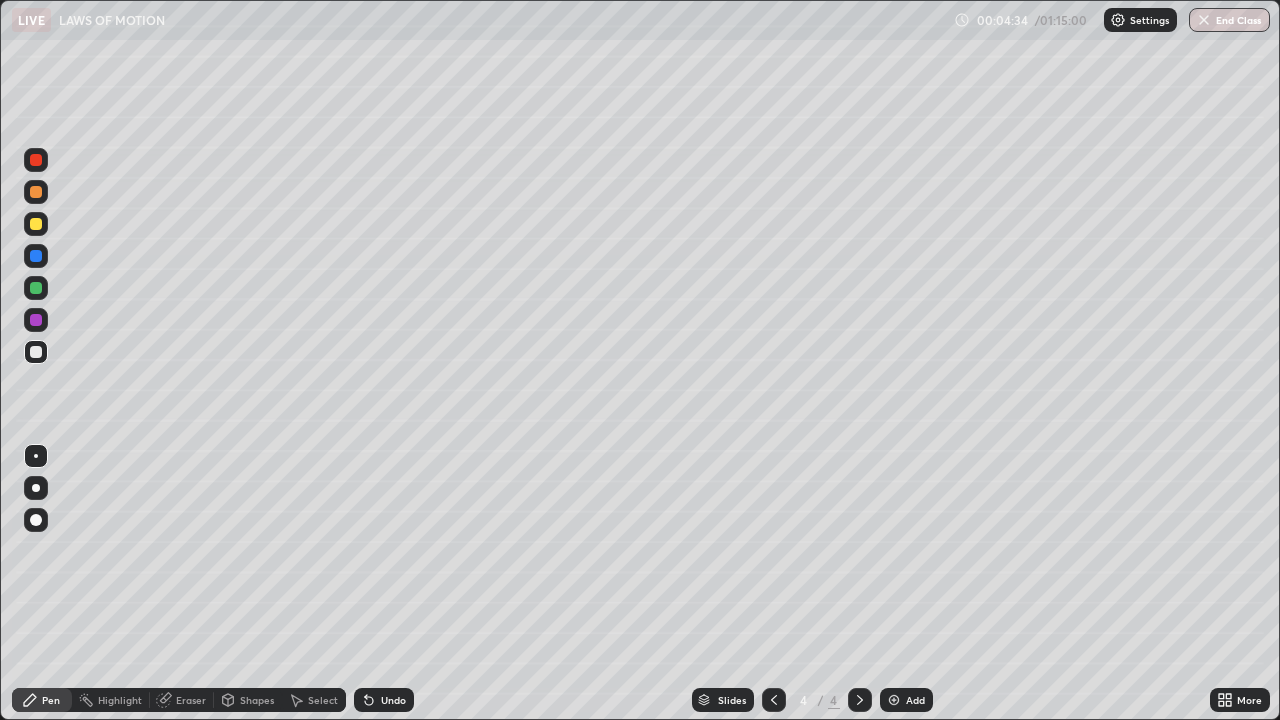 click at bounding box center (36, 520) 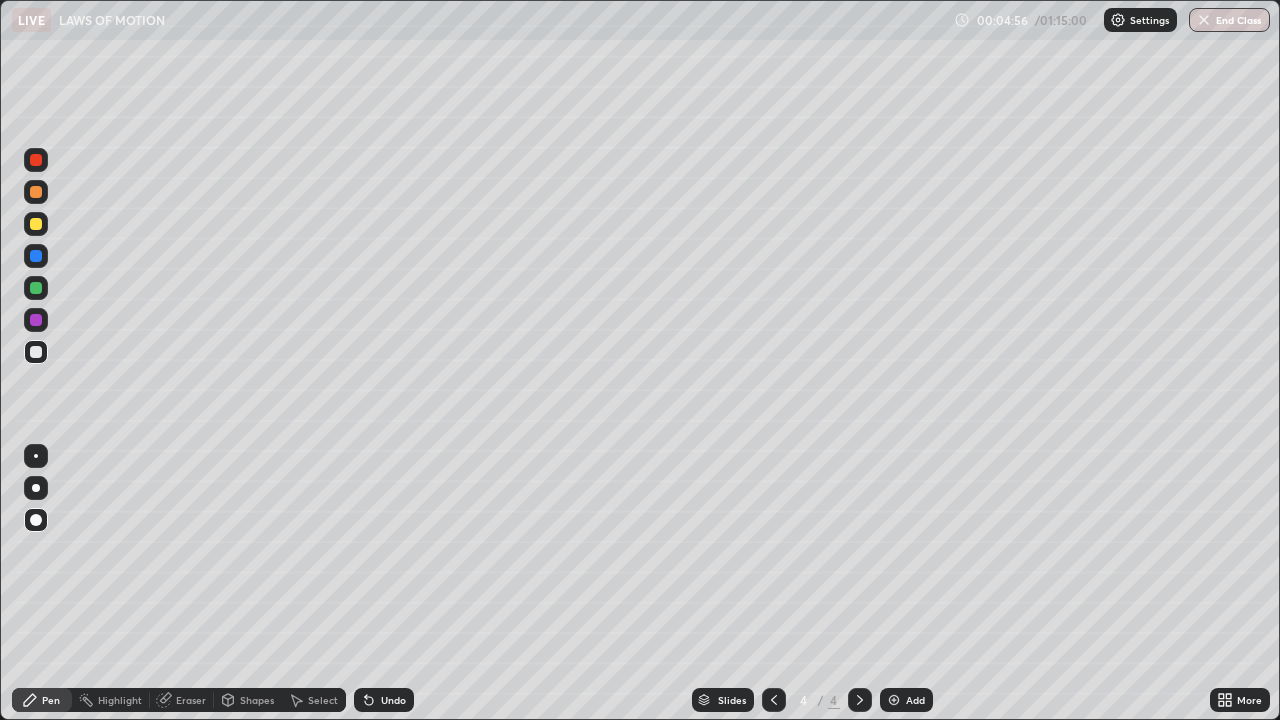 click at bounding box center (36, 456) 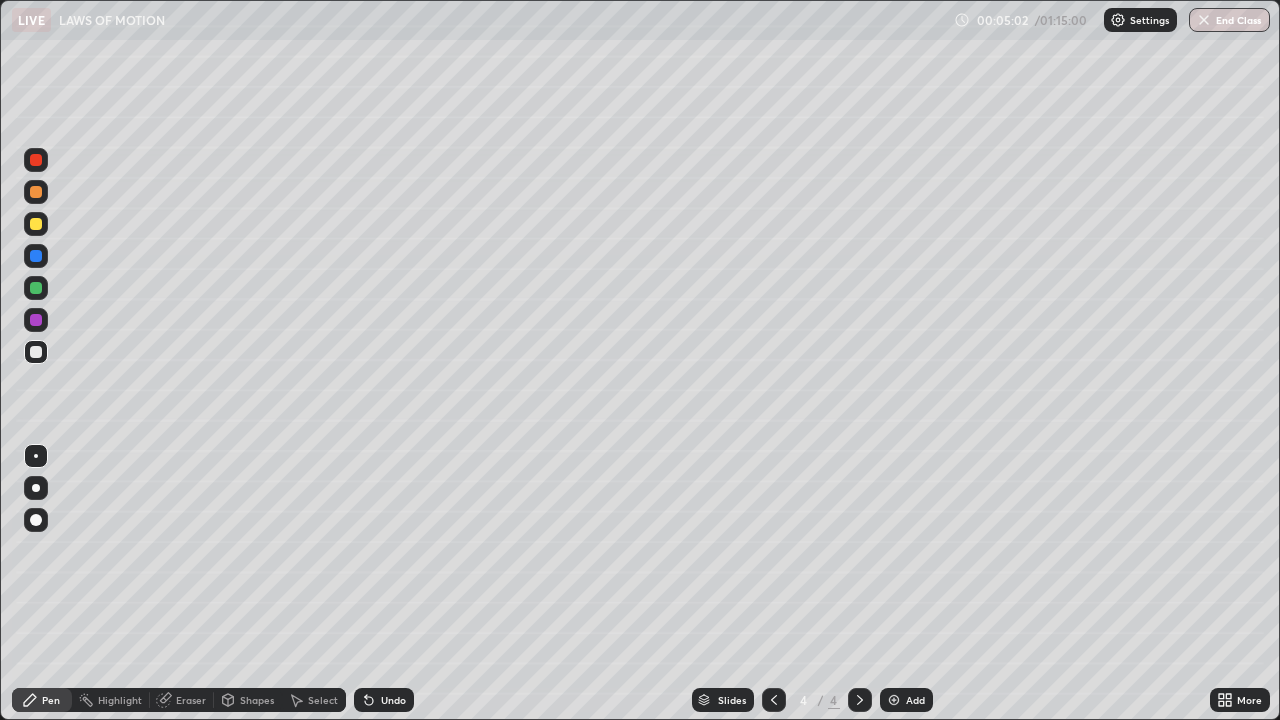 click at bounding box center [36, 224] 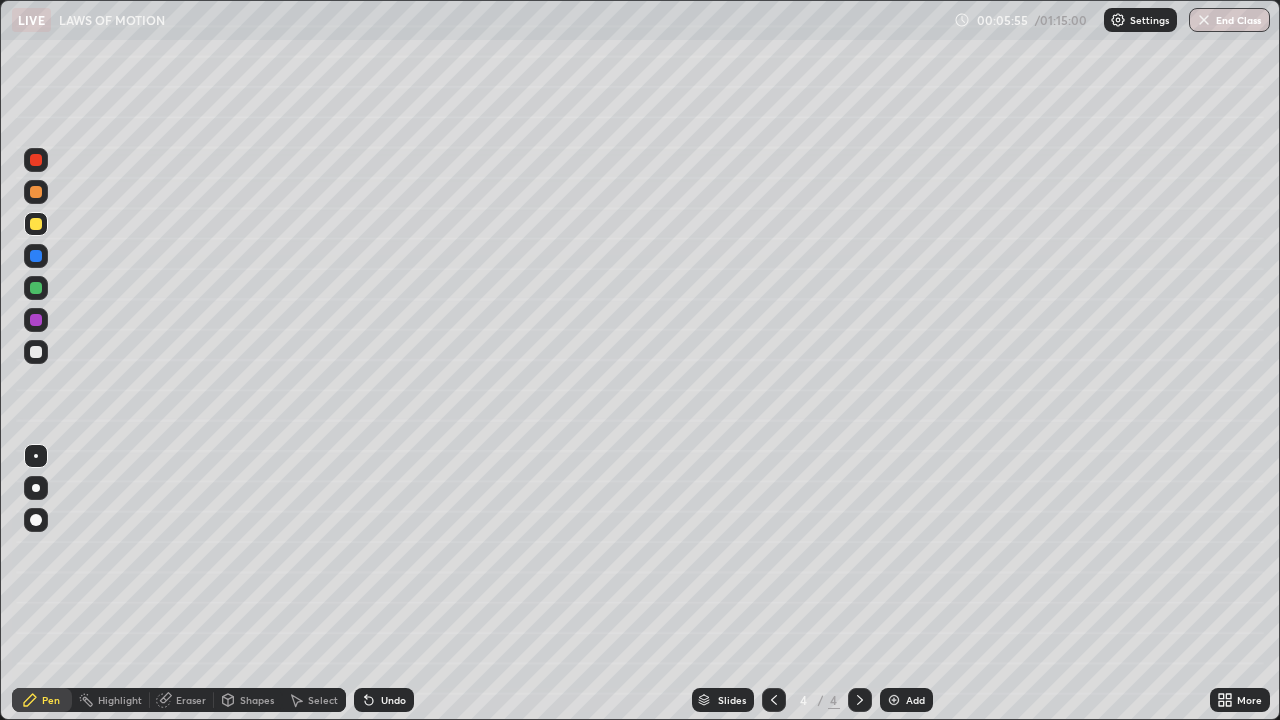 click at bounding box center [36, 352] 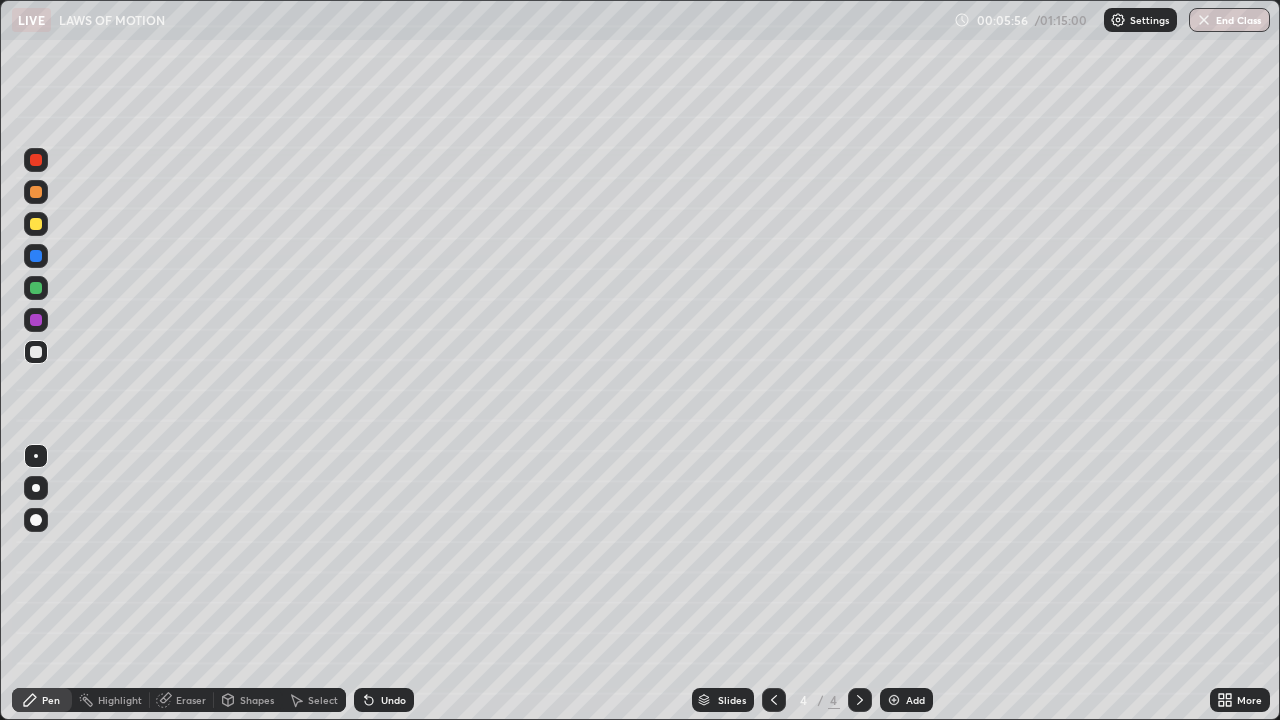 click on "Shapes" at bounding box center (257, 700) 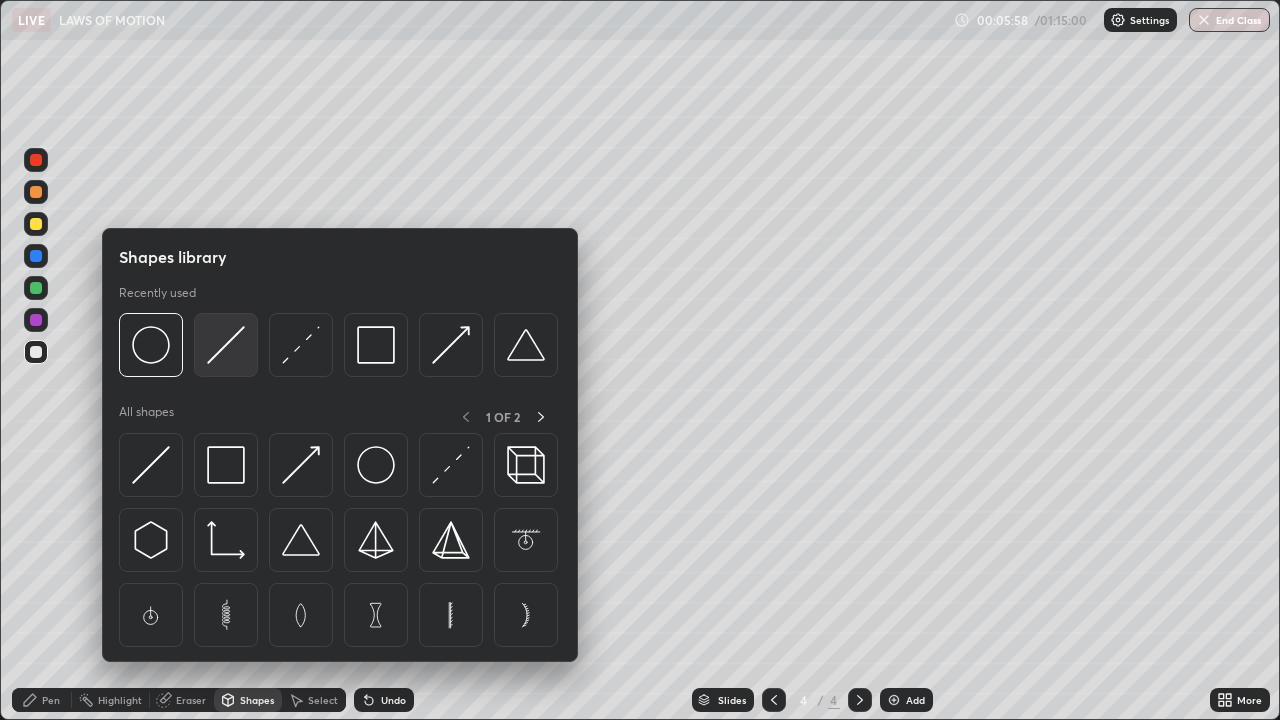 click at bounding box center [226, 345] 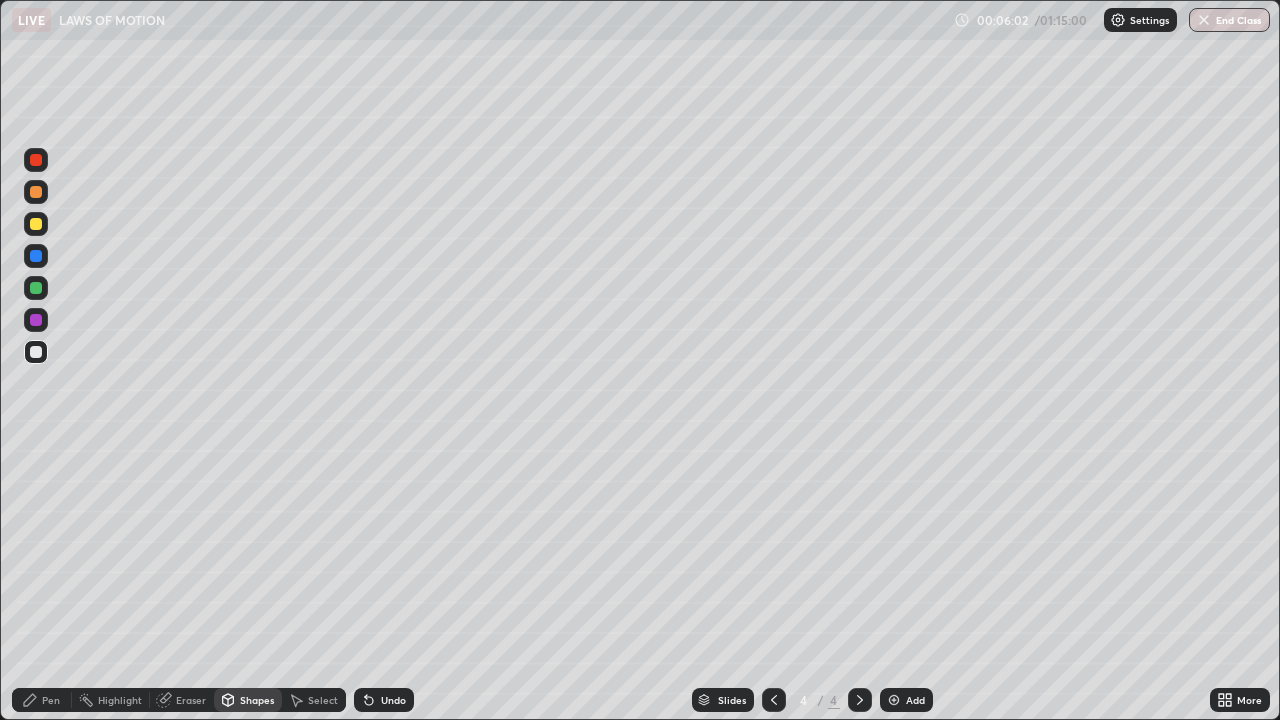 click on "Pen" at bounding box center [51, 700] 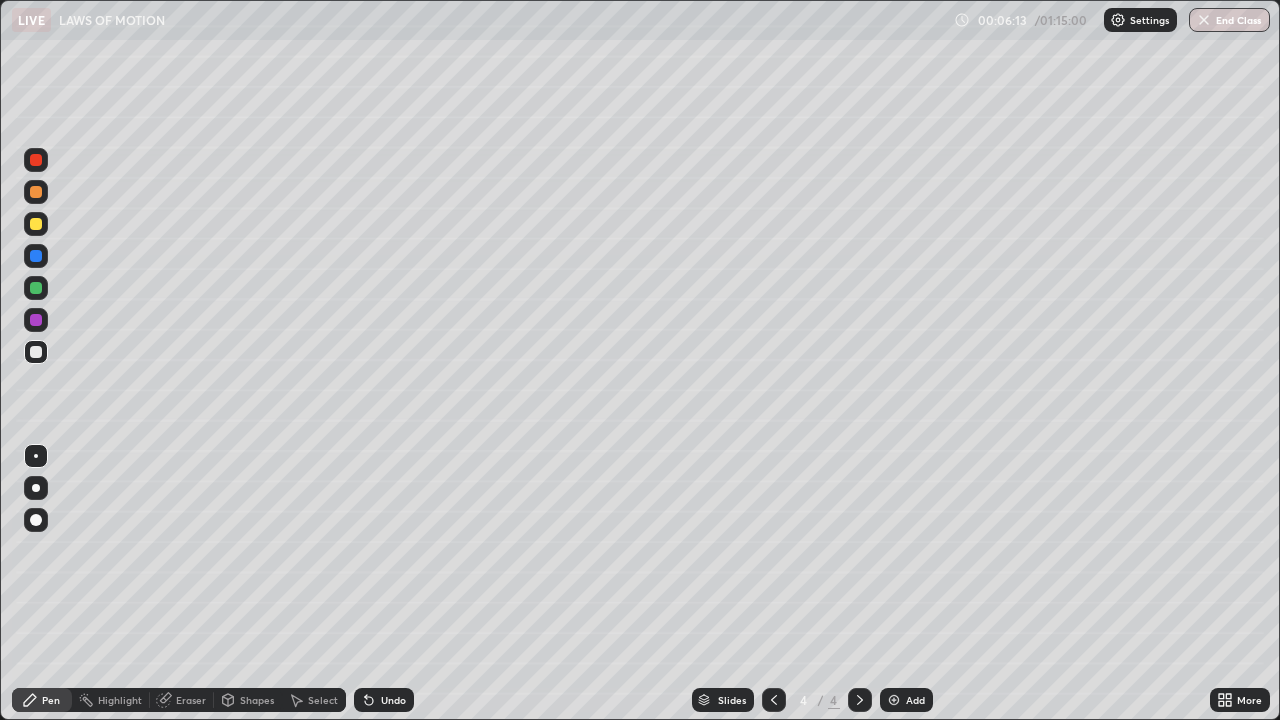 click at bounding box center (36, 520) 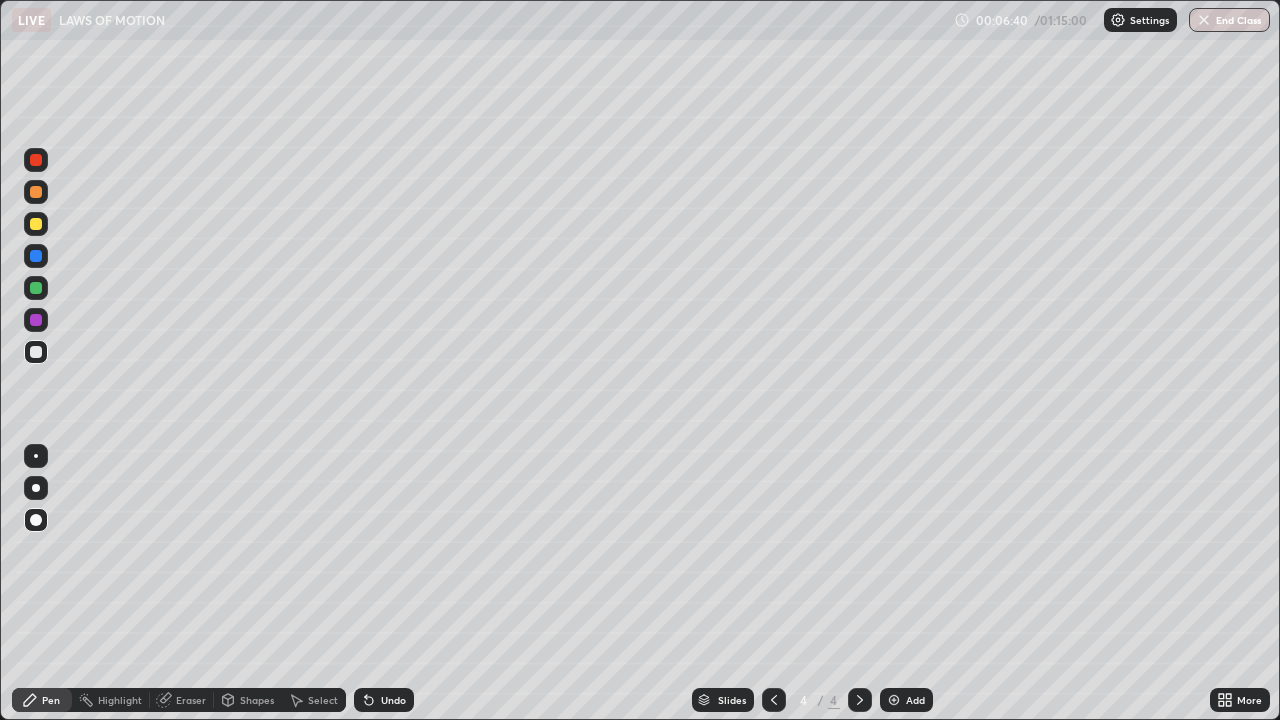click at bounding box center (36, 224) 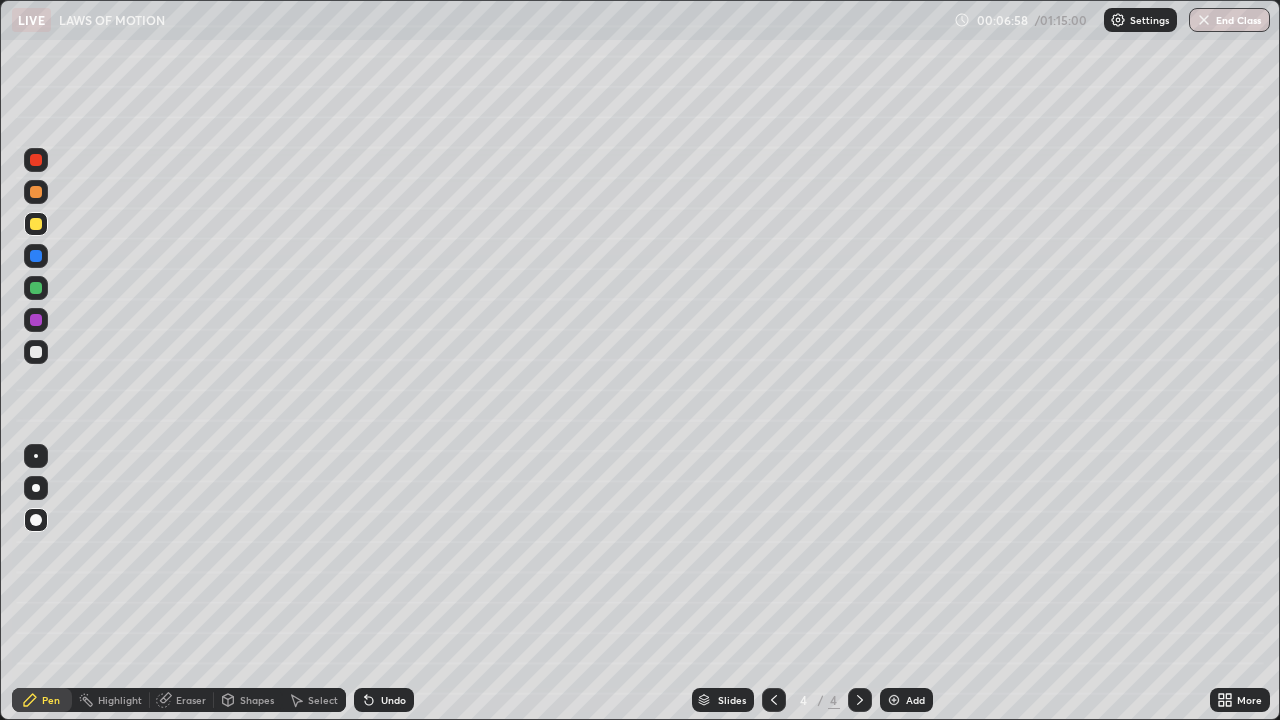 click at bounding box center (36, 192) 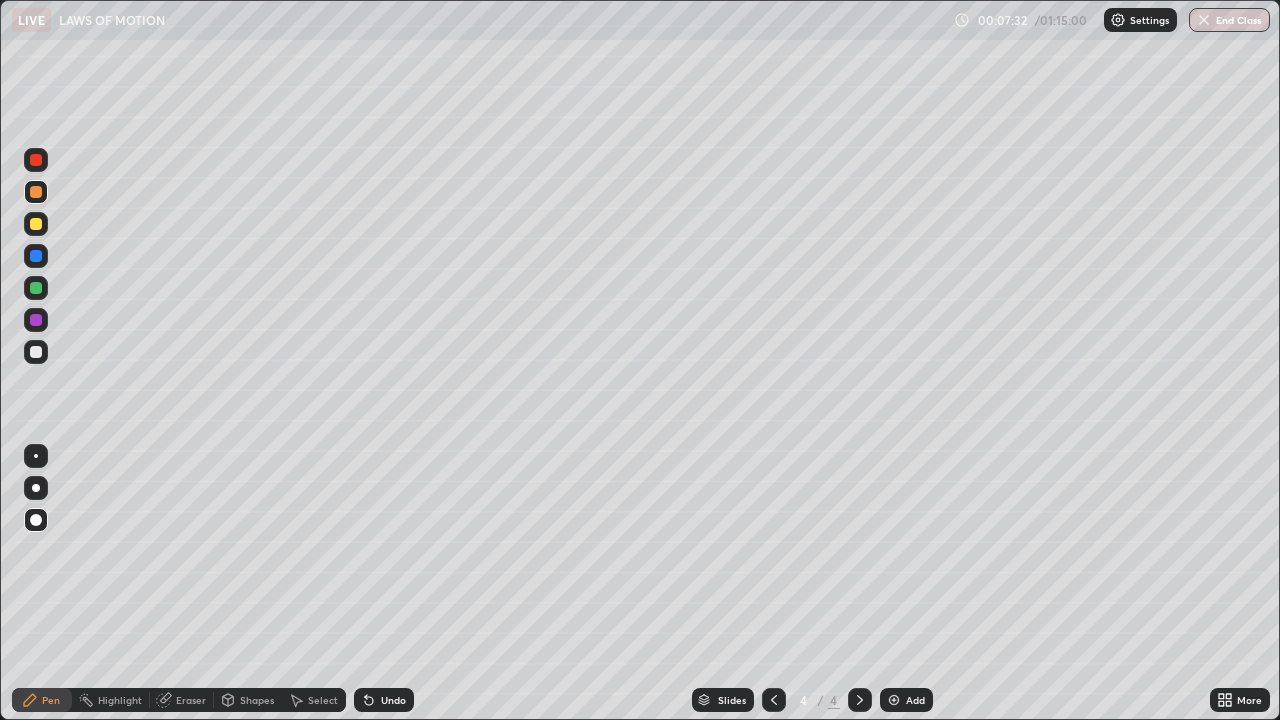 click at bounding box center [36, 288] 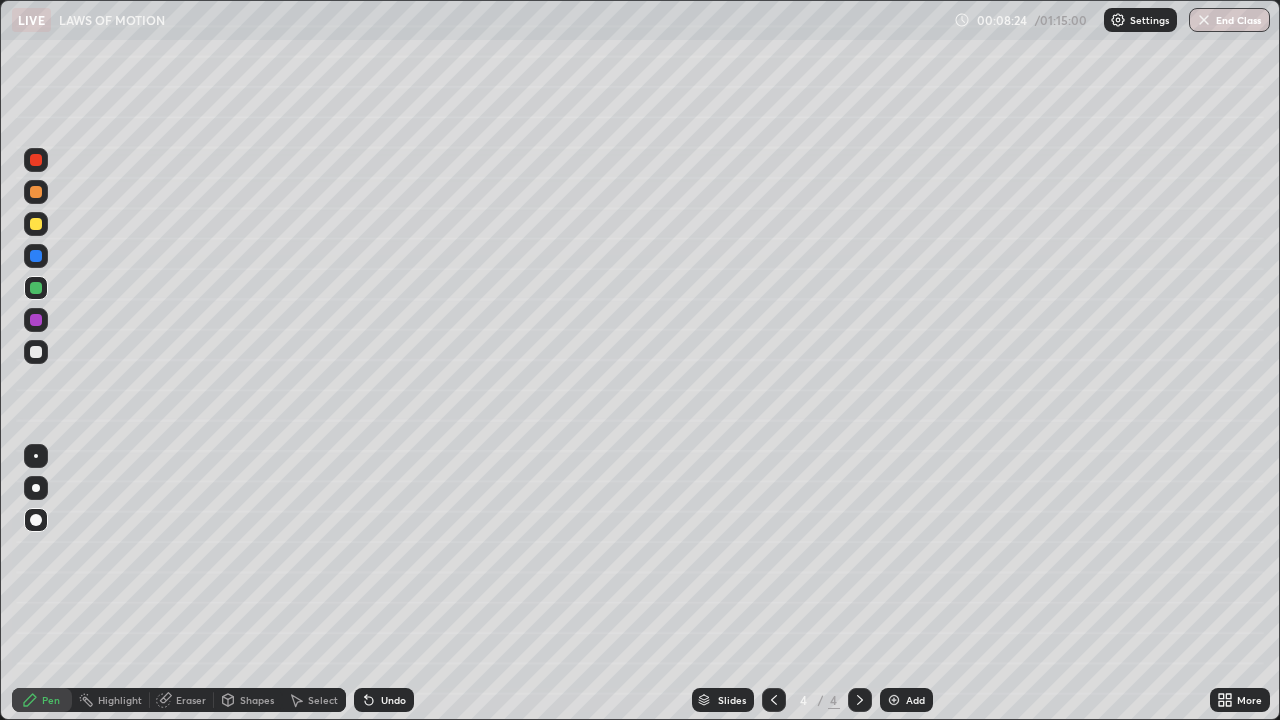 click on "Add" at bounding box center [915, 700] 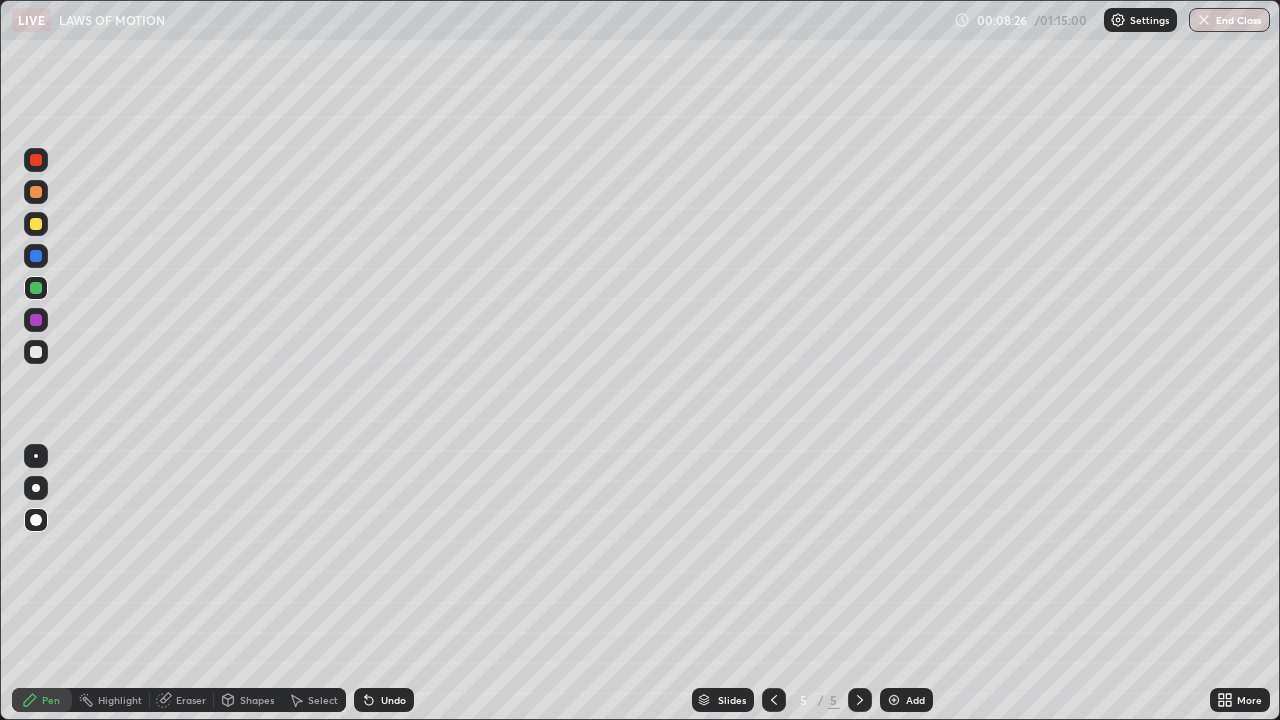 click at bounding box center [36, 352] 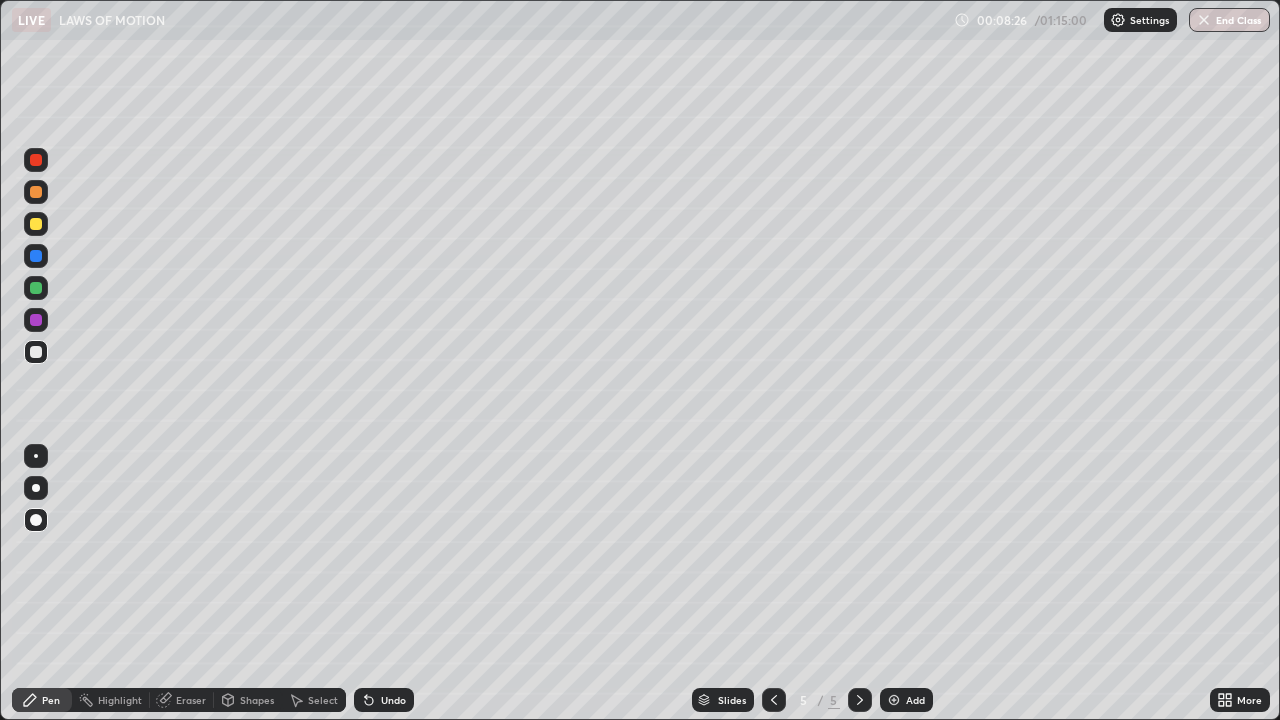 click at bounding box center (36, 456) 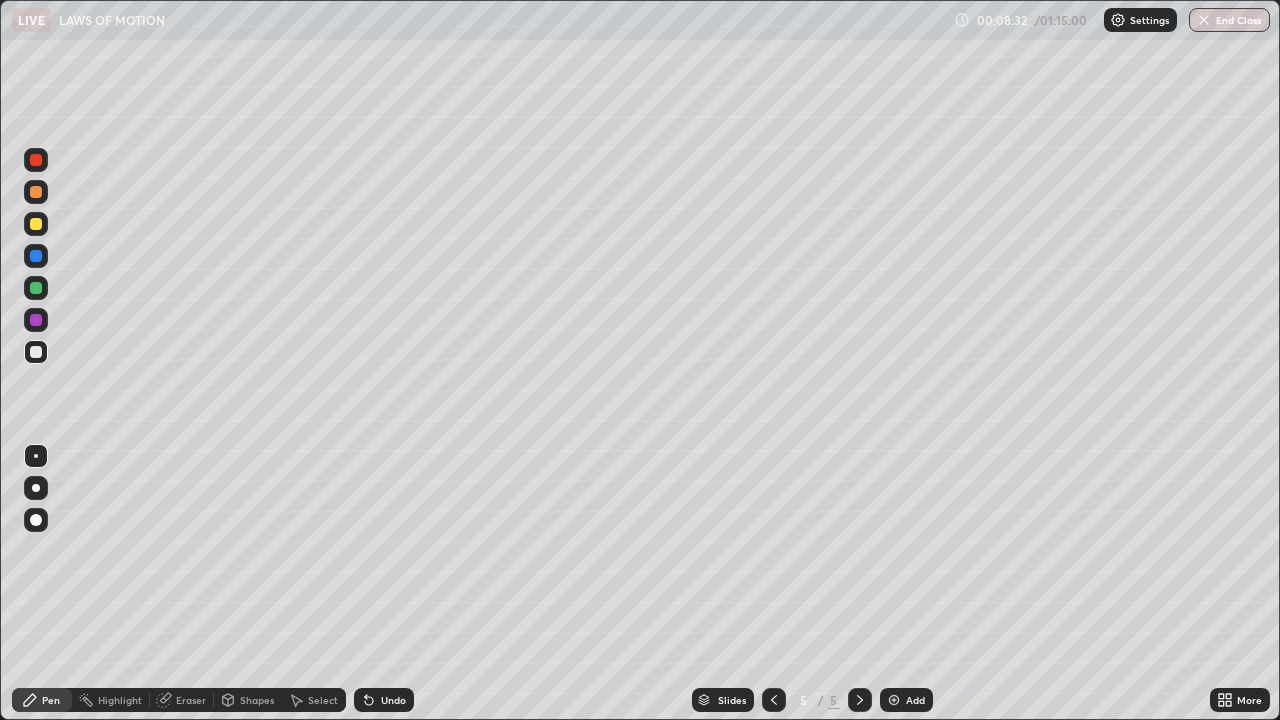 click at bounding box center [36, 520] 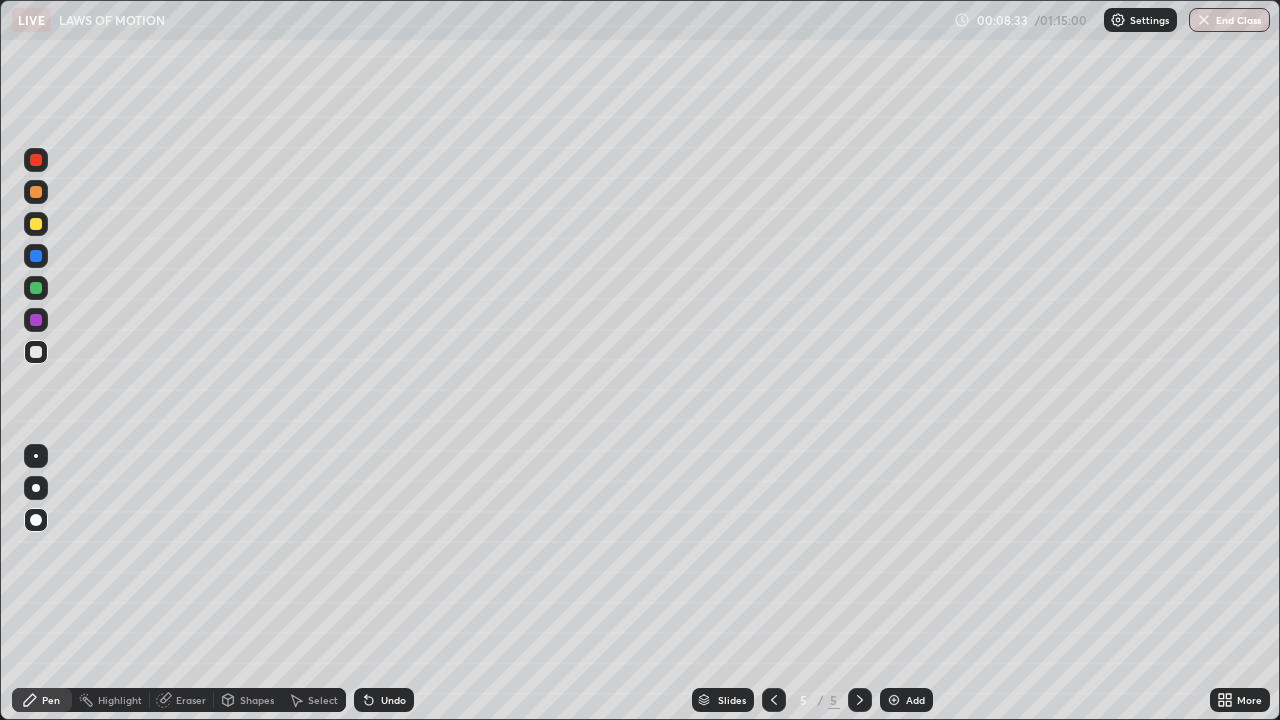 click at bounding box center (36, 456) 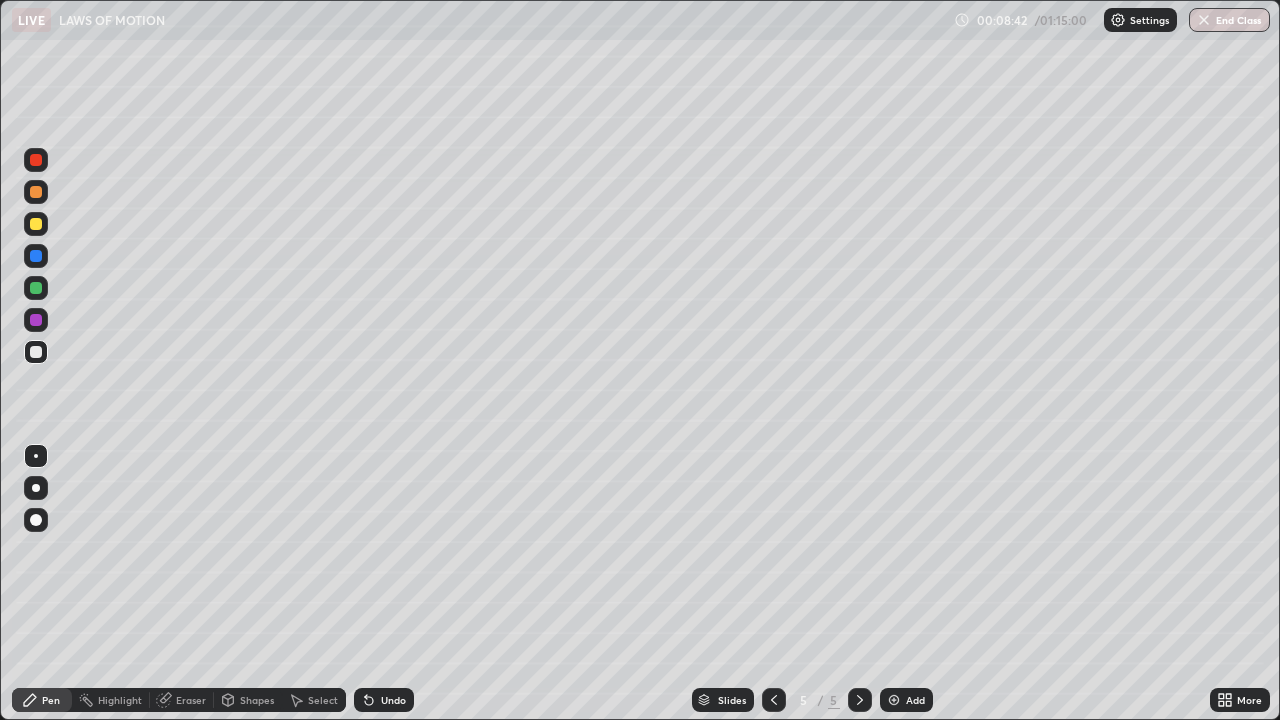 click at bounding box center [36, 224] 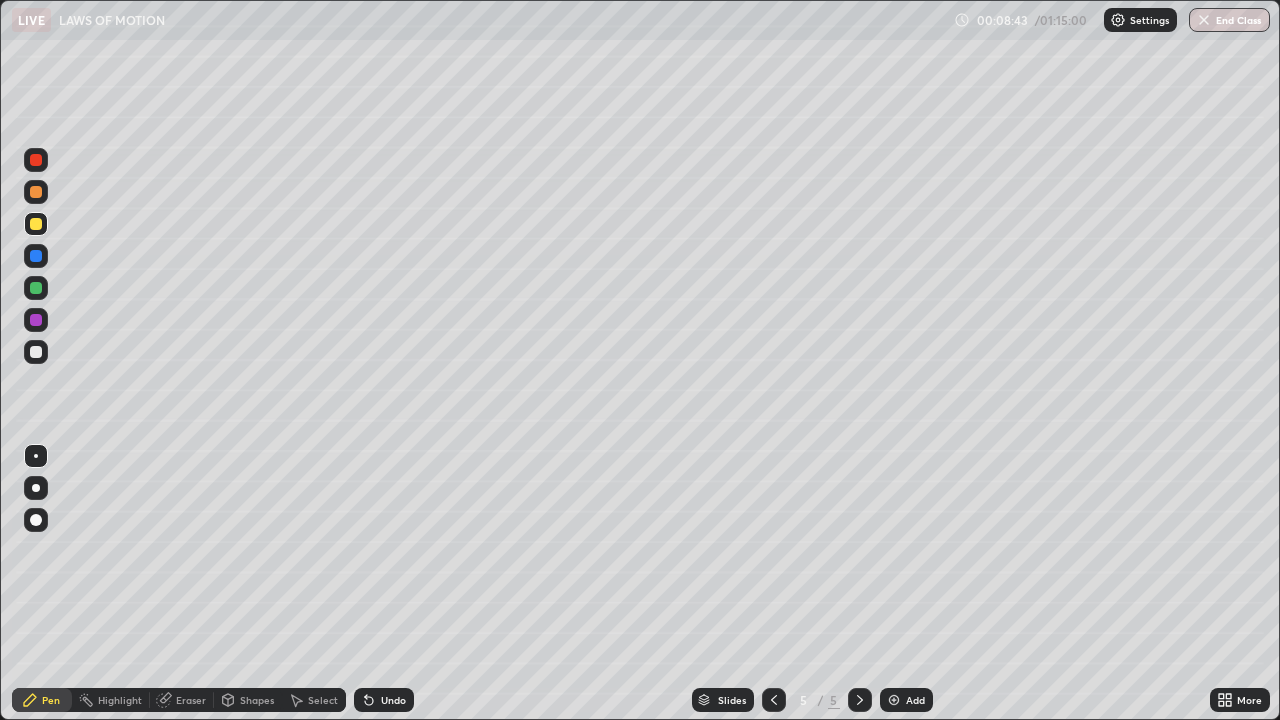 click at bounding box center (36, 520) 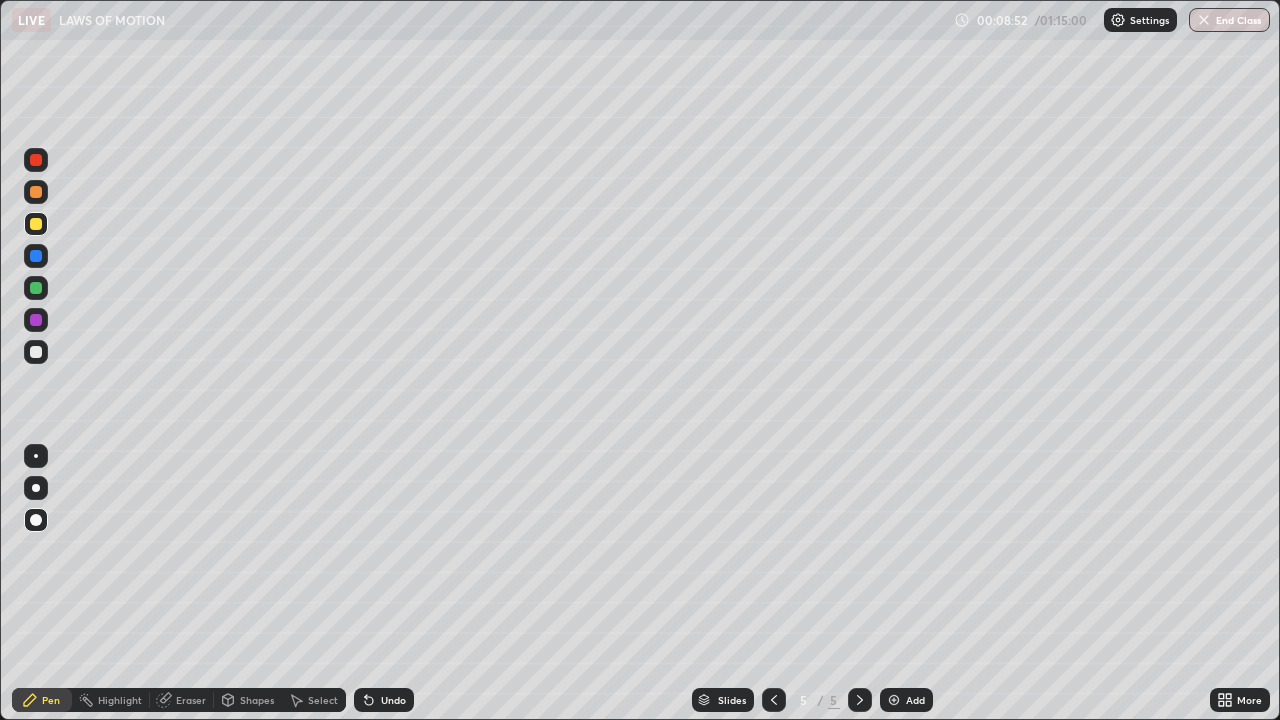 click at bounding box center [36, 288] 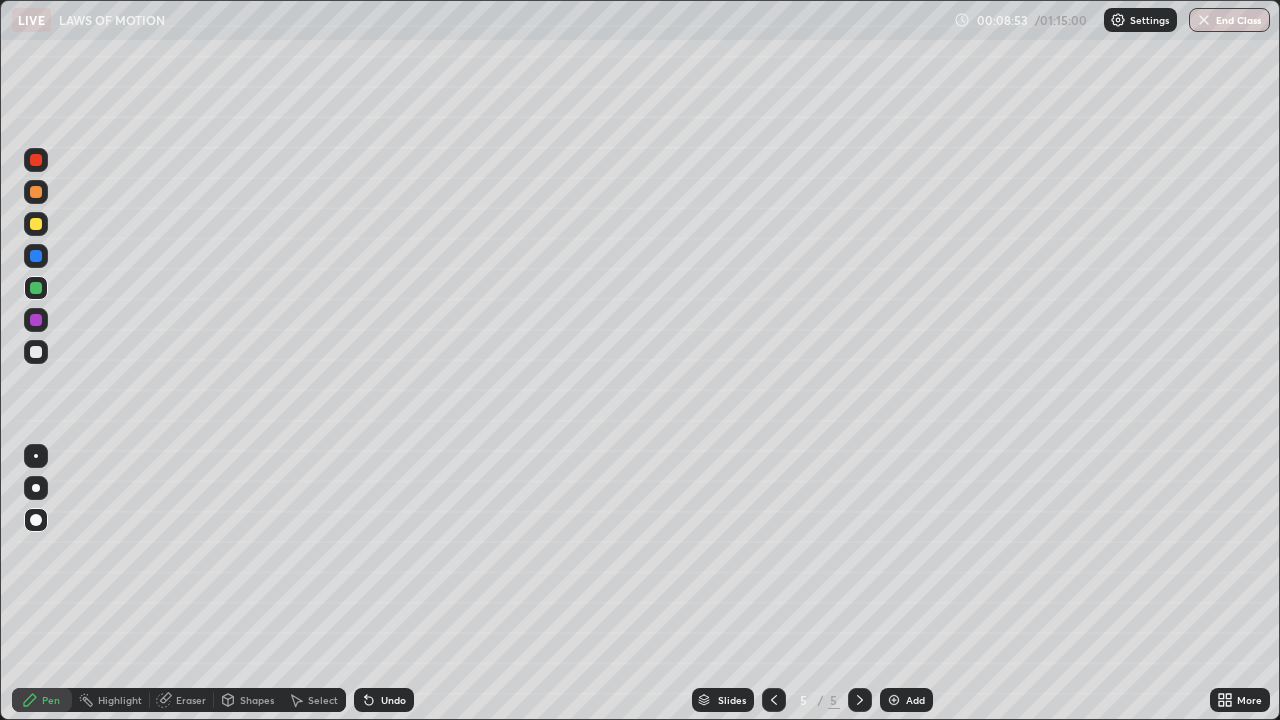 click at bounding box center [36, 488] 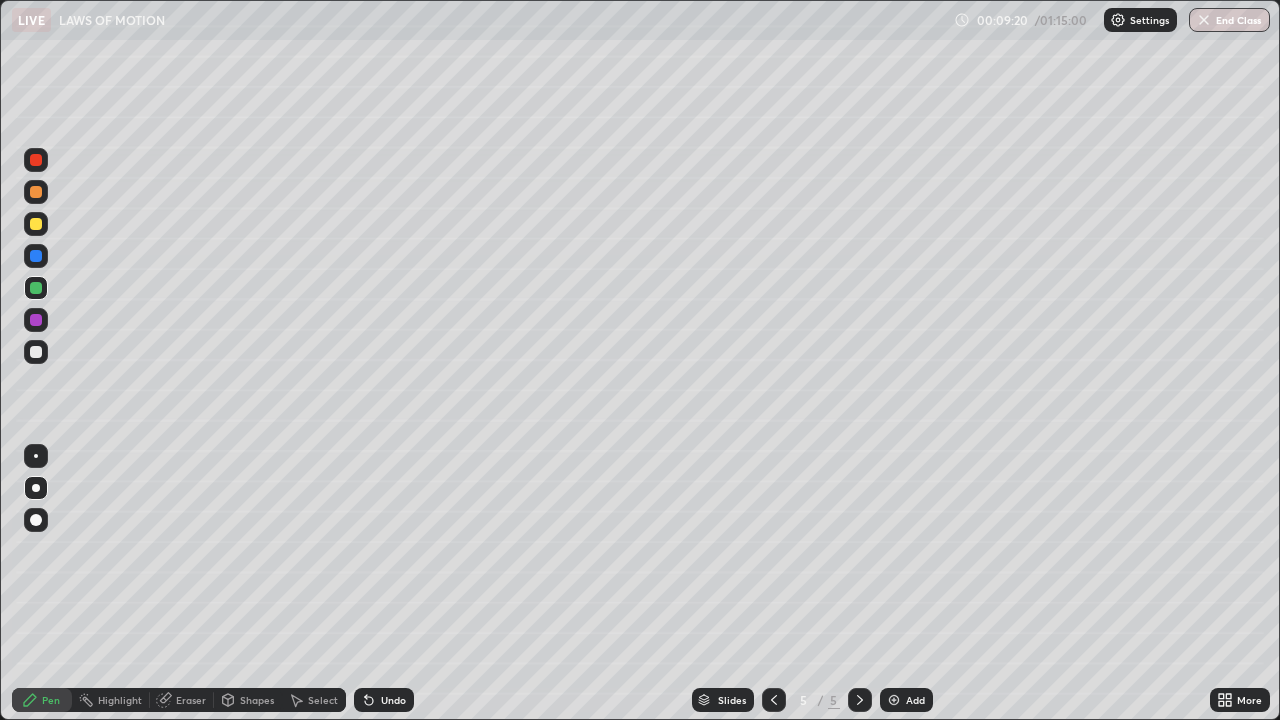 click at bounding box center [36, 352] 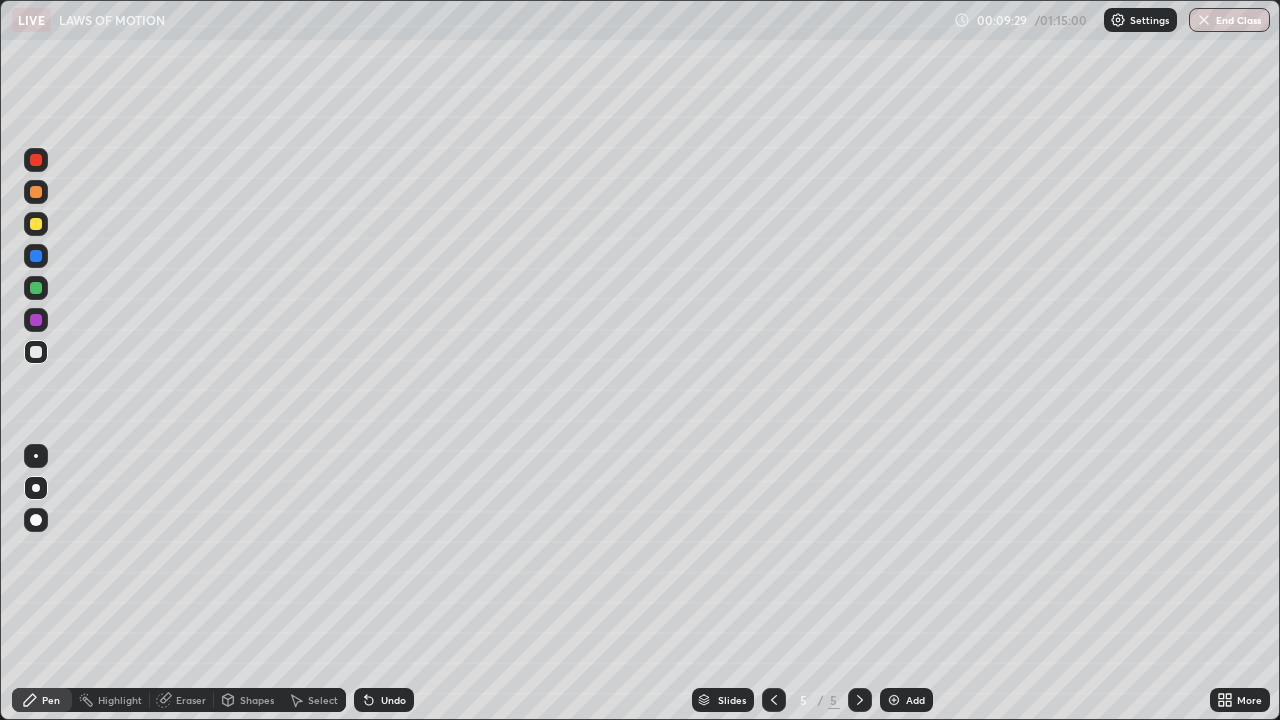 click at bounding box center (36, 224) 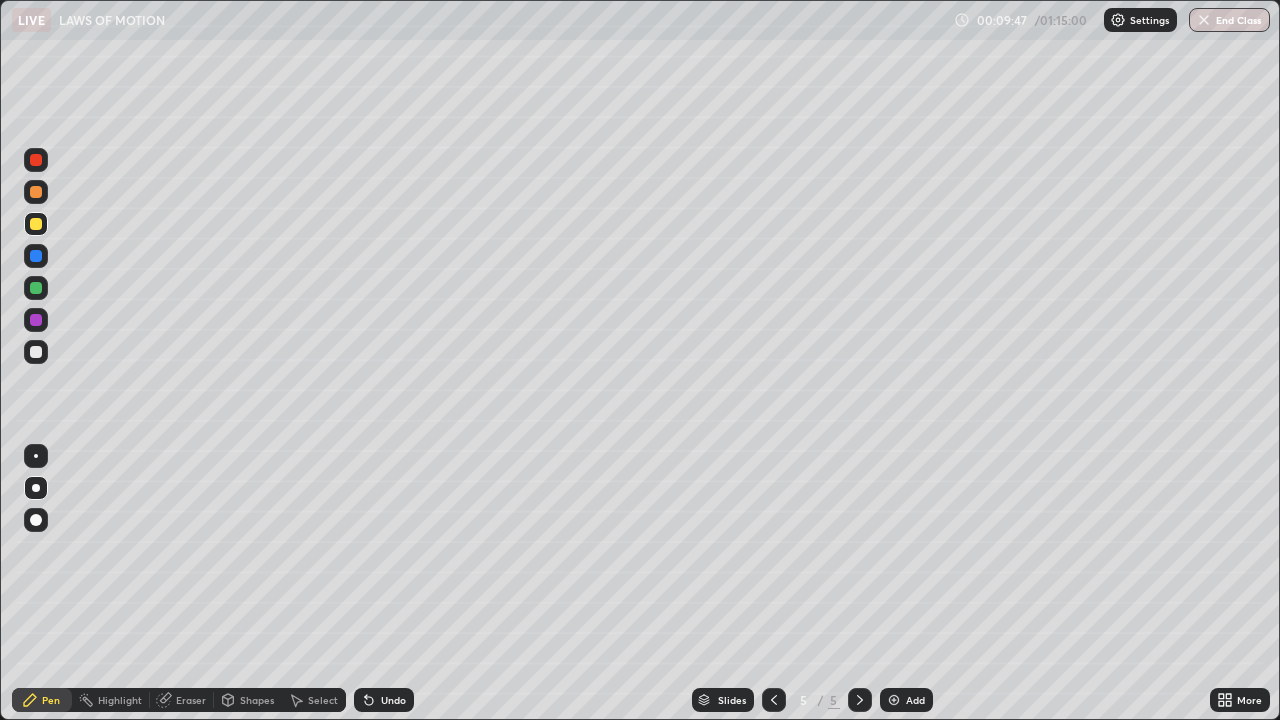 click at bounding box center (36, 456) 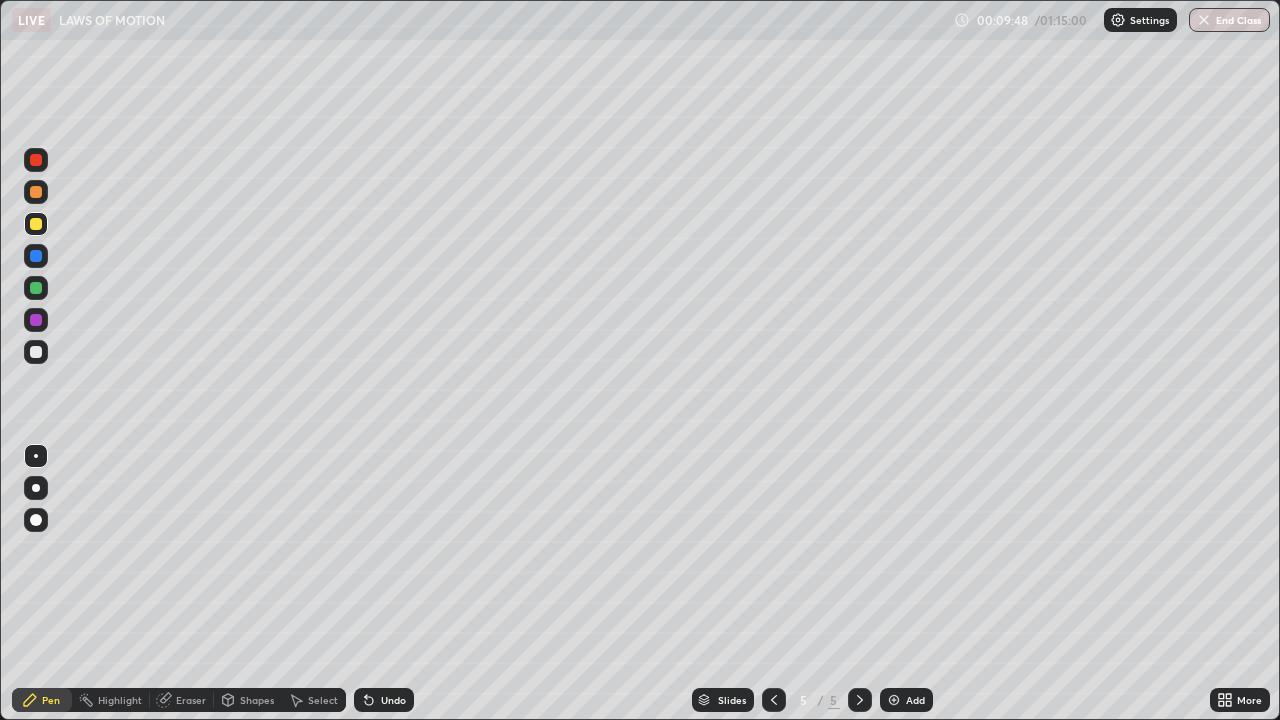 click at bounding box center [36, 352] 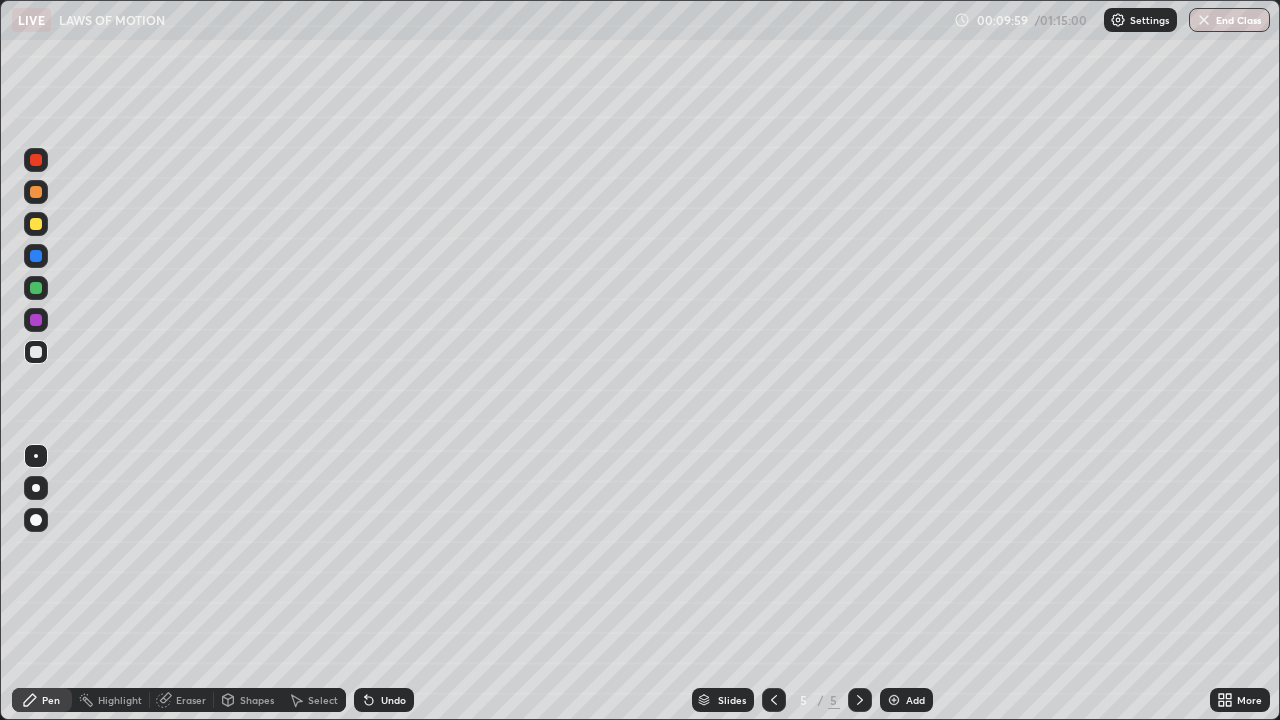click at bounding box center [36, 192] 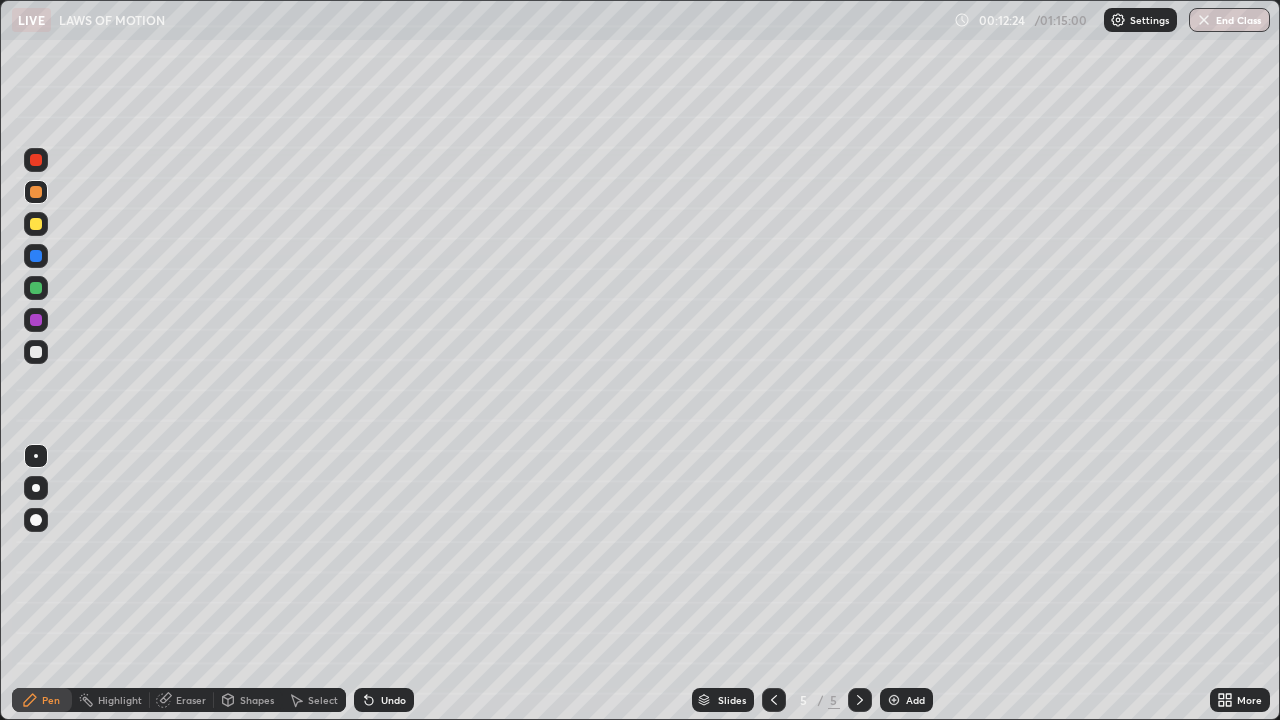 click on "Add" at bounding box center [906, 700] 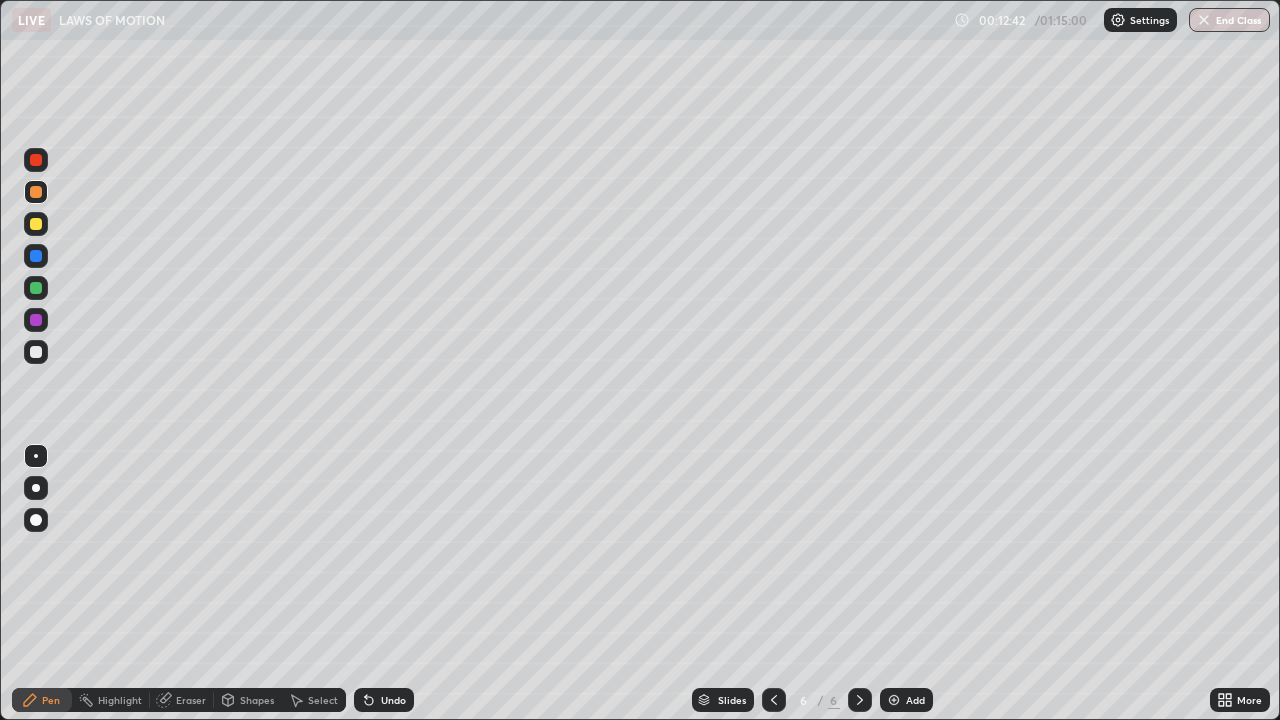 click 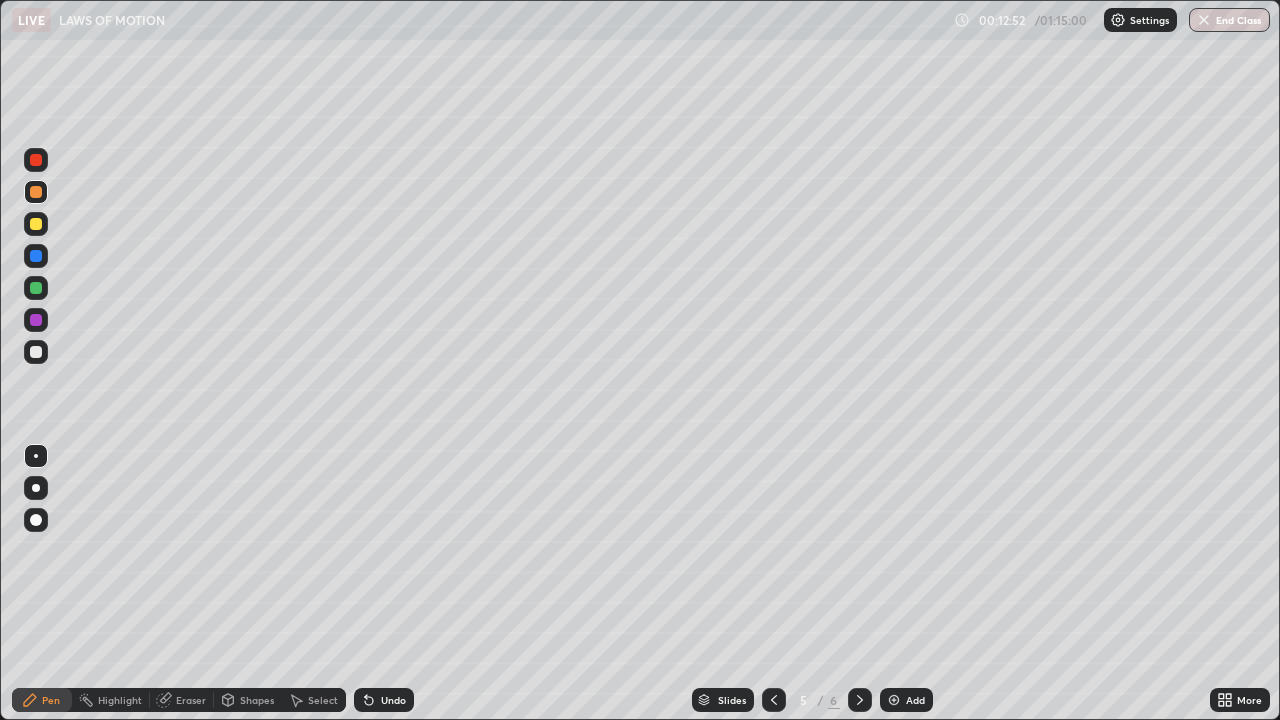 click 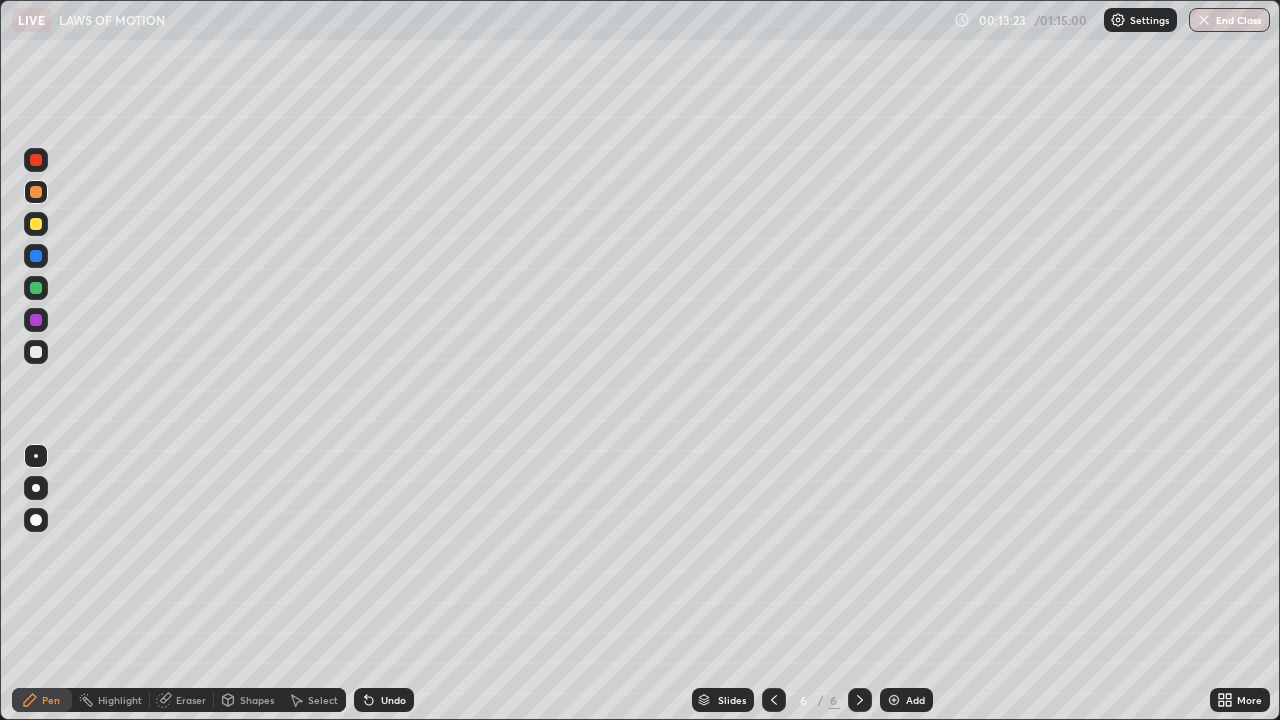 click 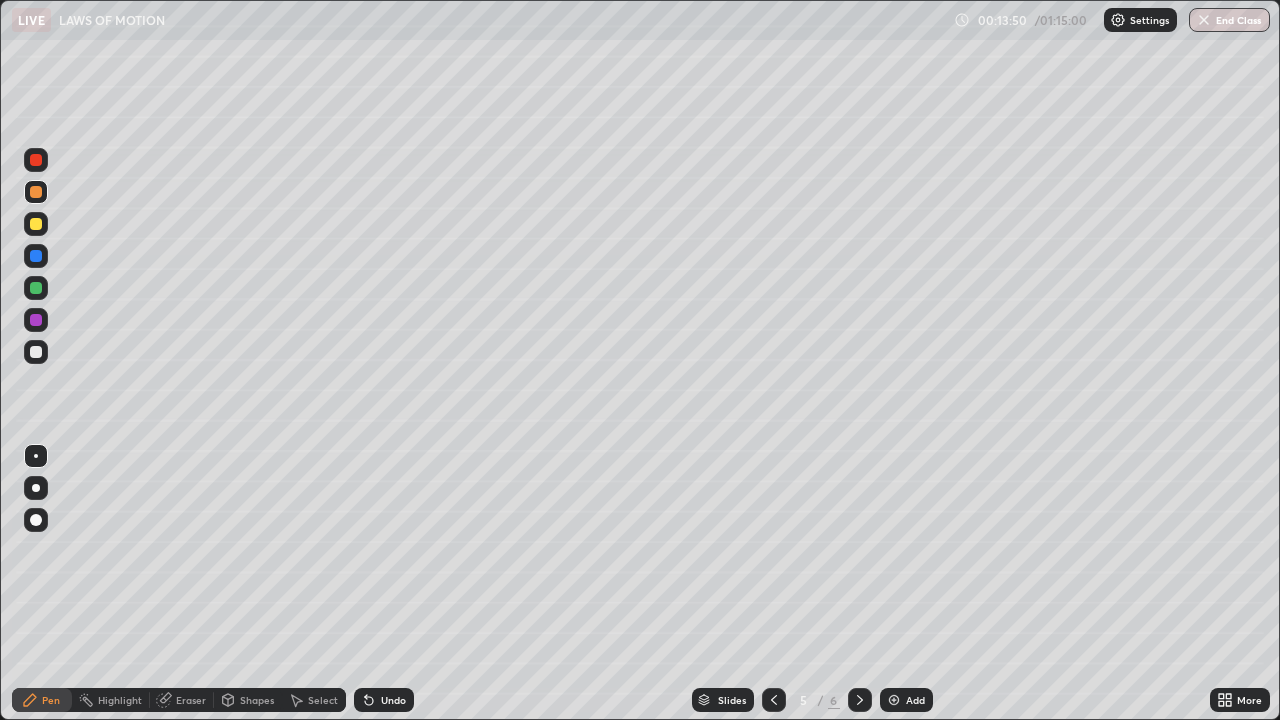 click at bounding box center (860, 700) 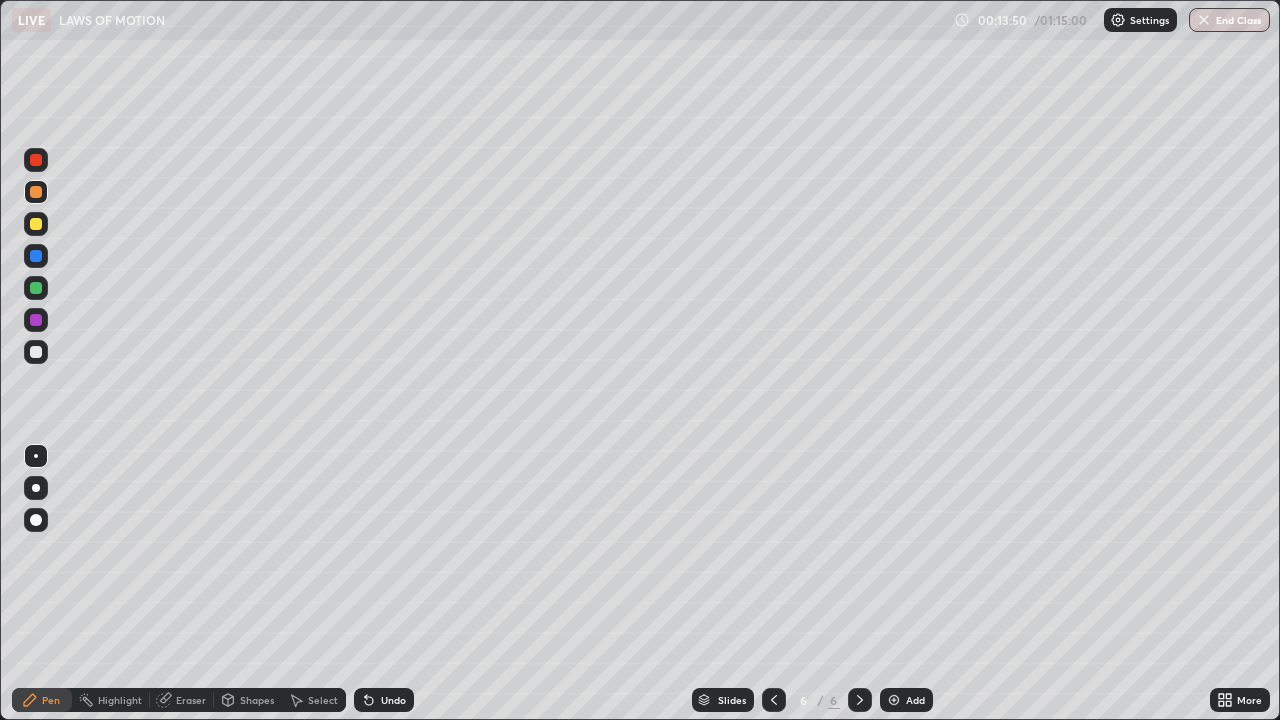 click on "Add" at bounding box center (906, 700) 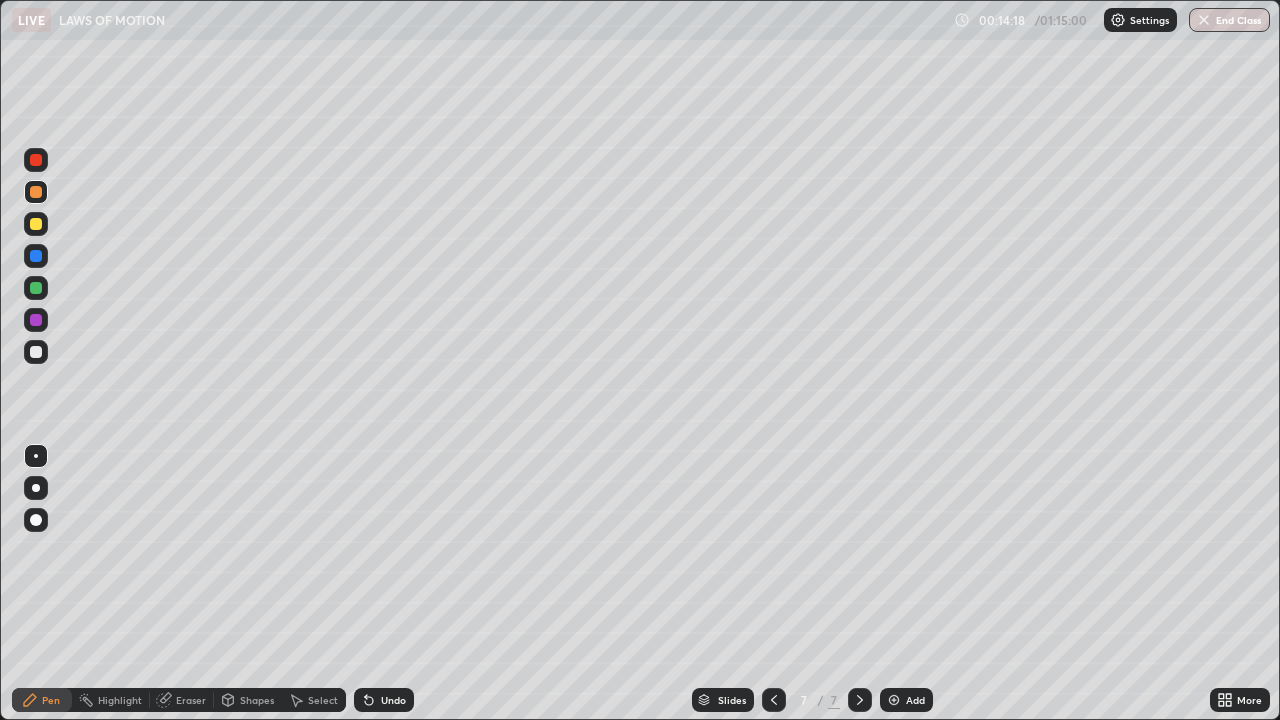 click at bounding box center [36, 352] 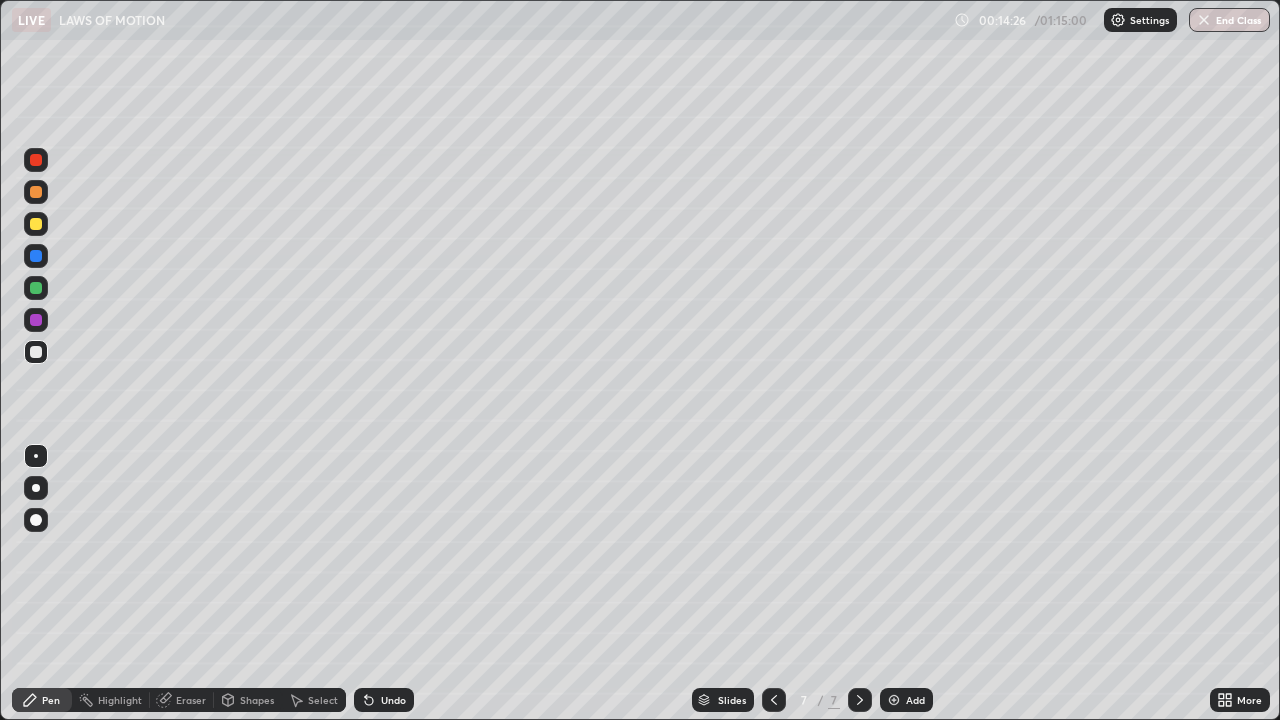 click on "Shapes" at bounding box center [257, 700] 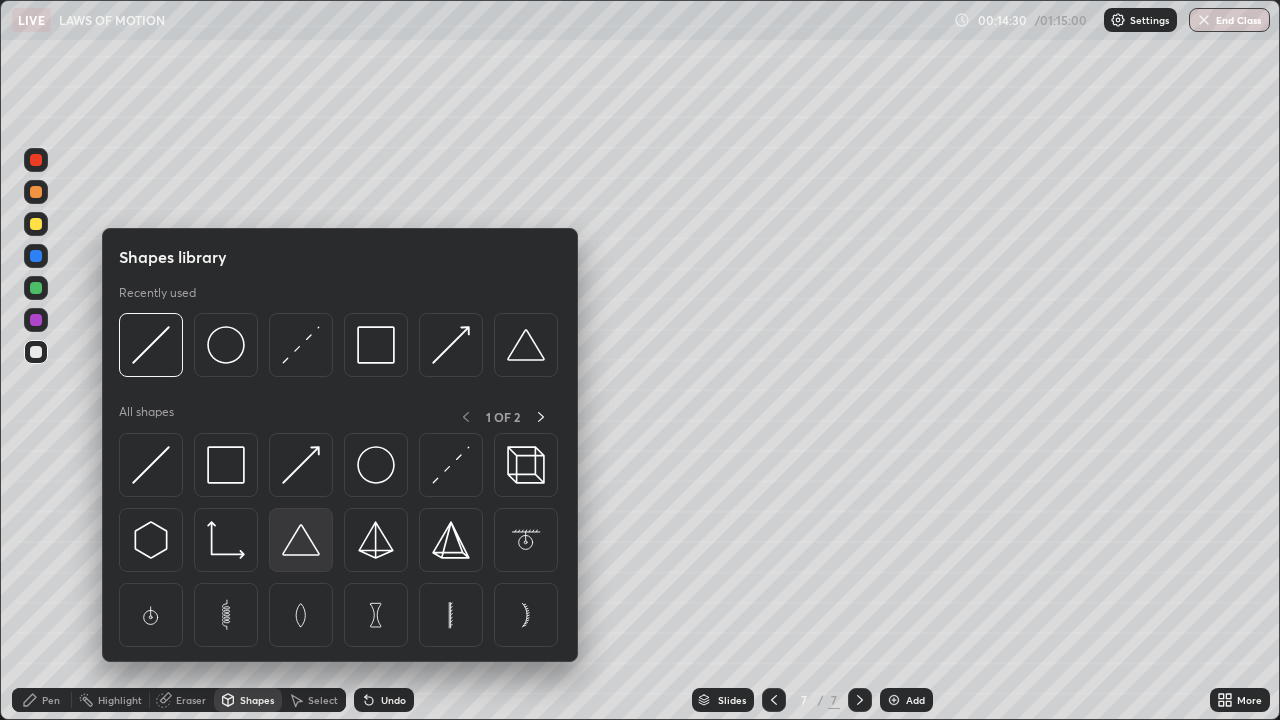 click at bounding box center (301, 540) 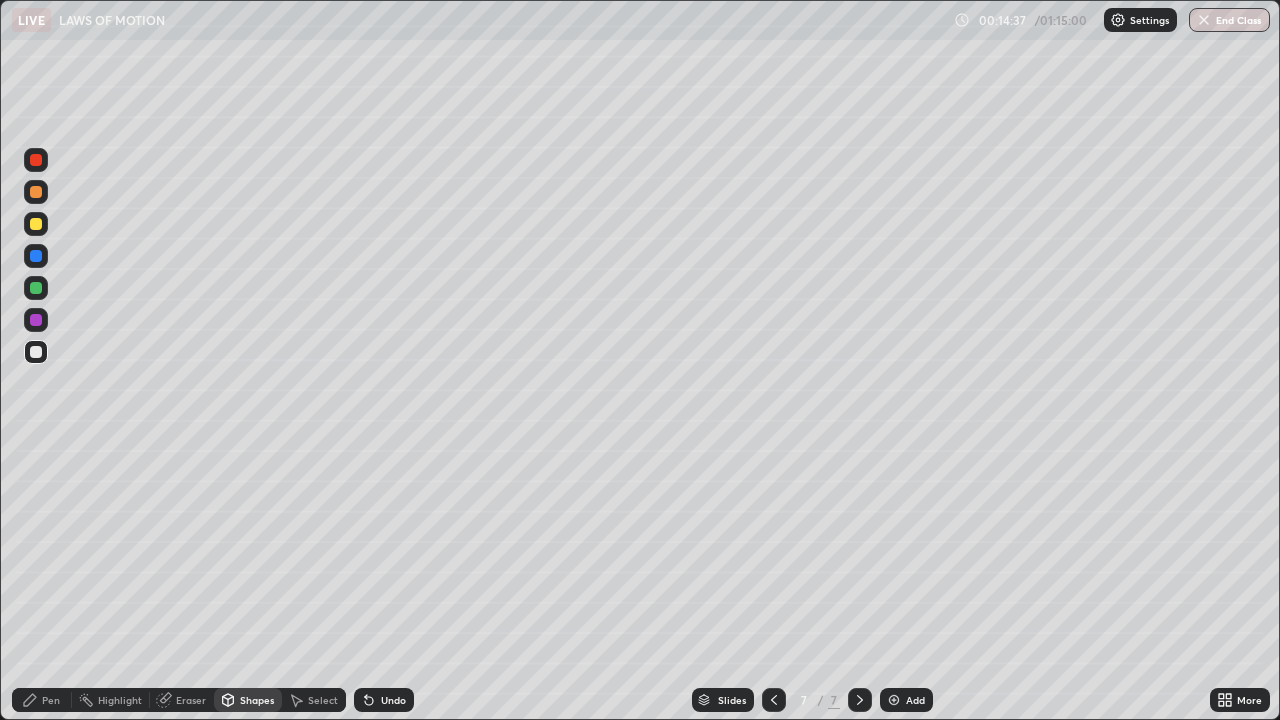 click on "Pen" at bounding box center (51, 700) 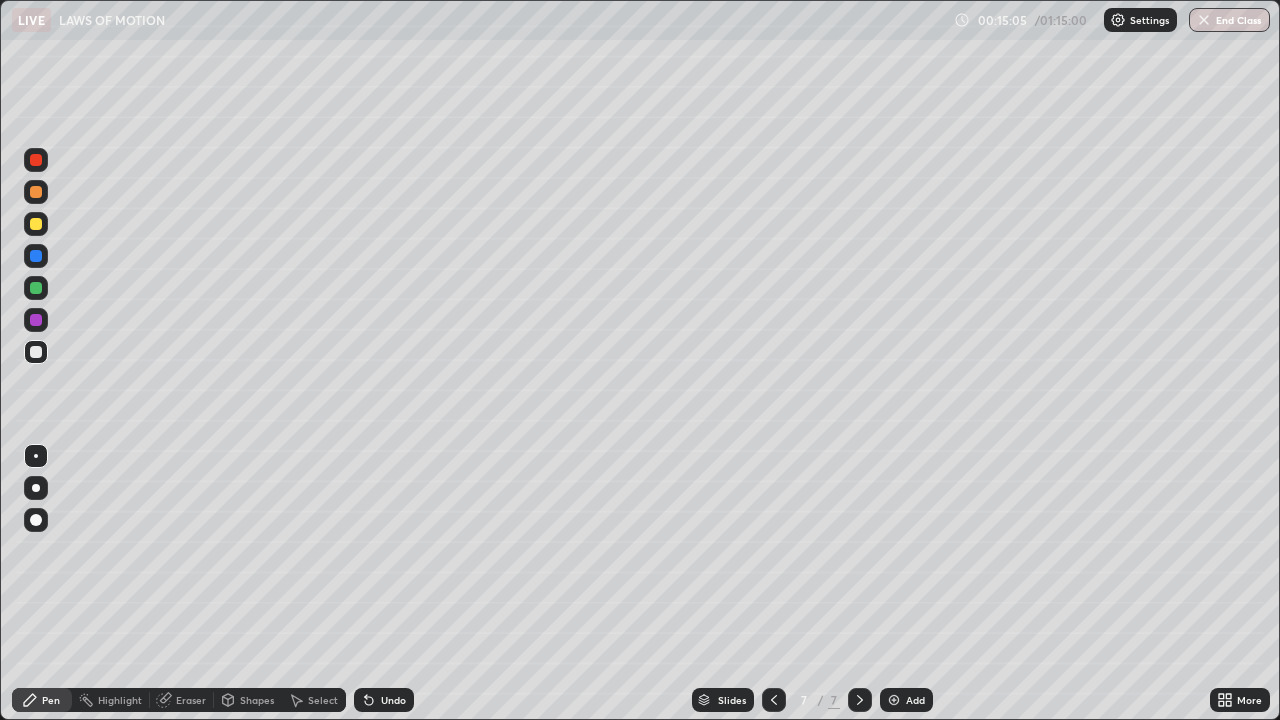 click at bounding box center (36, 224) 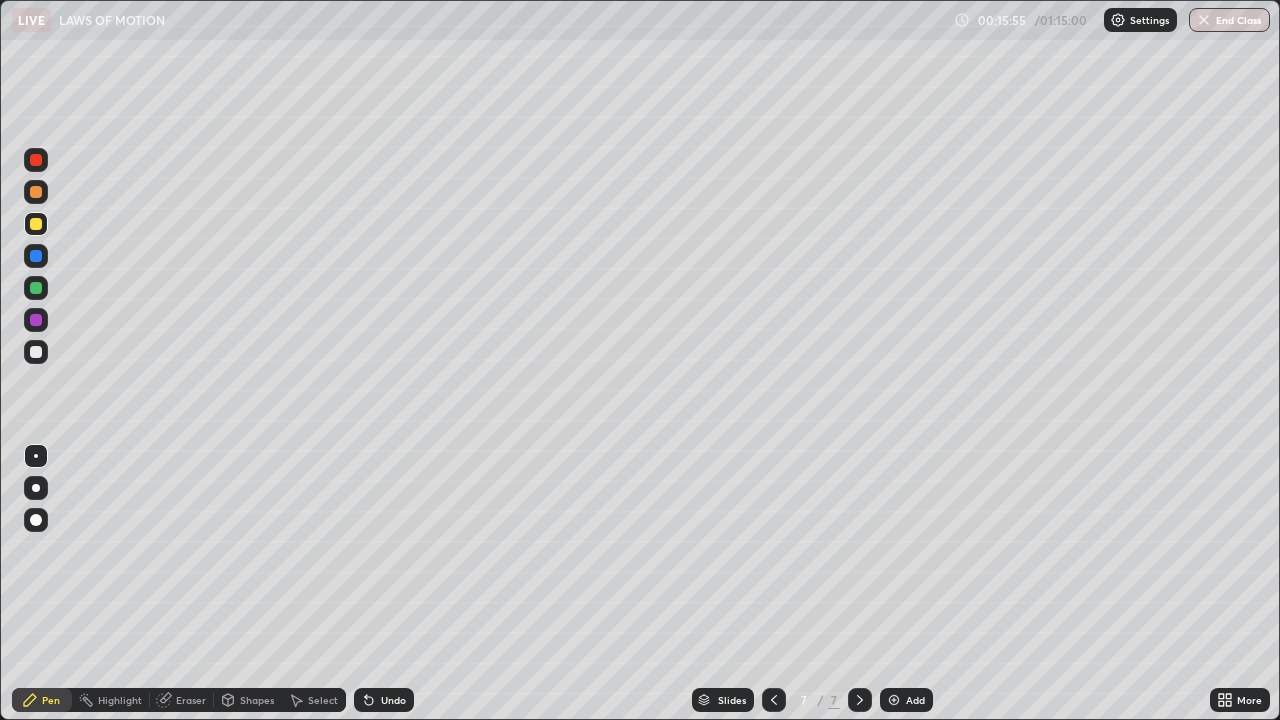click on "Eraser" at bounding box center (182, 700) 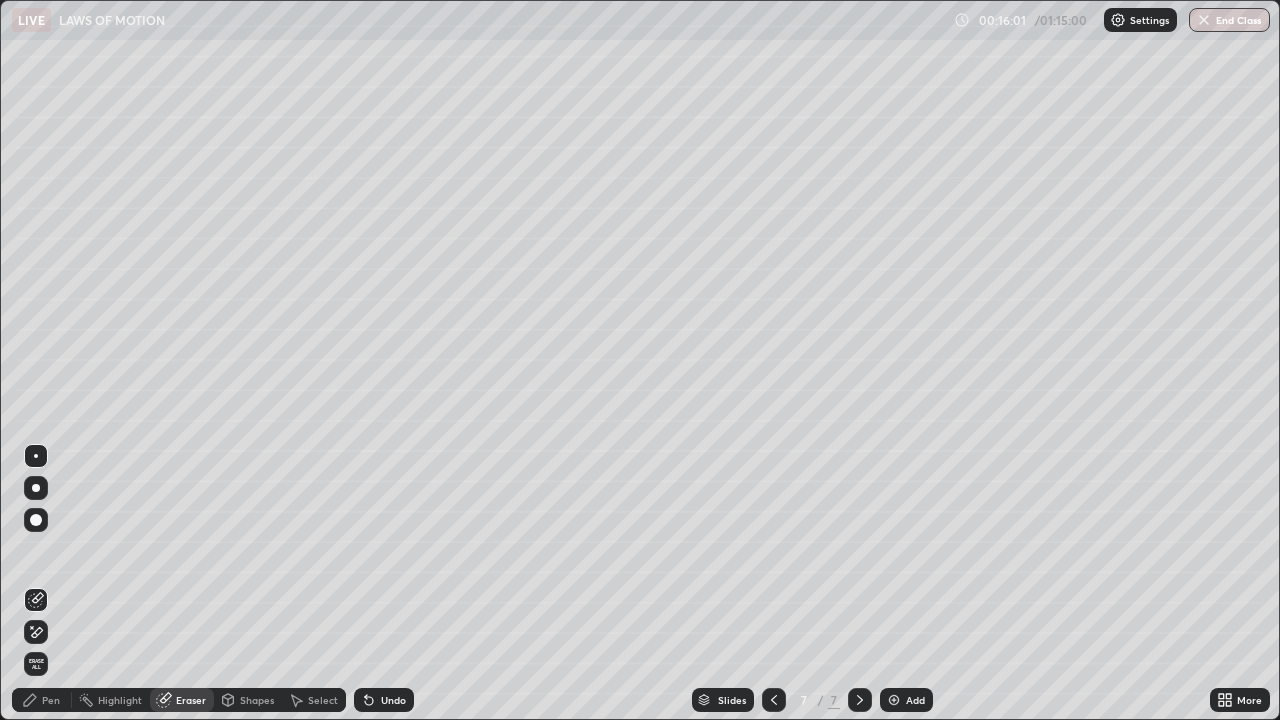 click on "Pen" at bounding box center [42, 700] 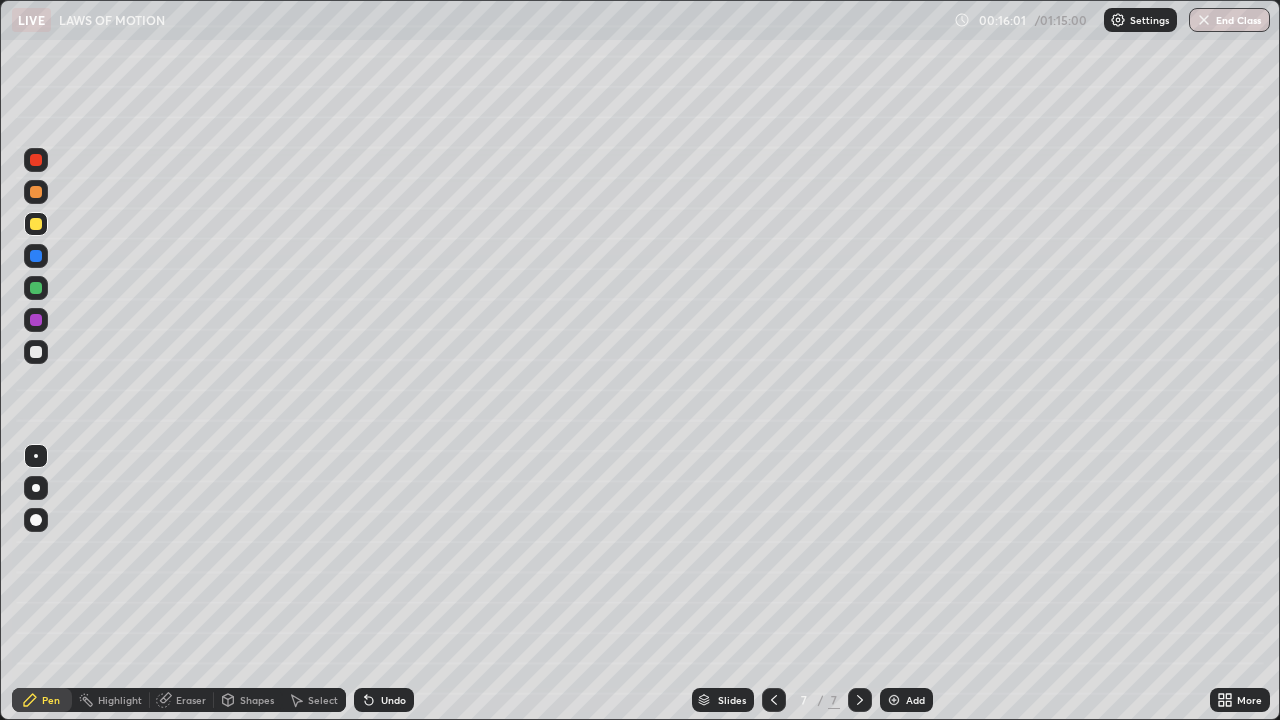 click at bounding box center (36, 352) 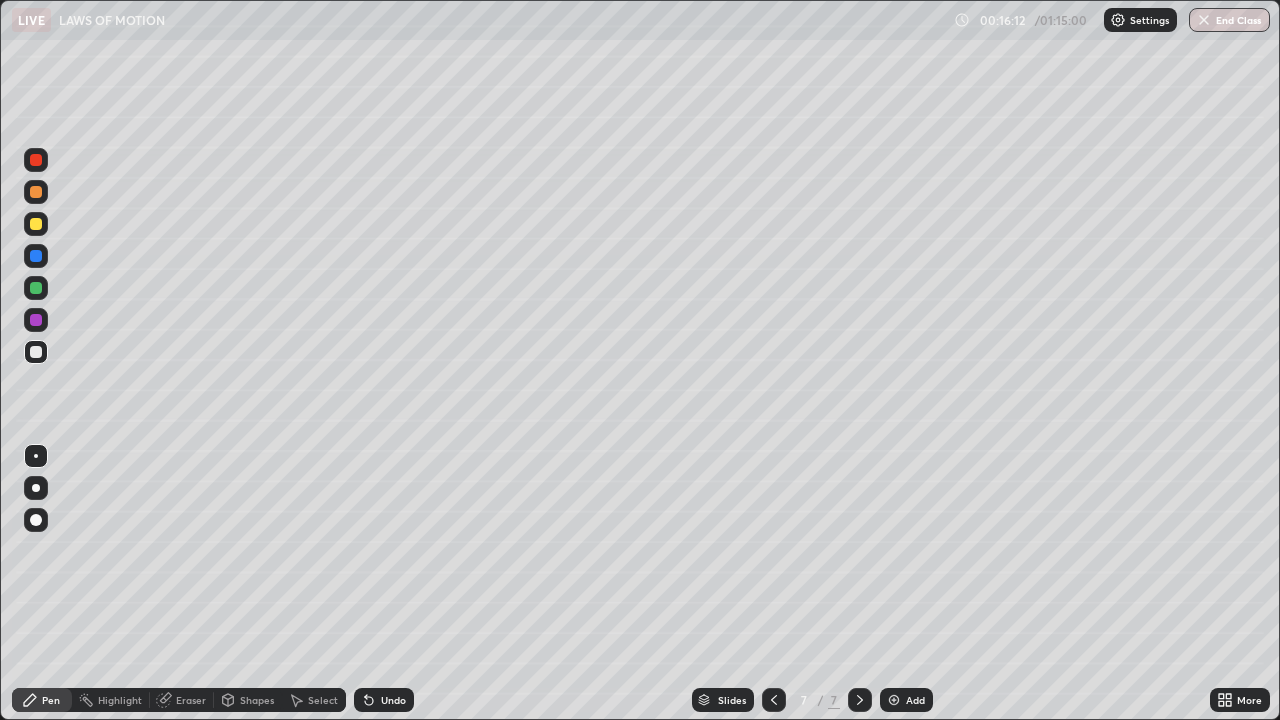 click at bounding box center [894, 700] 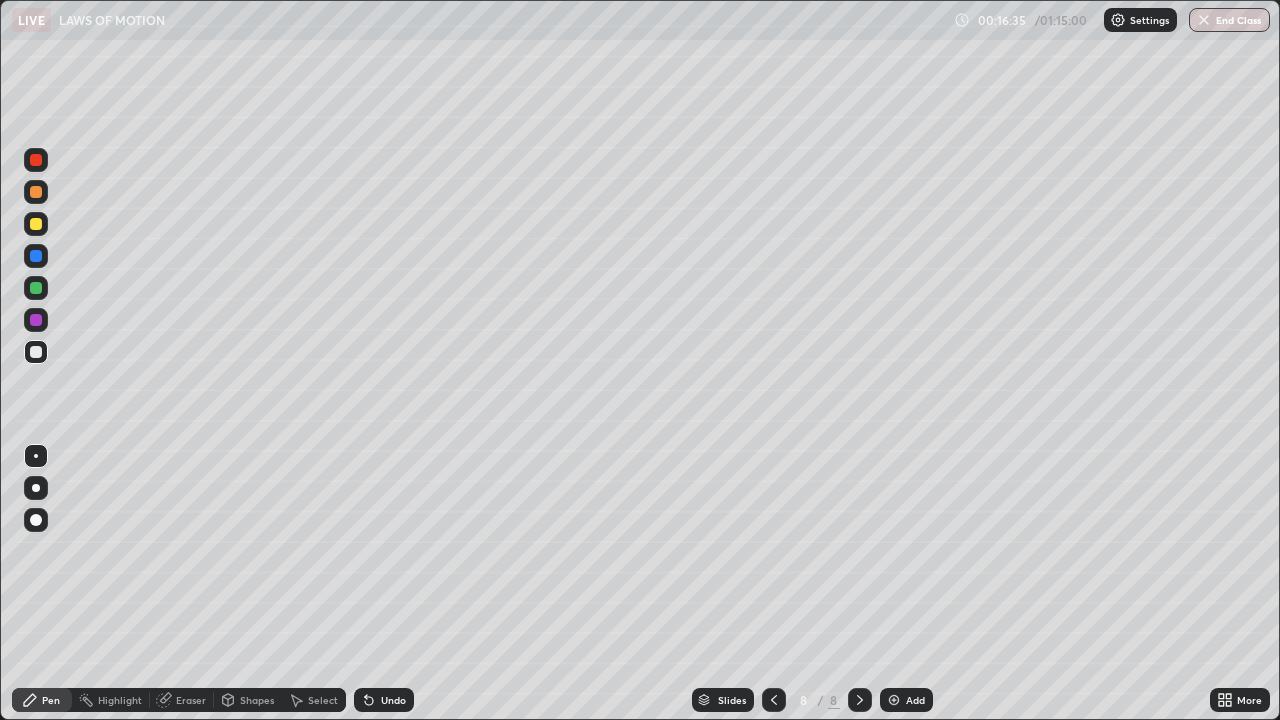 click at bounding box center [36, 224] 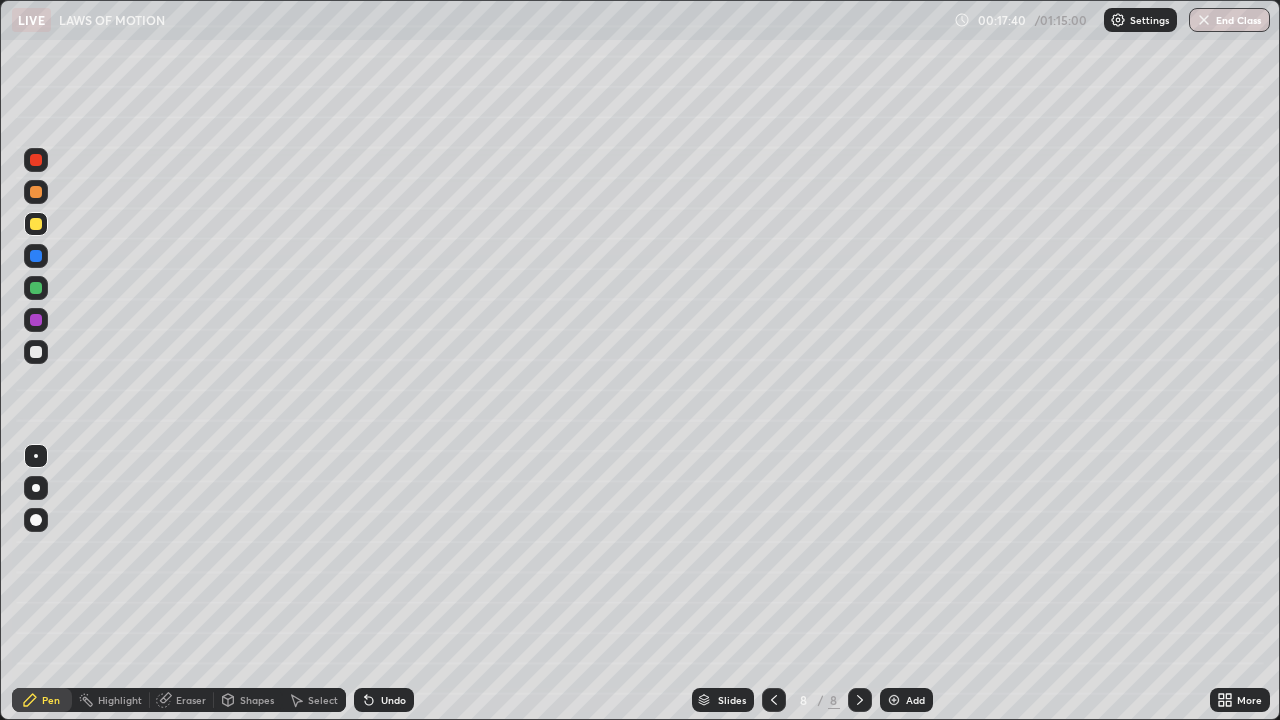 click at bounding box center (894, 700) 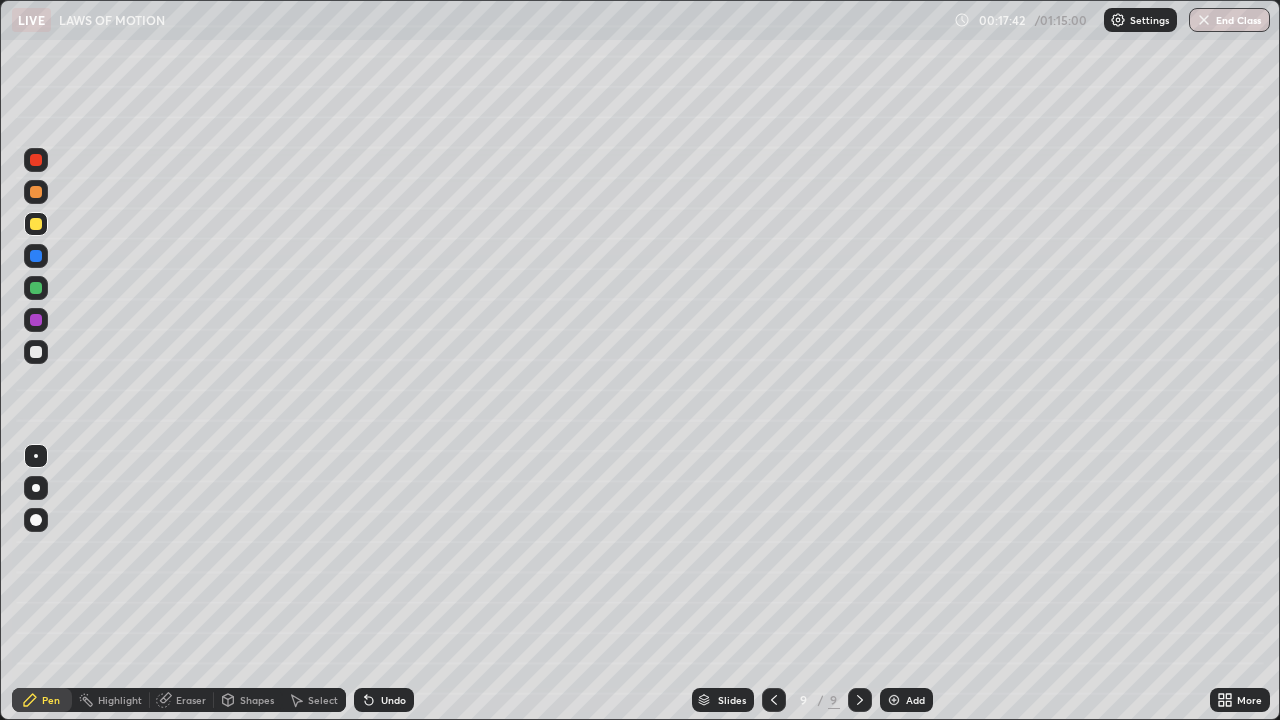 click at bounding box center (36, 352) 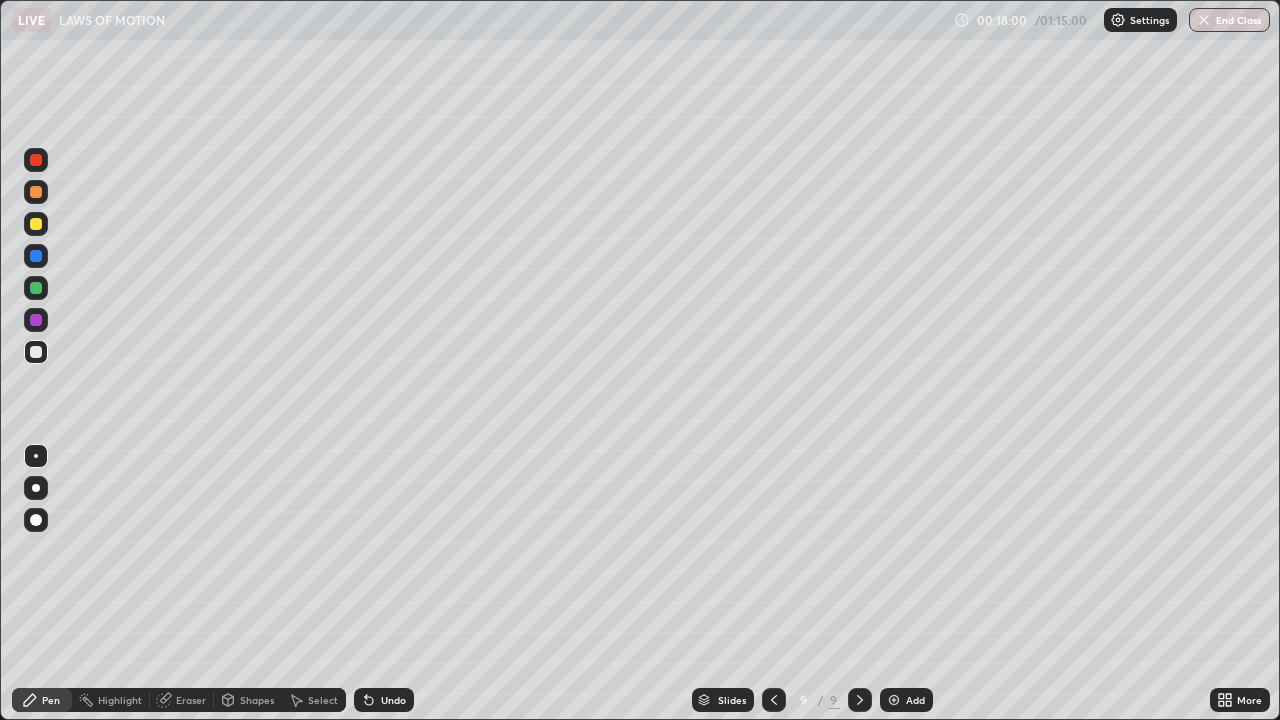 click on "Shapes" at bounding box center (257, 700) 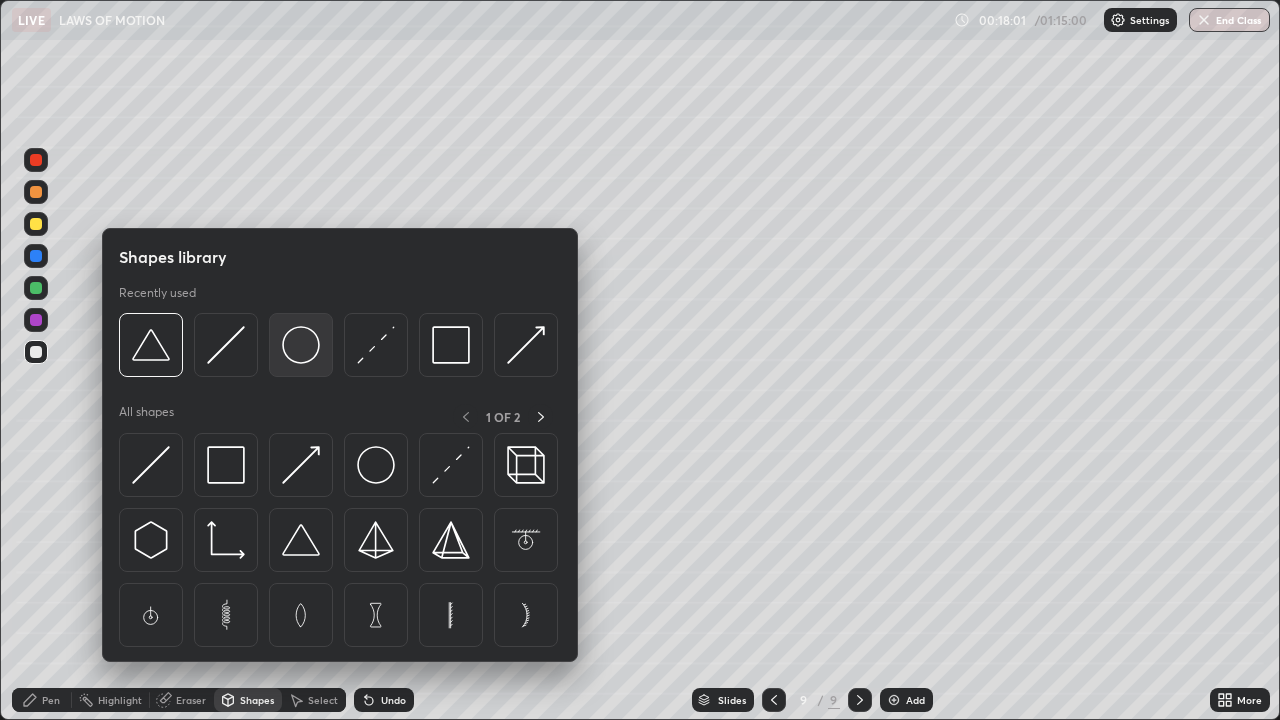click at bounding box center [301, 345] 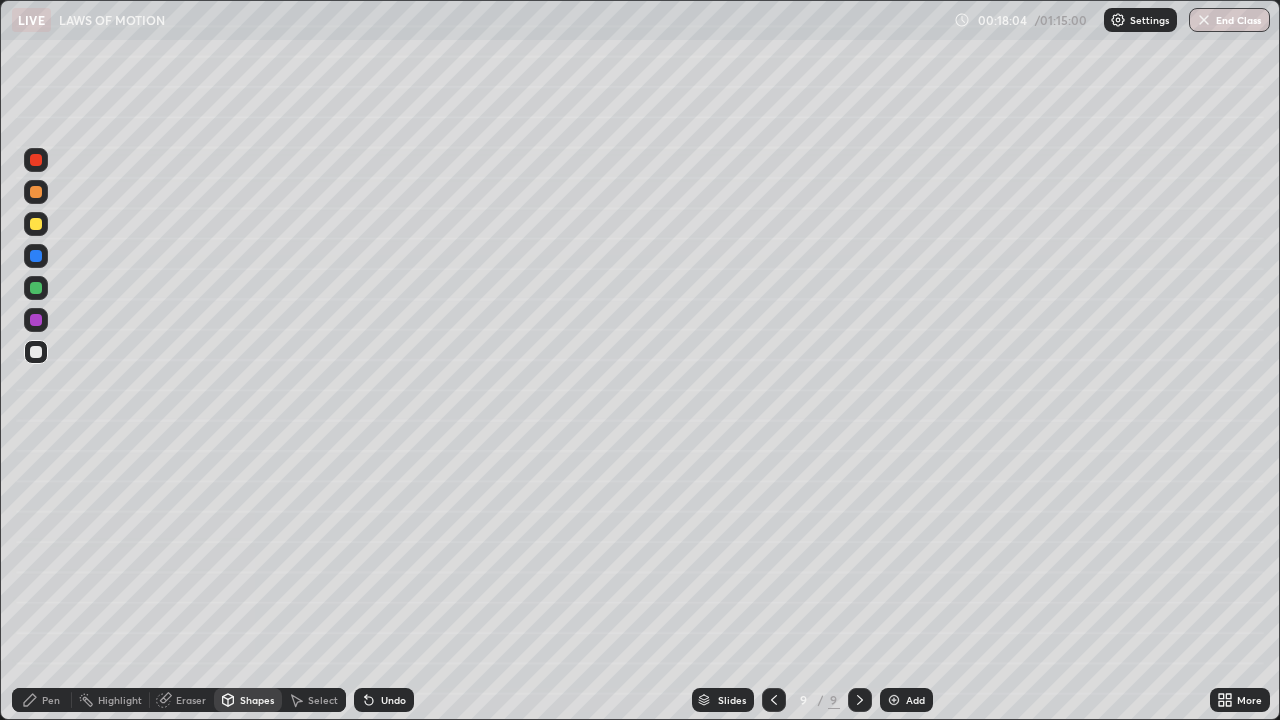 click on "Pen" at bounding box center (51, 700) 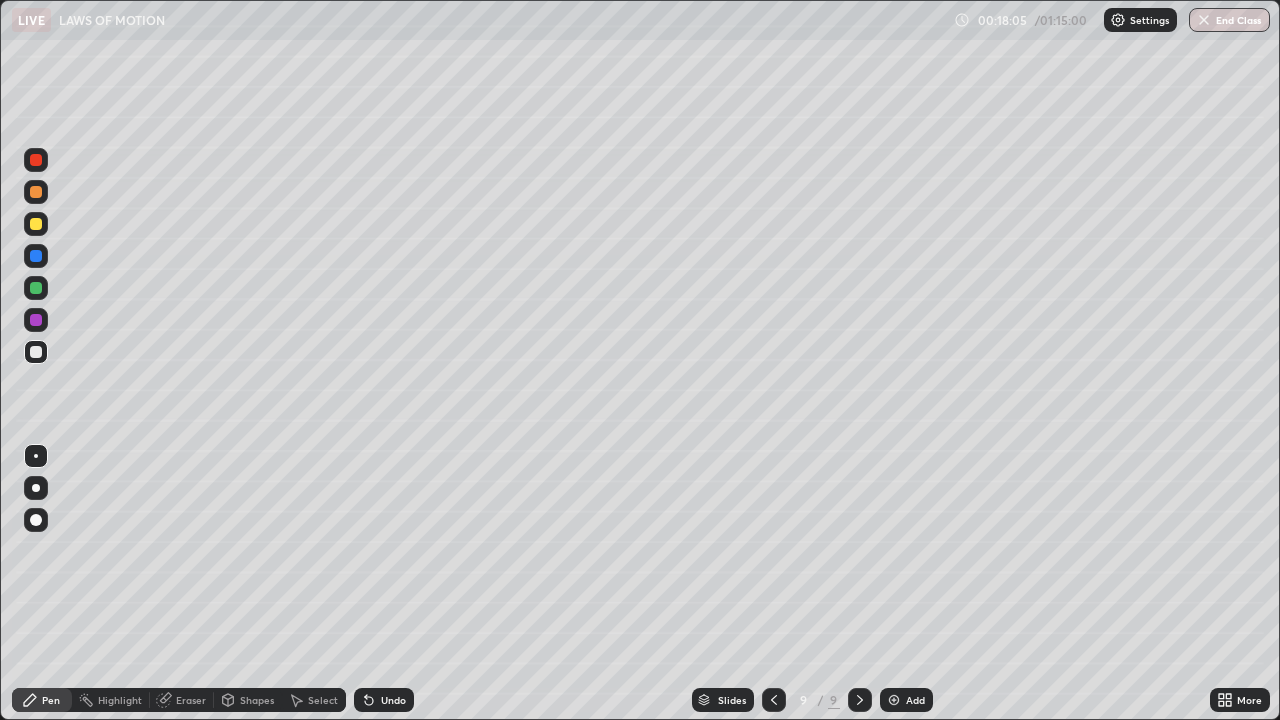 click at bounding box center [36, 520] 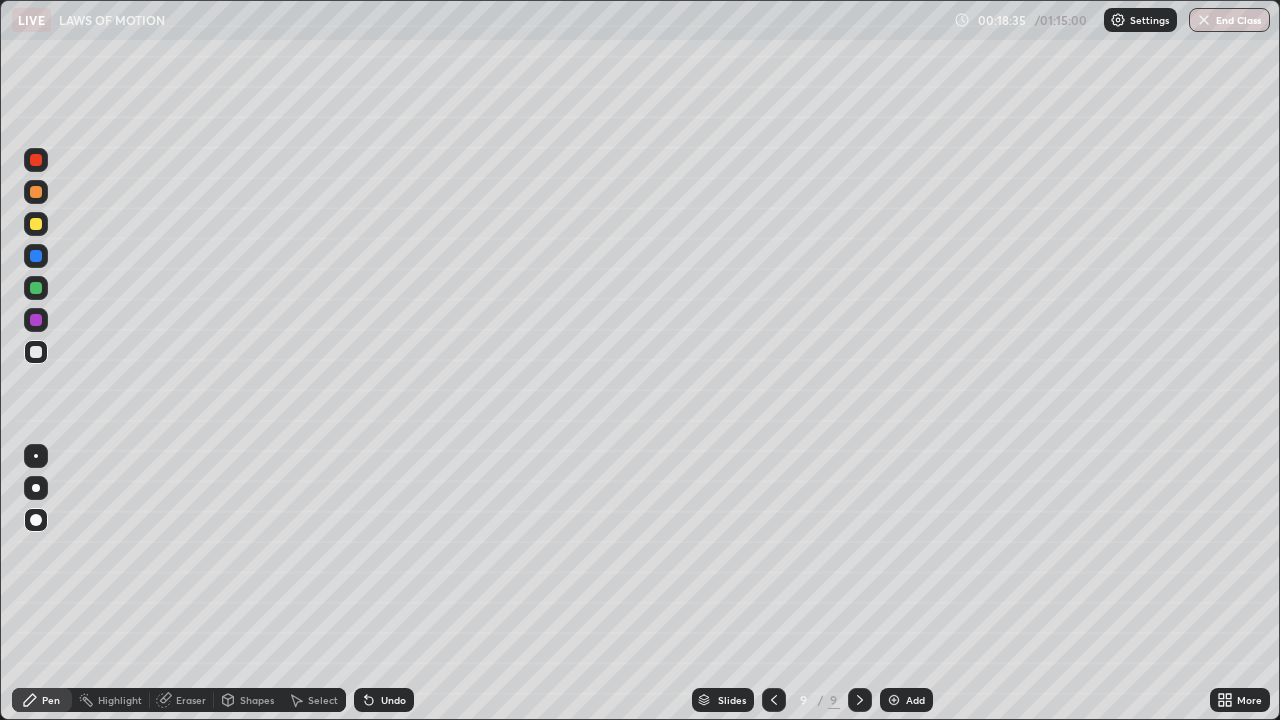 click at bounding box center [36, 456] 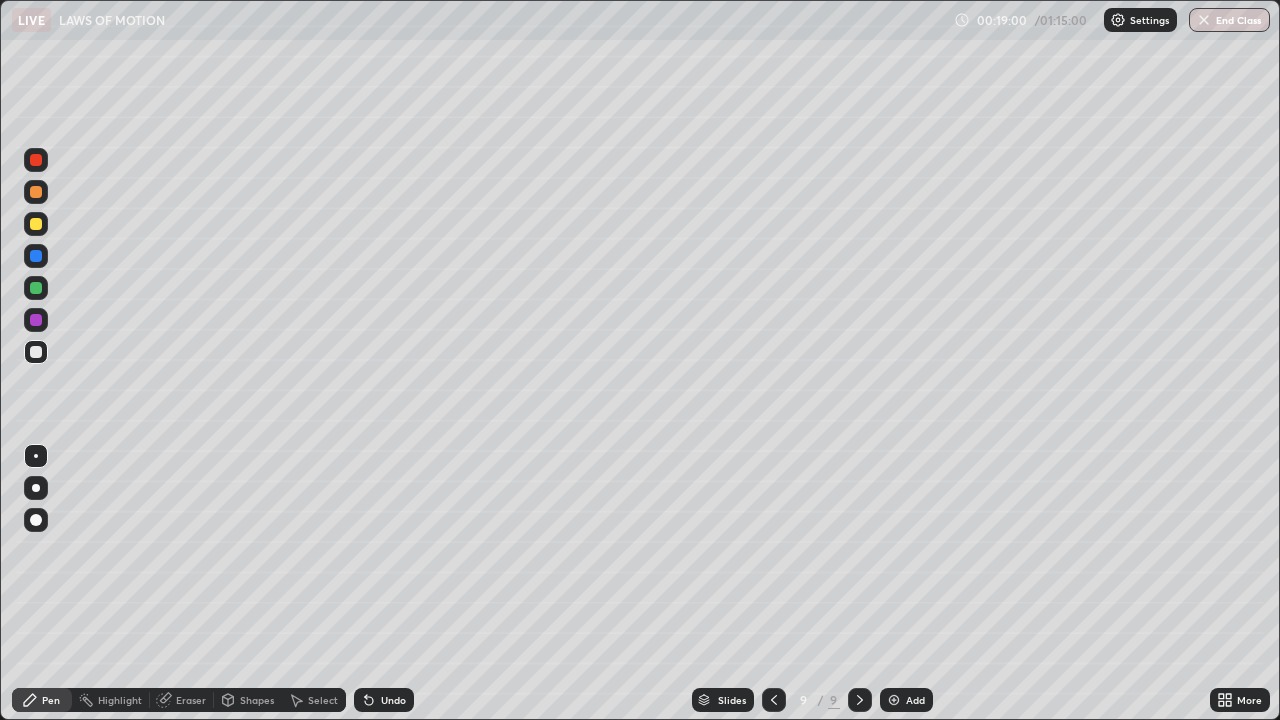 click at bounding box center [36, 224] 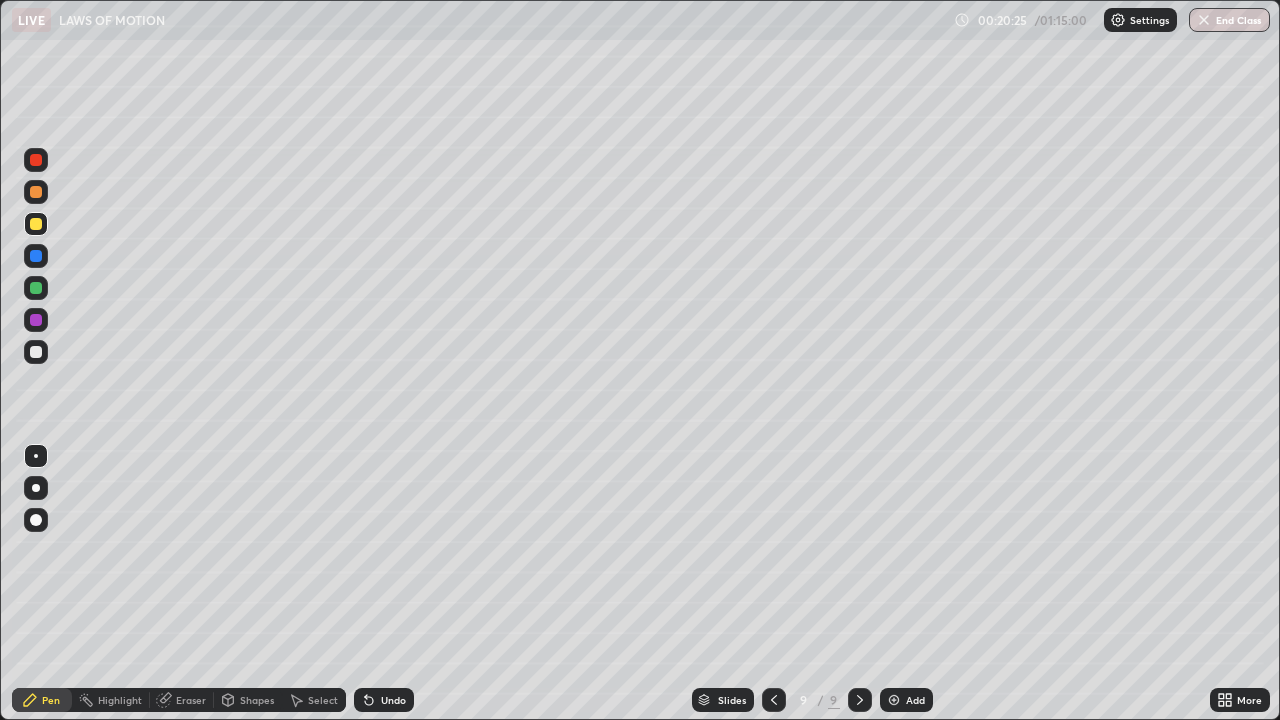 click at bounding box center [36, 224] 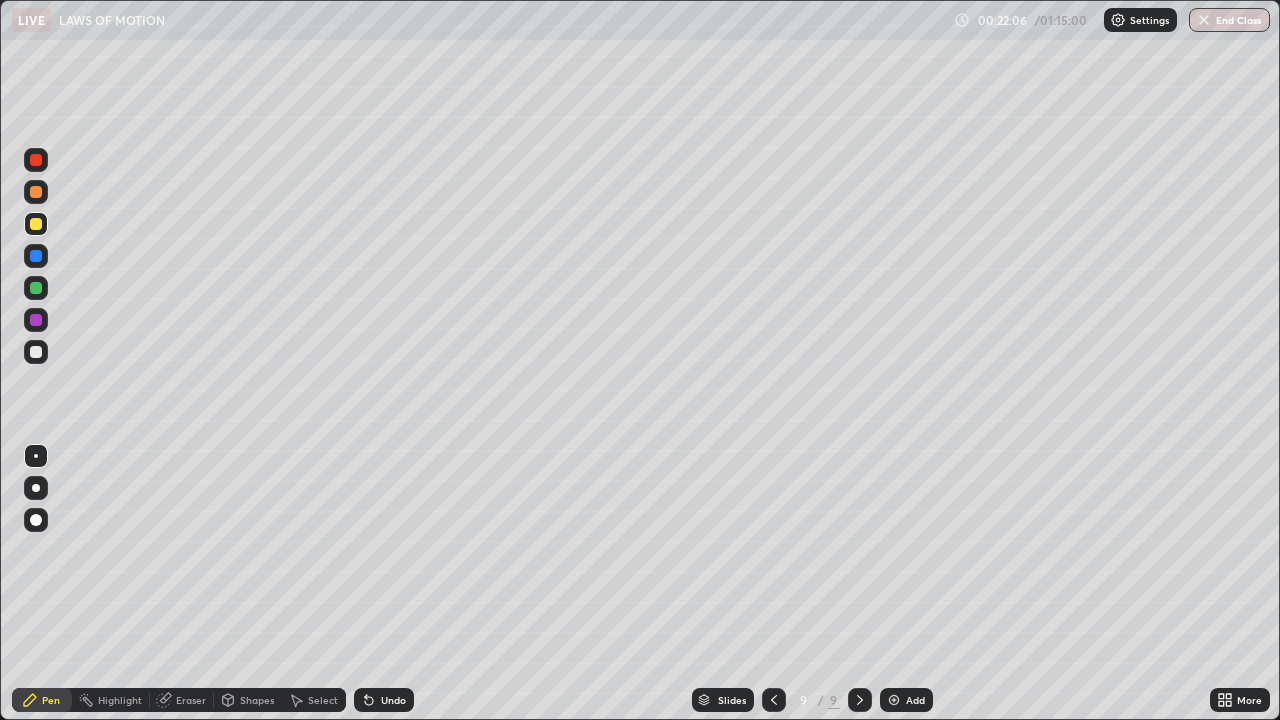 click on "Add" at bounding box center [915, 700] 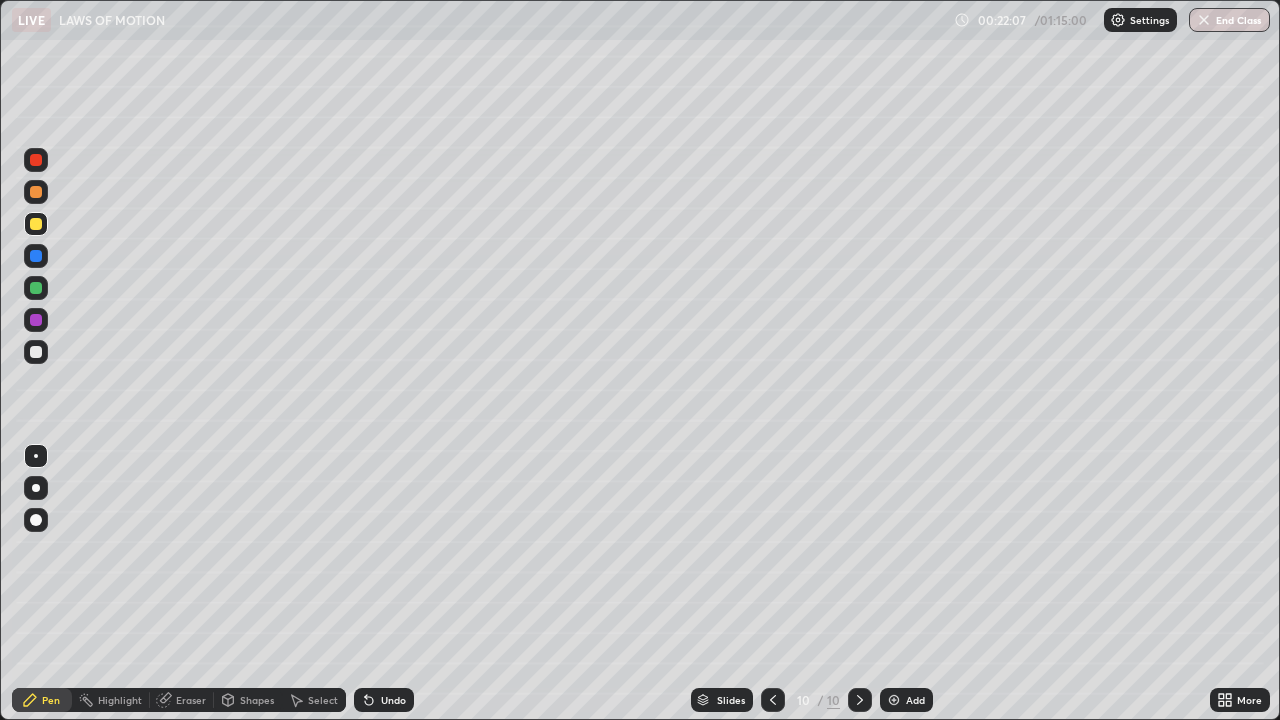 click at bounding box center (36, 352) 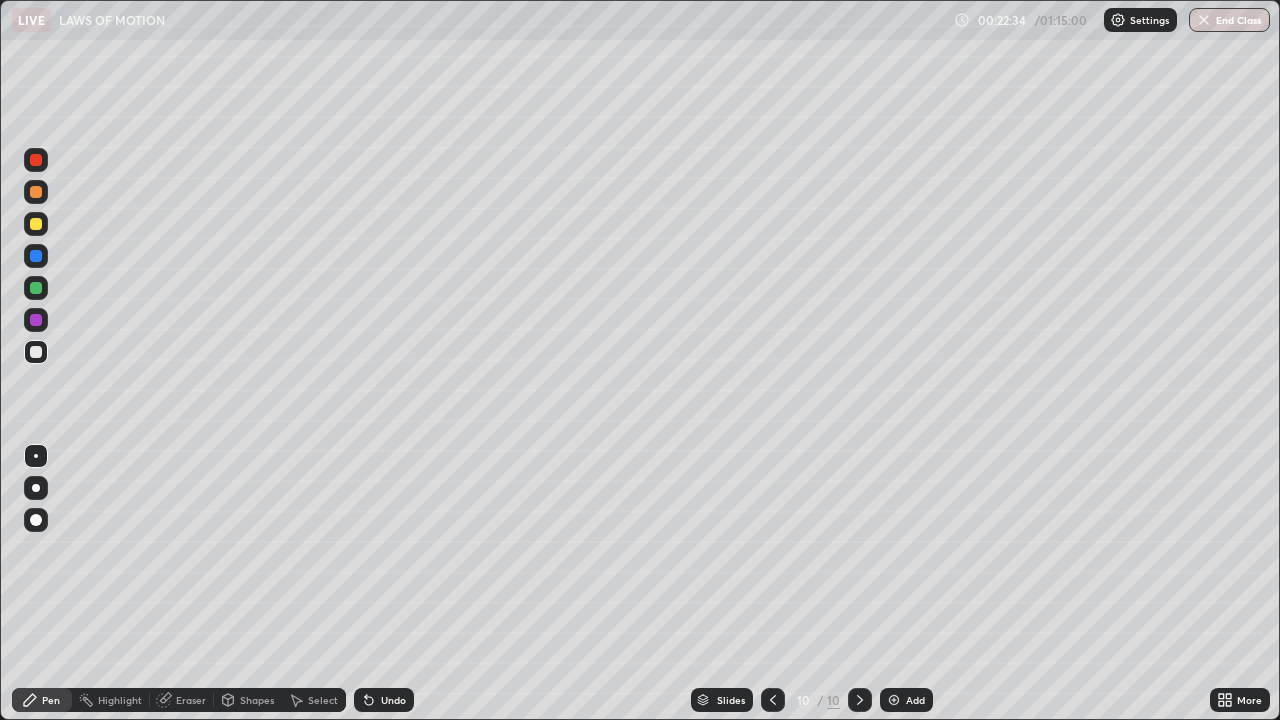 click on "Eraser" at bounding box center (191, 700) 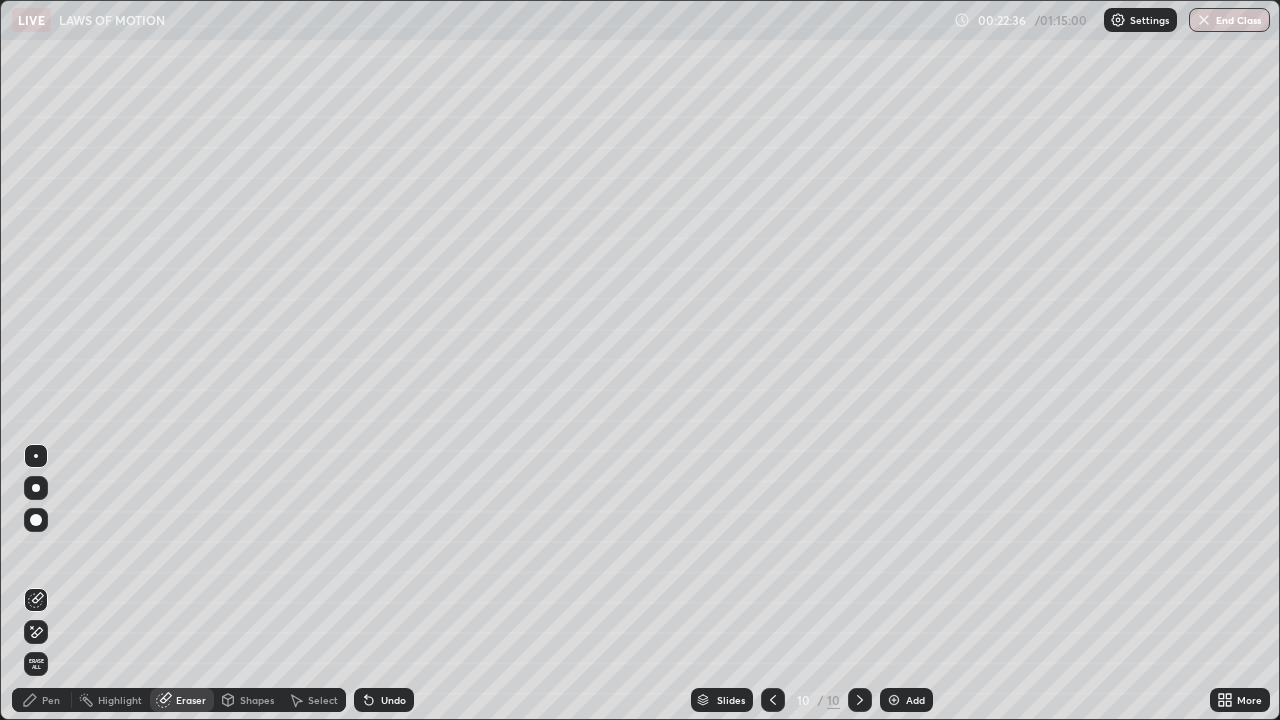 click on "Pen" at bounding box center [51, 700] 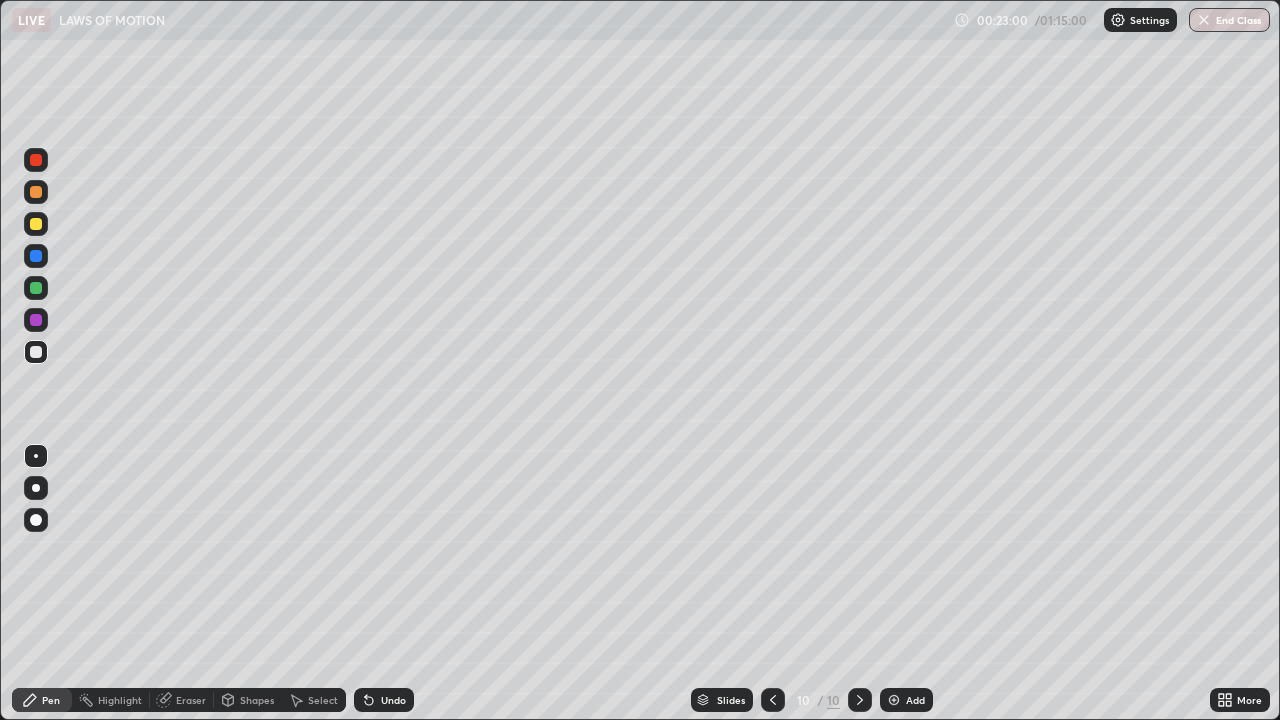 click on "Undo" at bounding box center (393, 700) 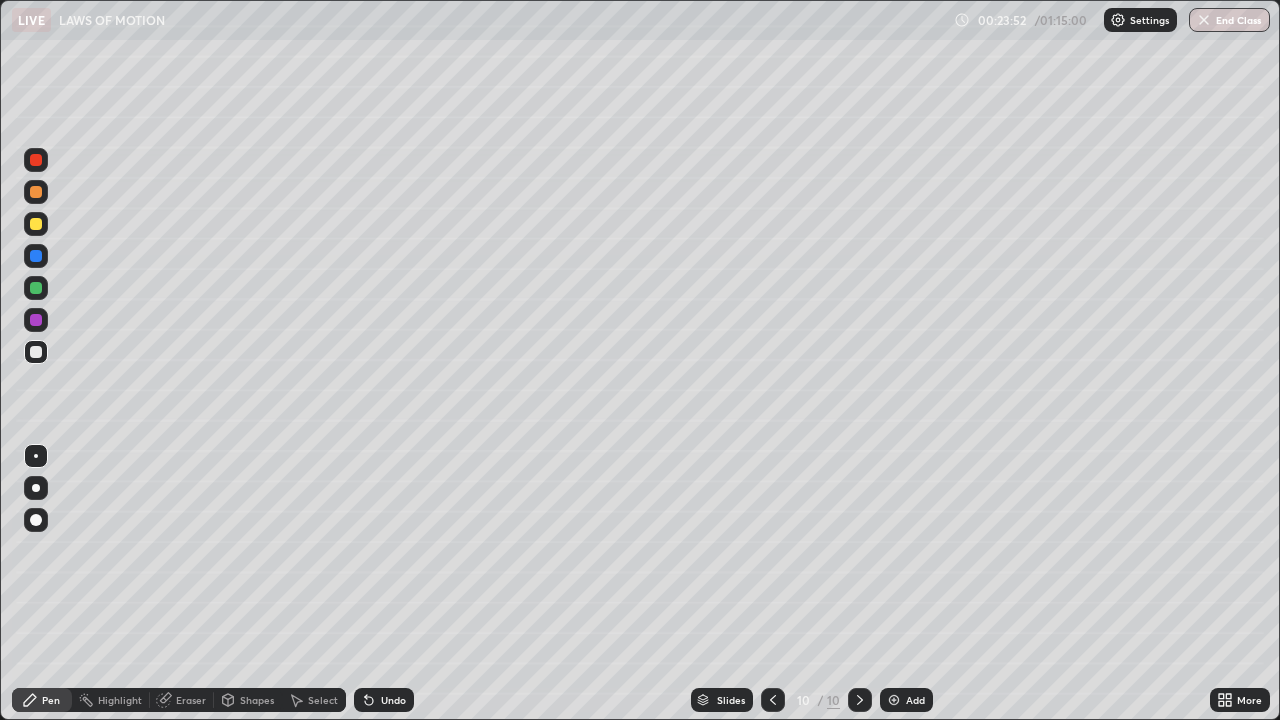 click on "Add" at bounding box center [915, 700] 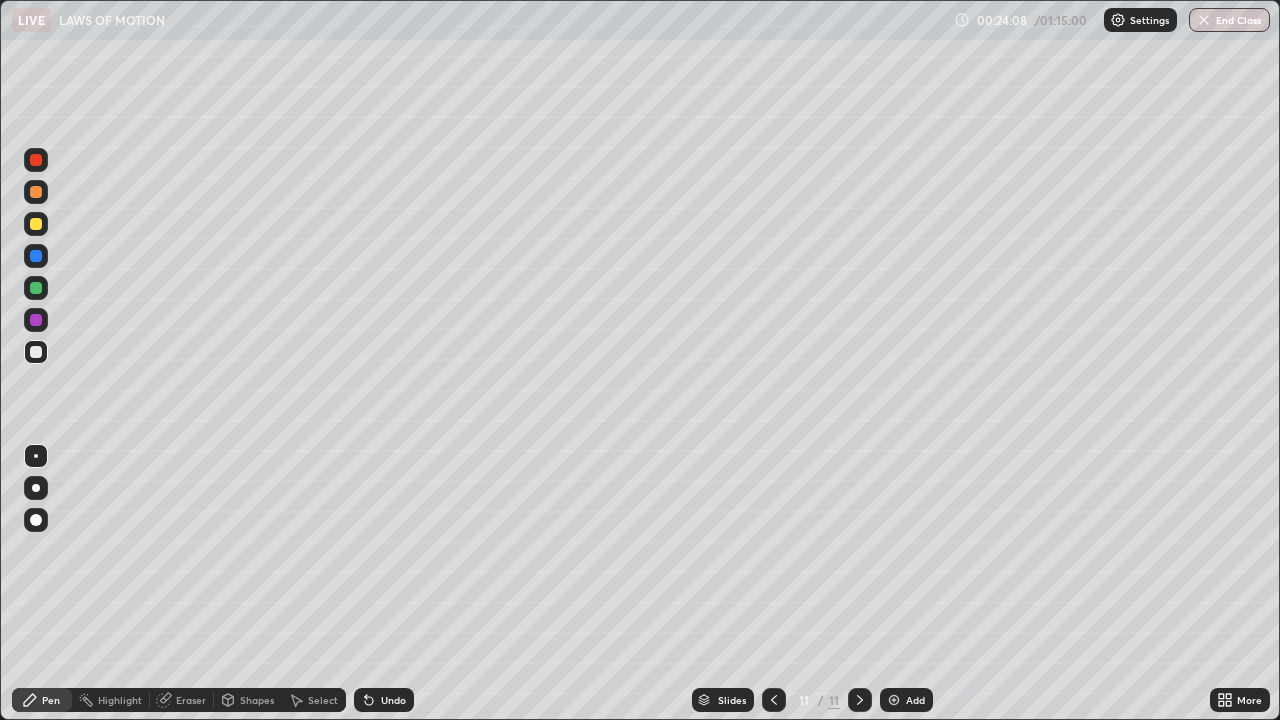 click on "Shapes" at bounding box center (257, 700) 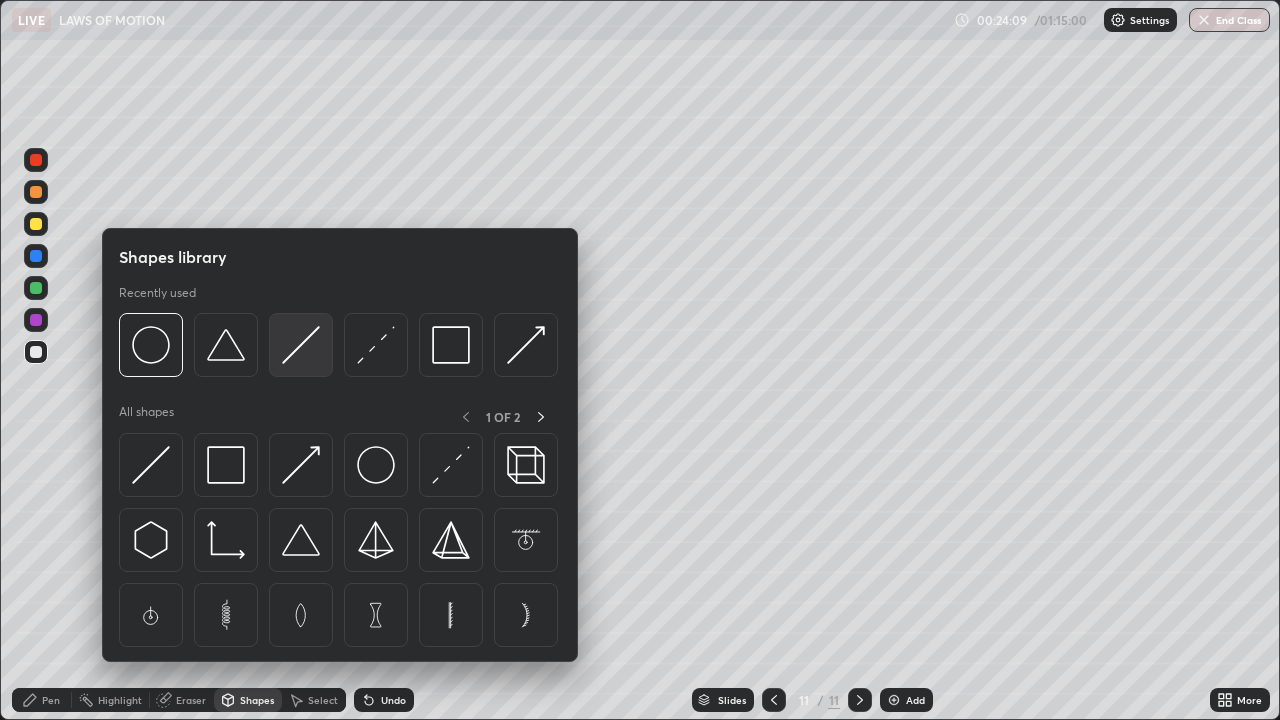 click at bounding box center [301, 345] 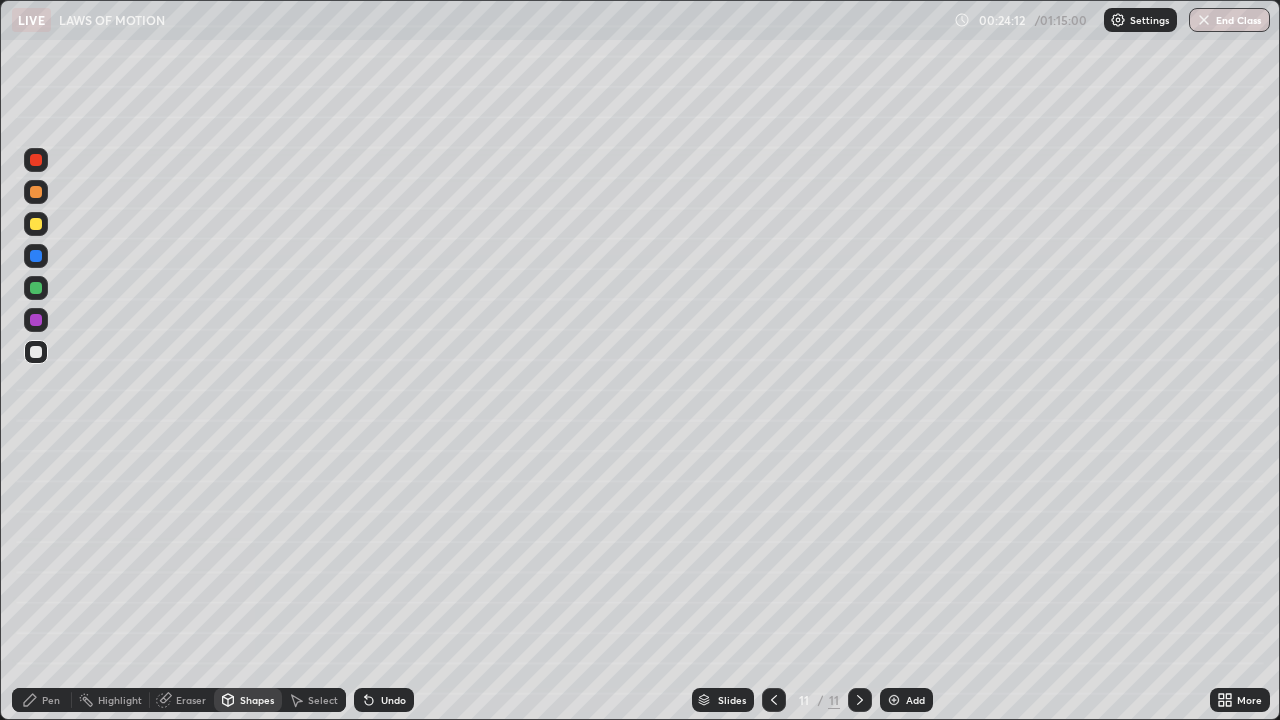 click on "Pen" at bounding box center (51, 700) 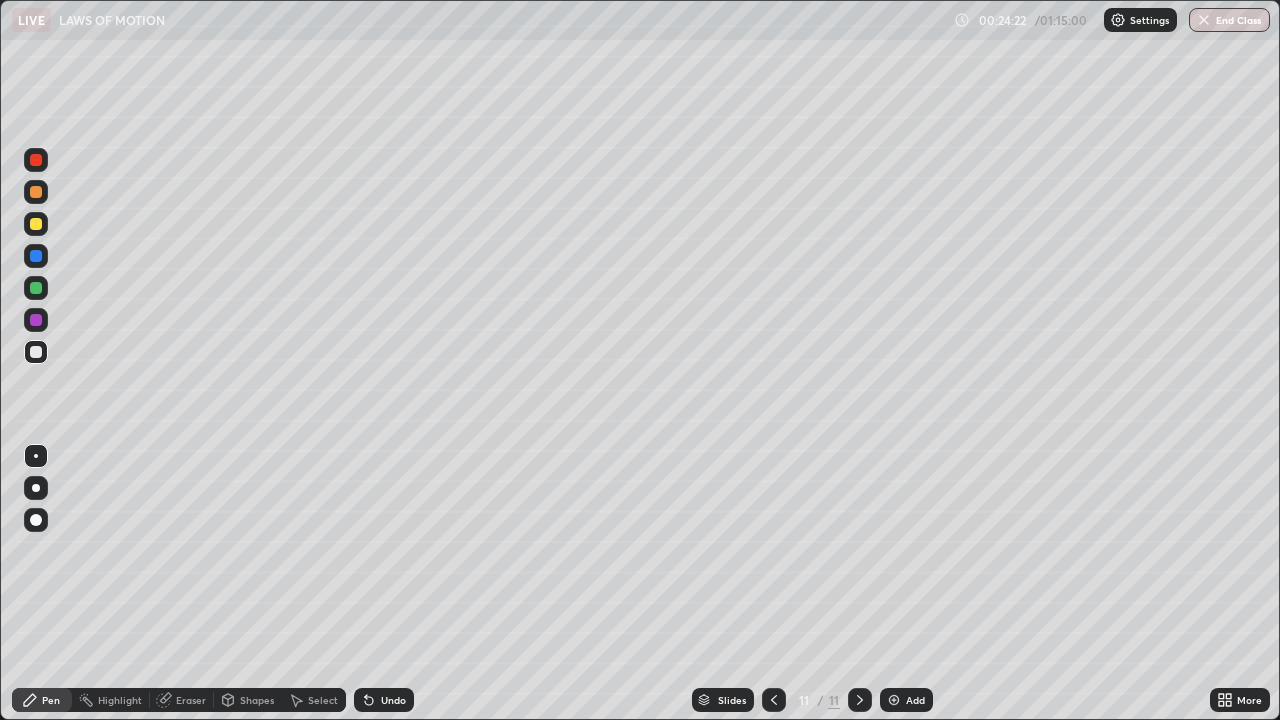 click at bounding box center (36, 520) 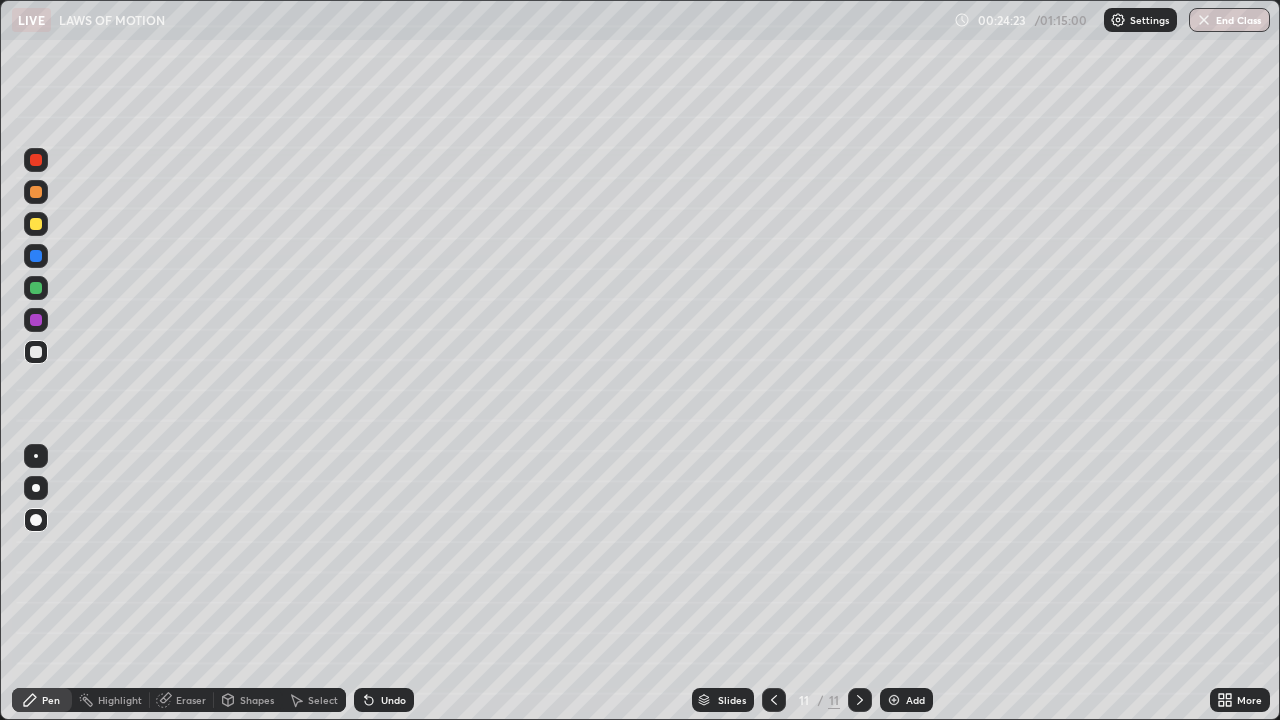 click on "Shapes" at bounding box center [257, 700] 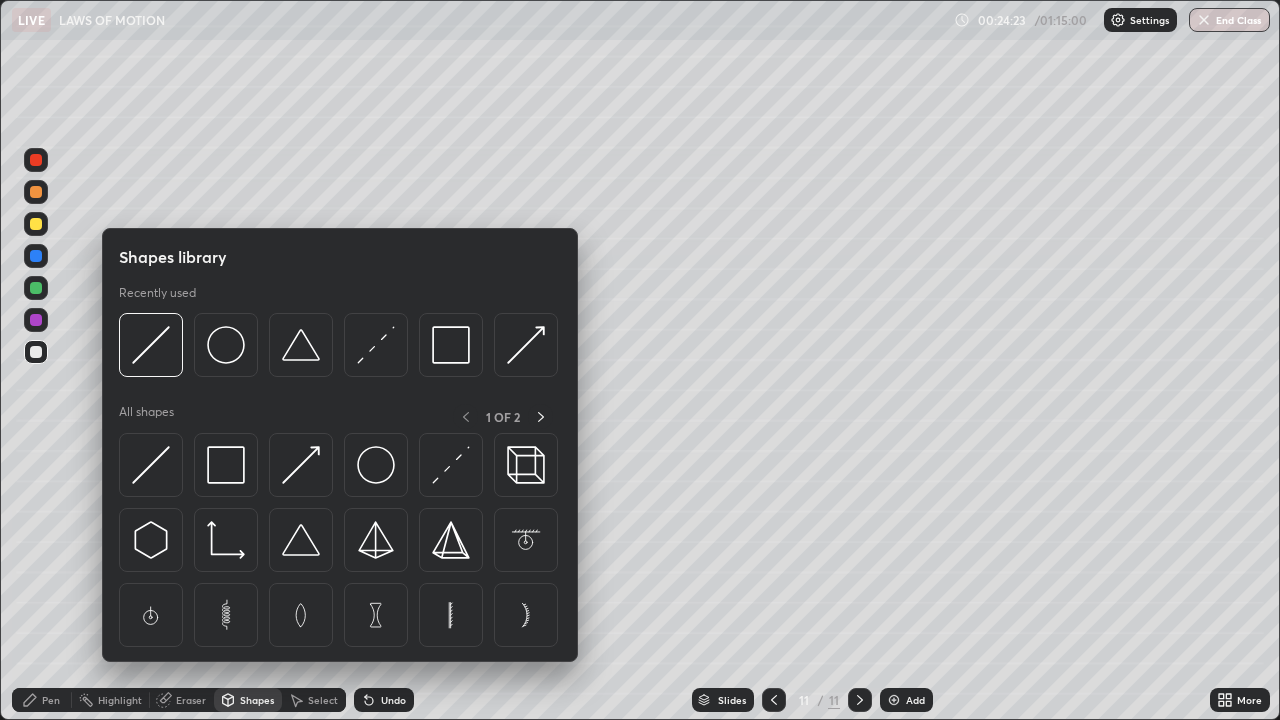 click on "Shapes" at bounding box center [257, 700] 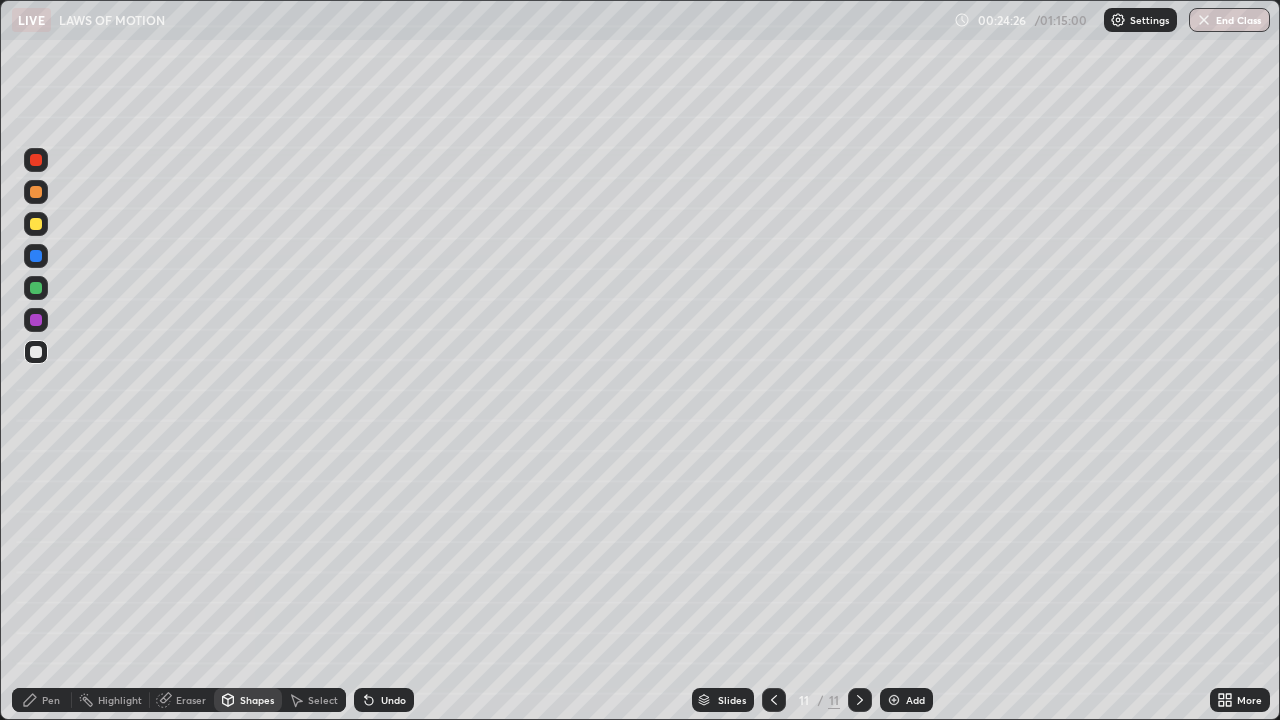 click on "Undo" at bounding box center [393, 700] 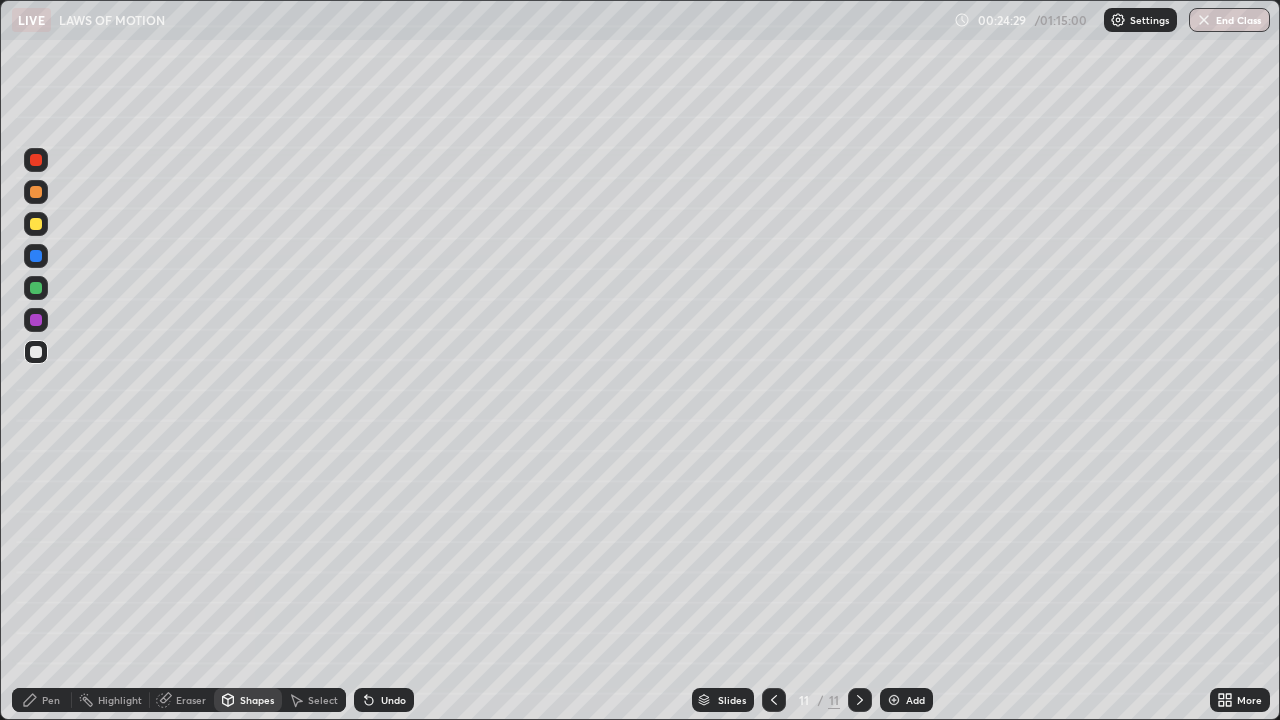 click on "Undo" at bounding box center [393, 700] 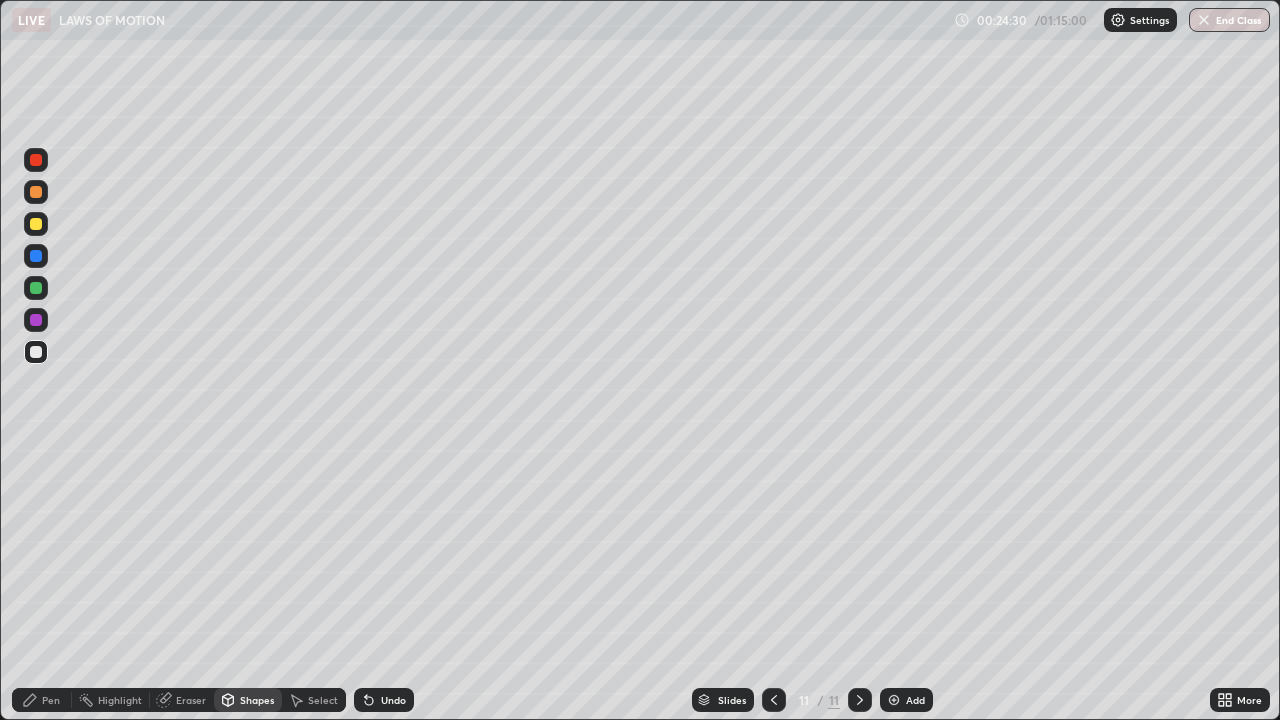click on "Pen" at bounding box center (51, 700) 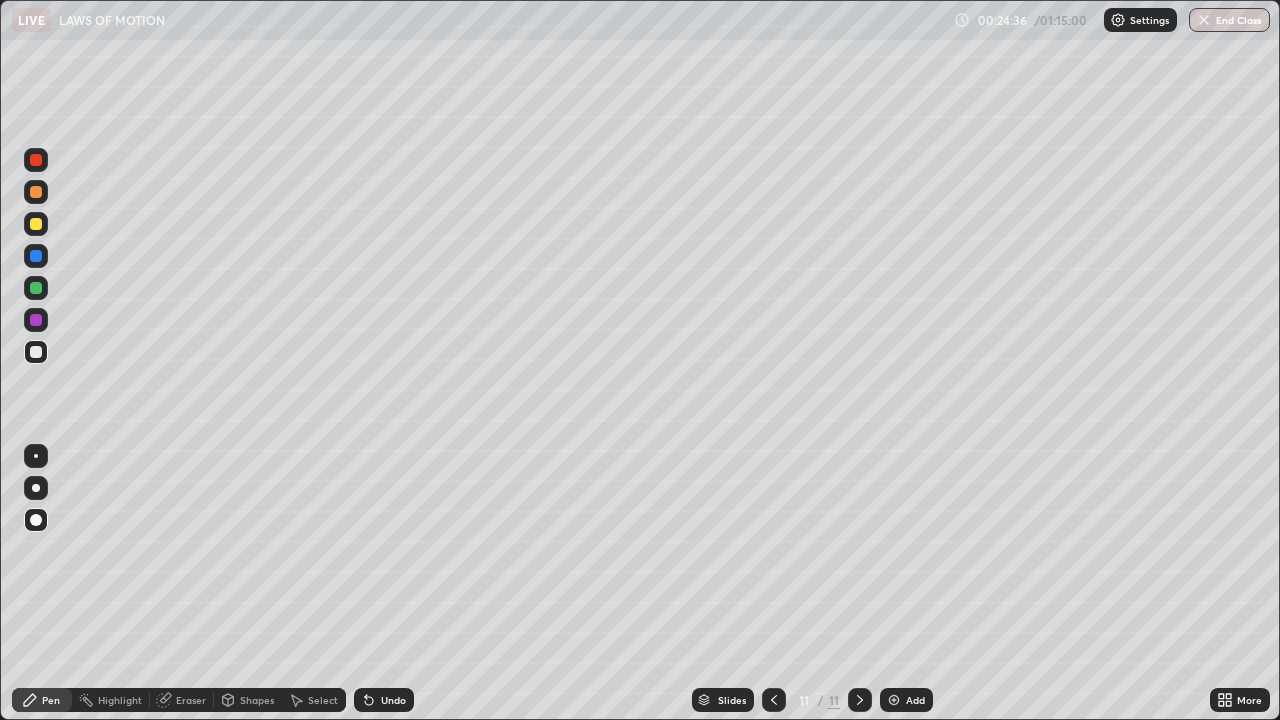 click on "Shapes" at bounding box center [257, 700] 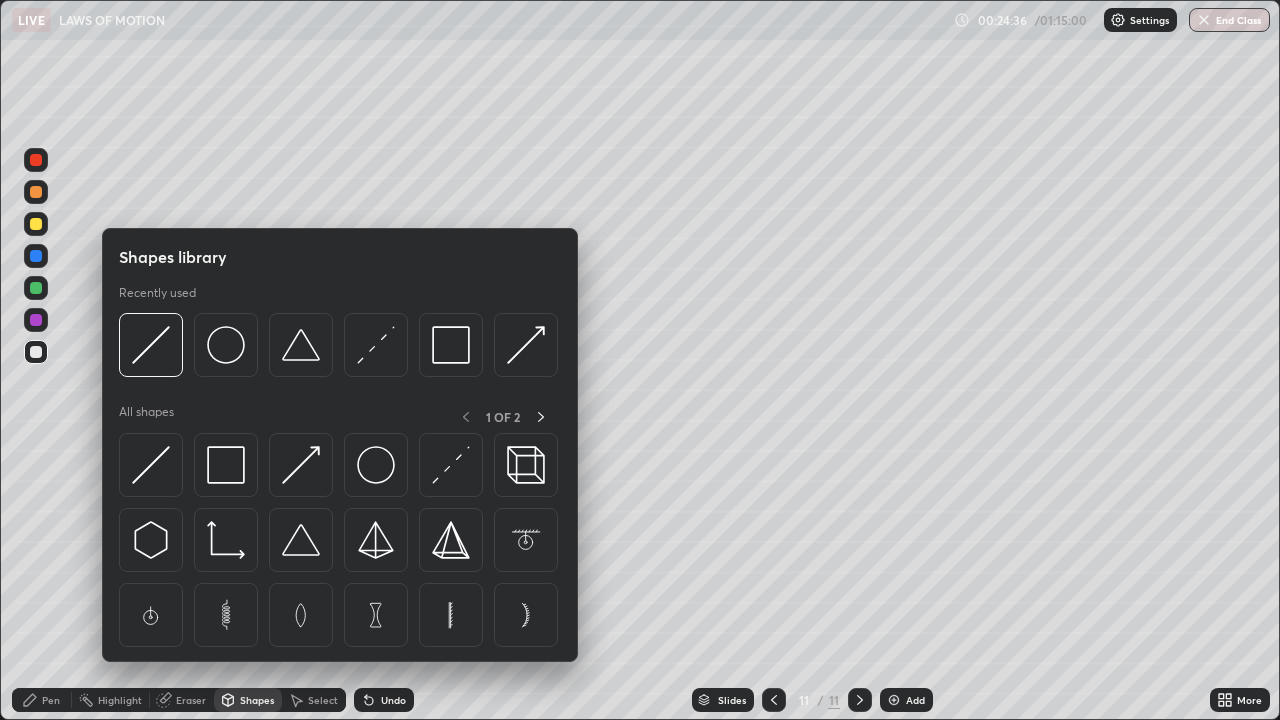 click on "Shapes" at bounding box center (257, 700) 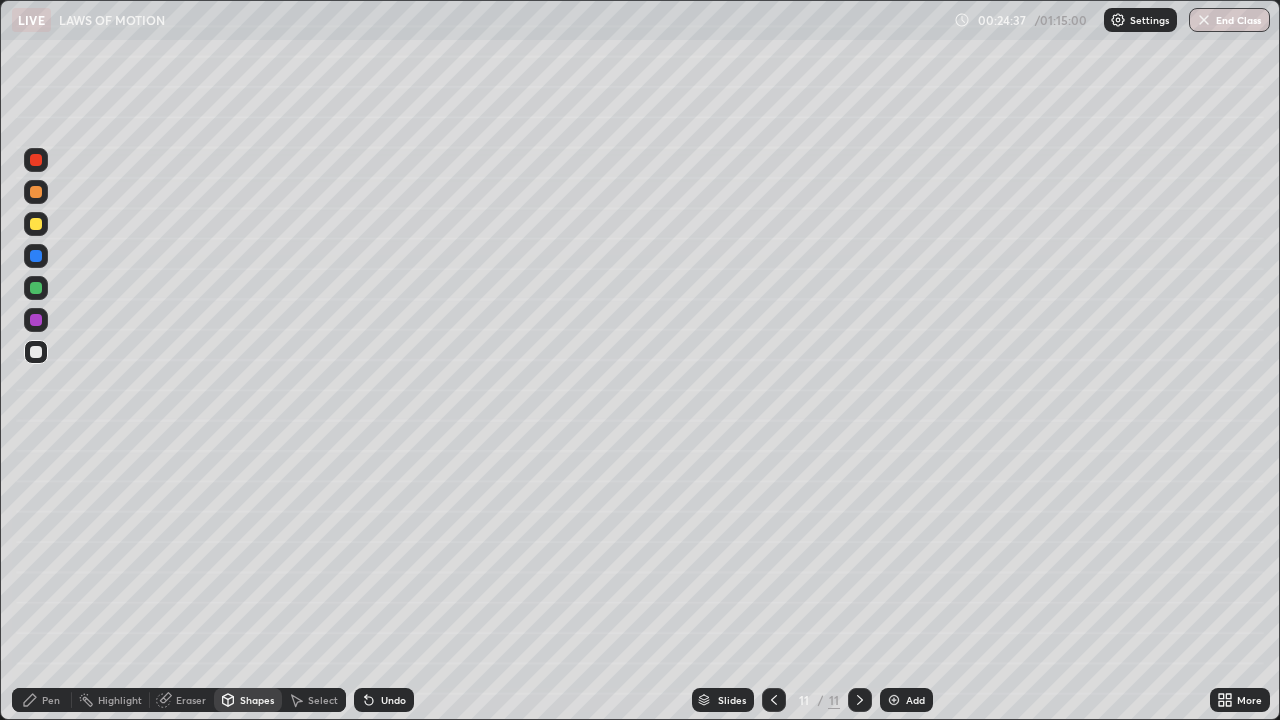 click on "Shapes" at bounding box center (248, 700) 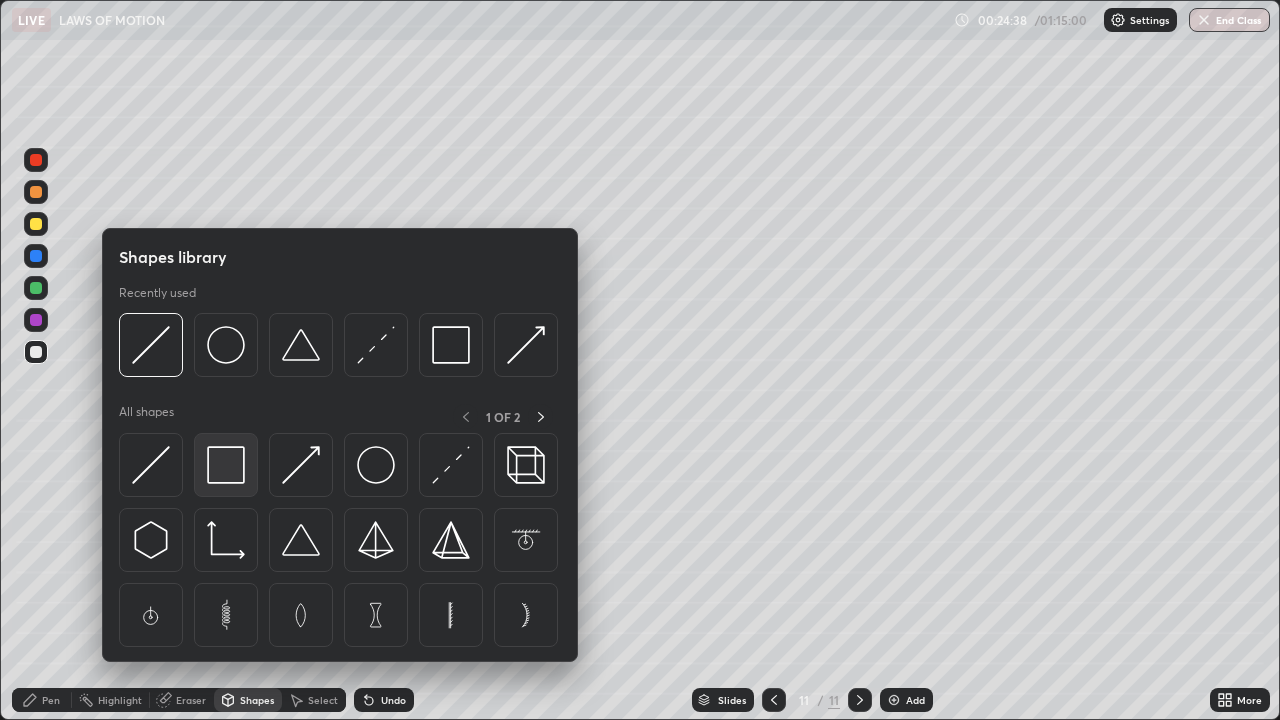 click at bounding box center [226, 465] 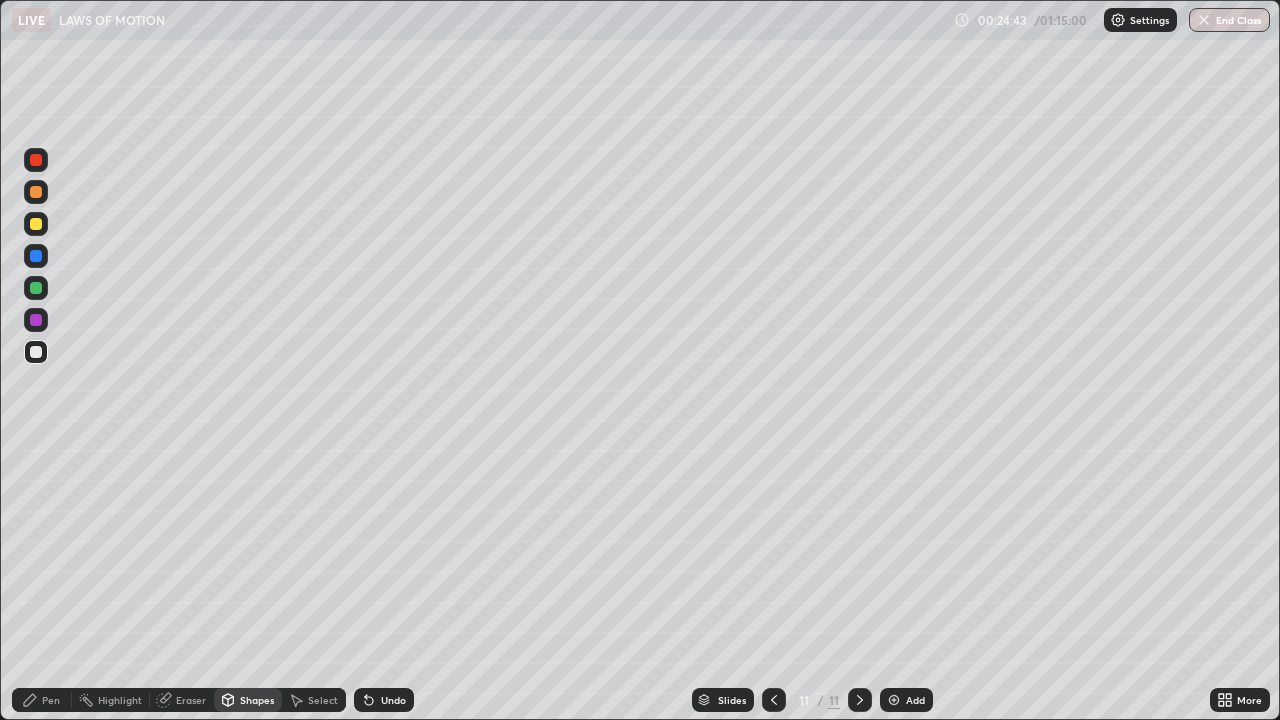 click on "Pen" at bounding box center [51, 700] 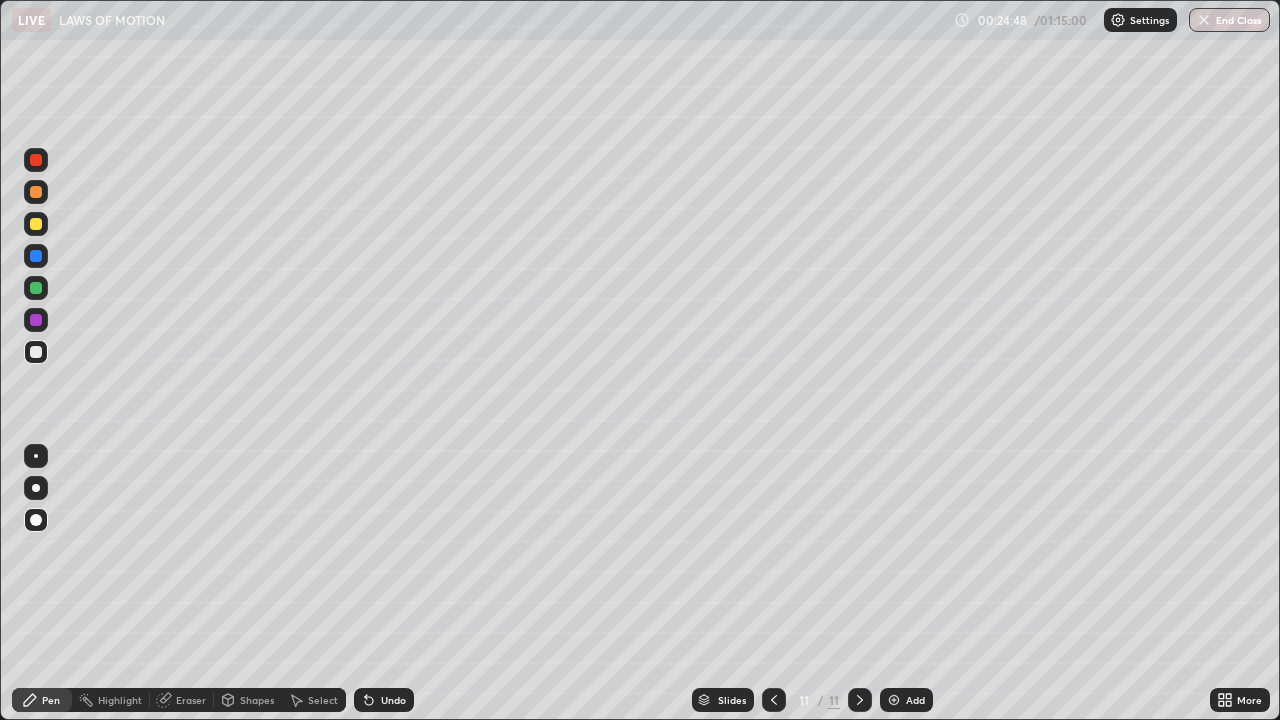 click at bounding box center [36, 456] 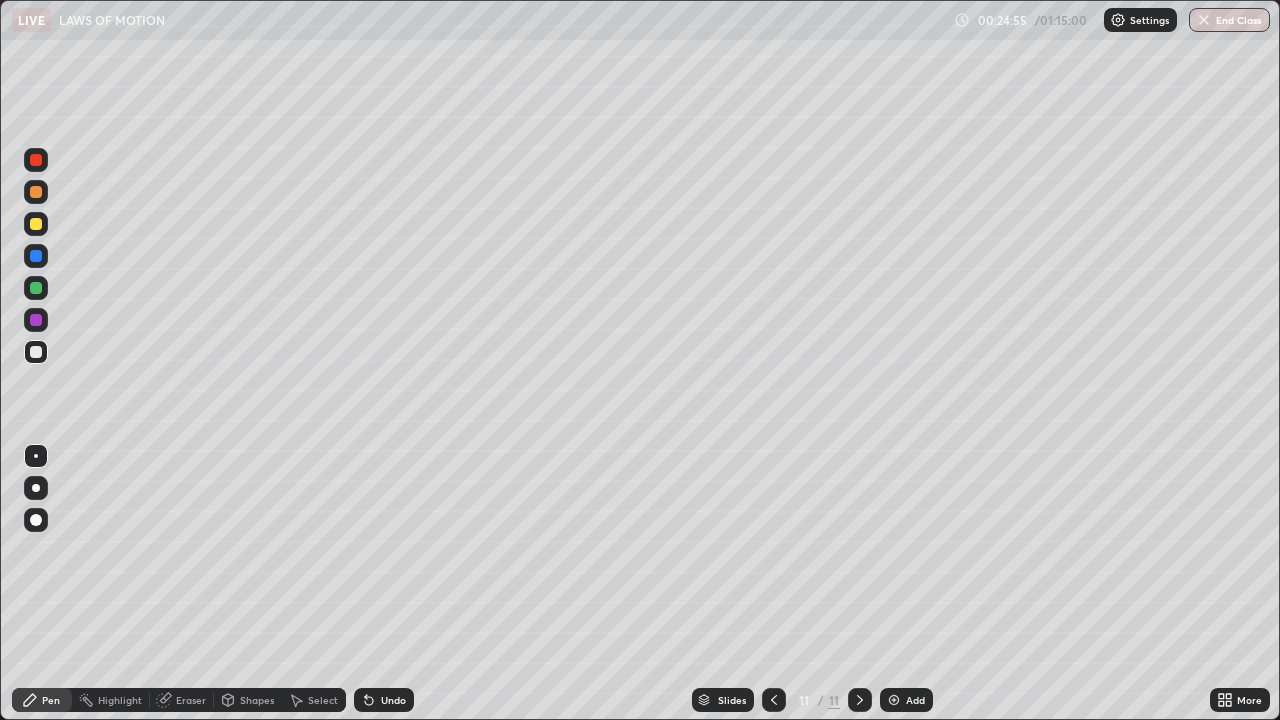 click at bounding box center [36, 520] 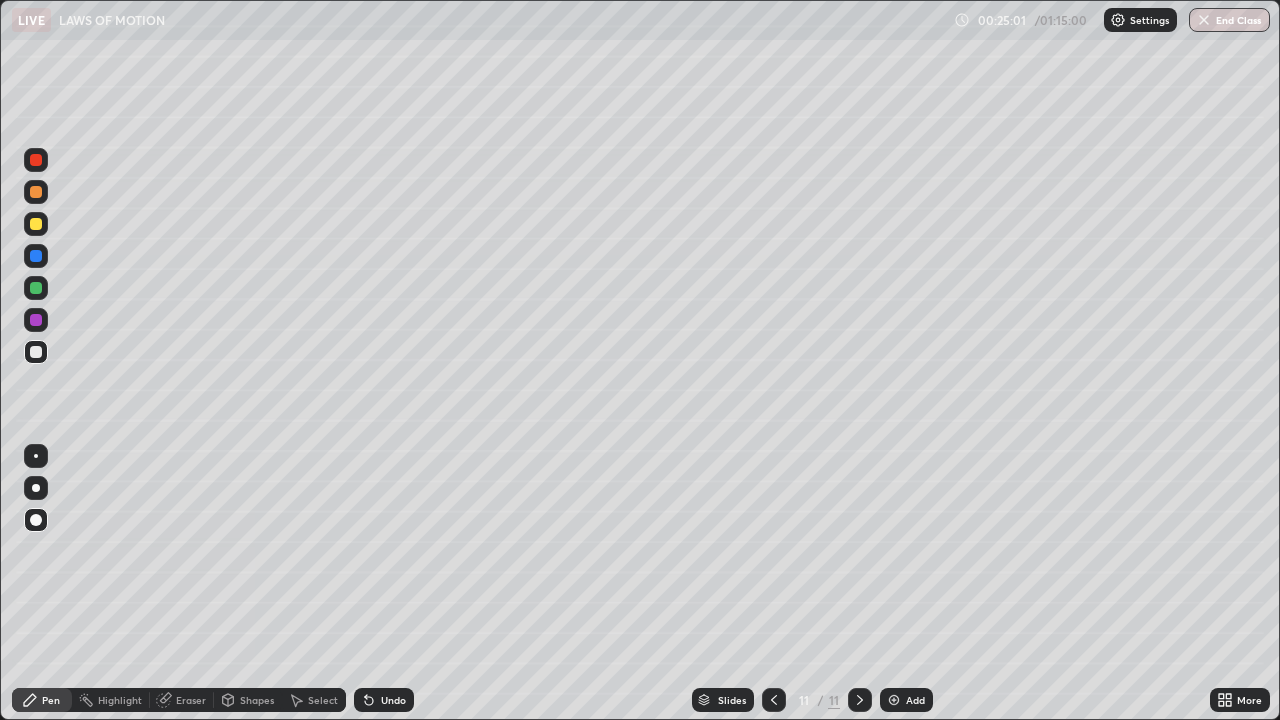 click at bounding box center [36, 456] 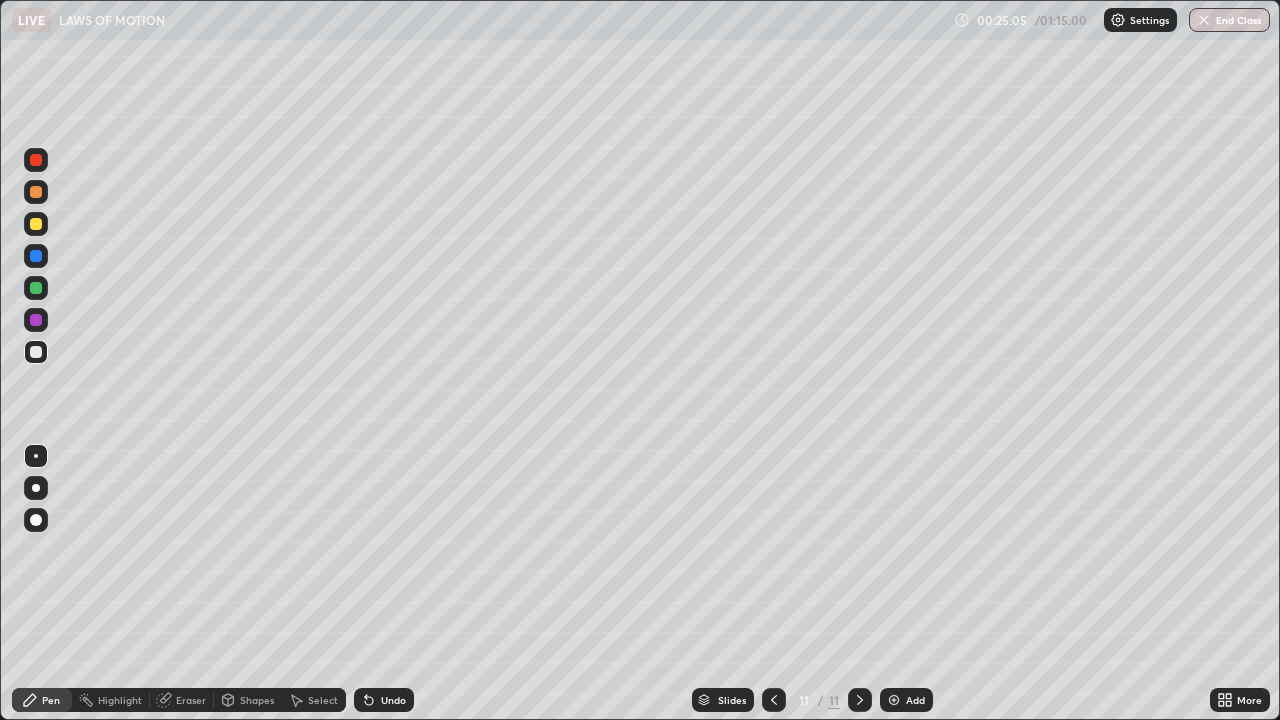 click at bounding box center (36, 520) 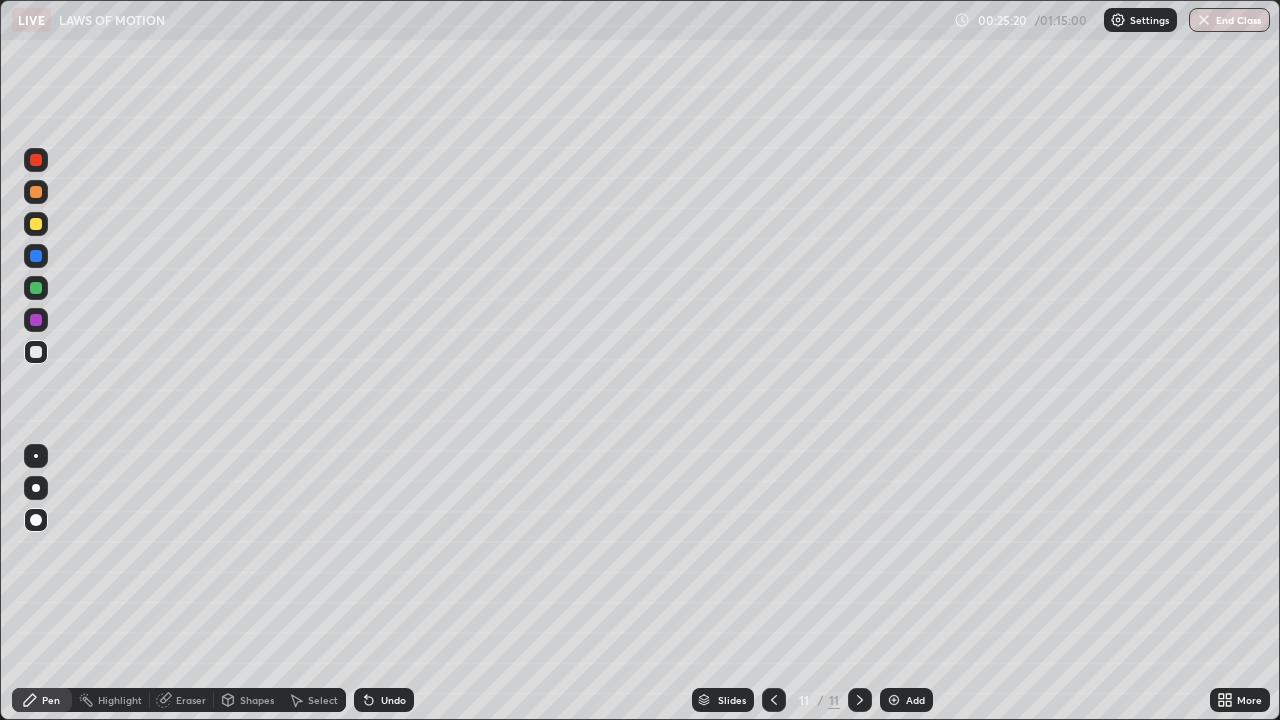click at bounding box center [36, 456] 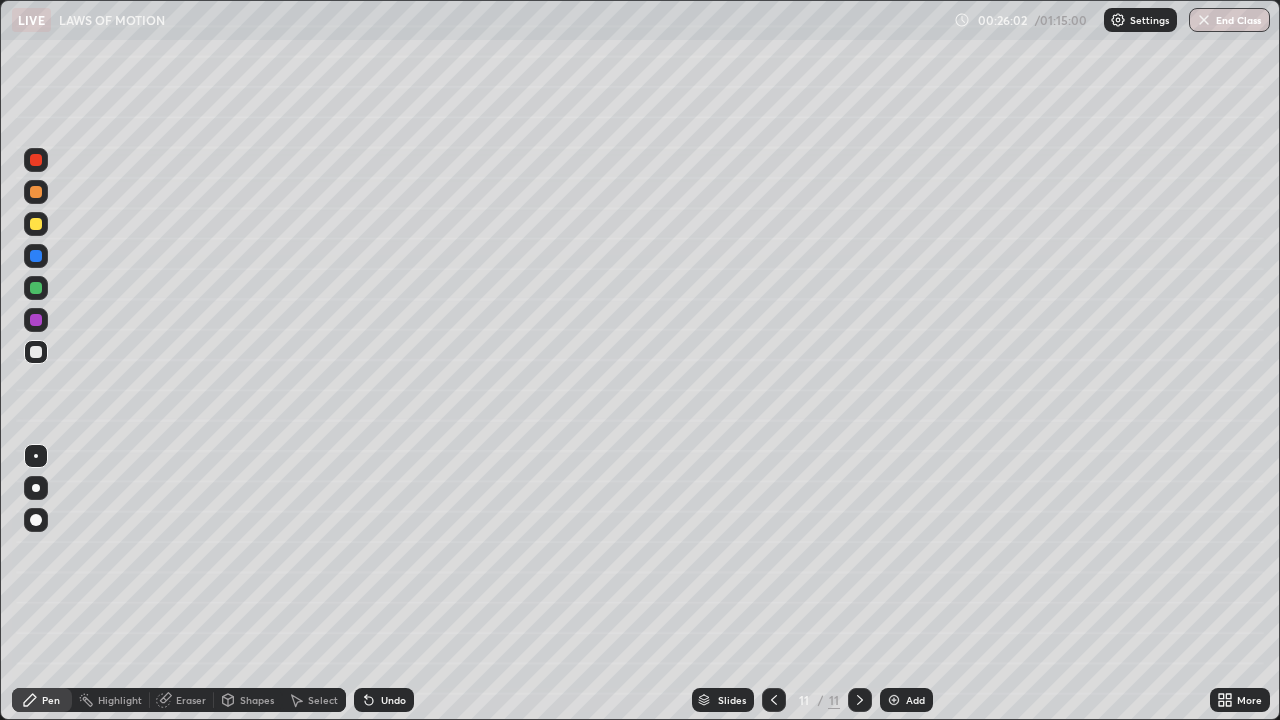 click 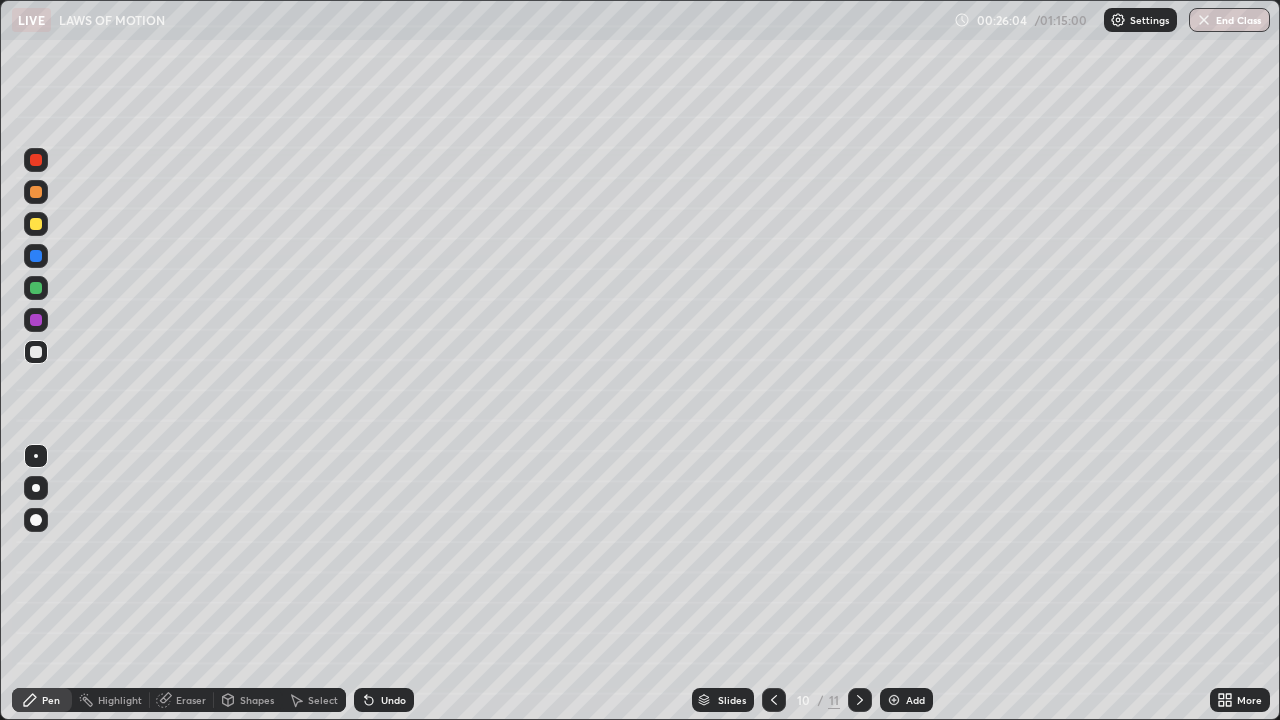 click at bounding box center (36, 224) 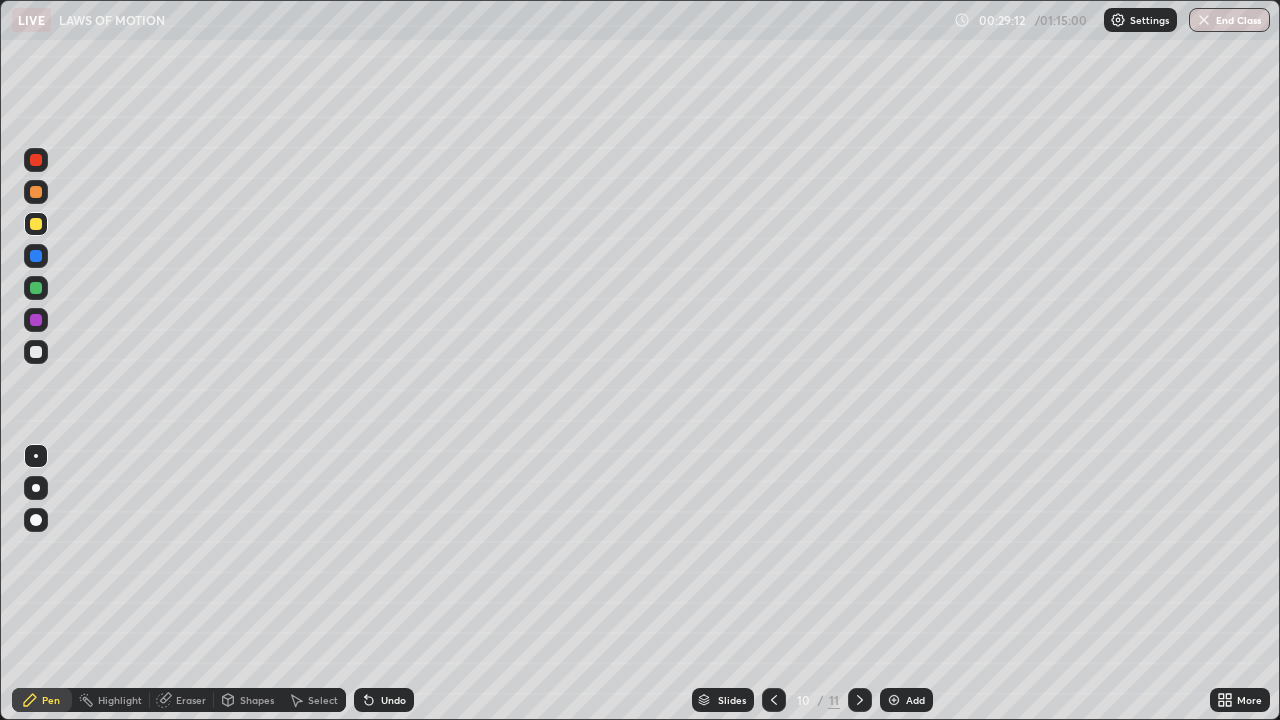click at bounding box center [36, 288] 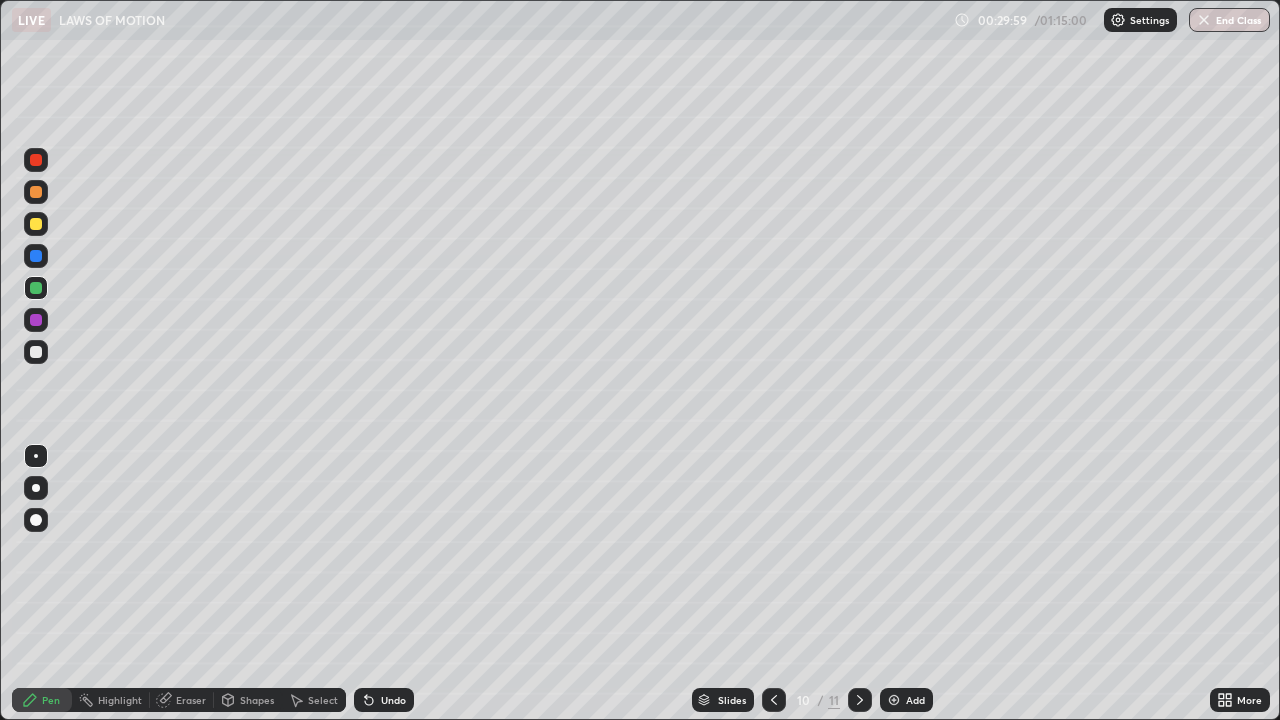 click on "Undo" at bounding box center (393, 700) 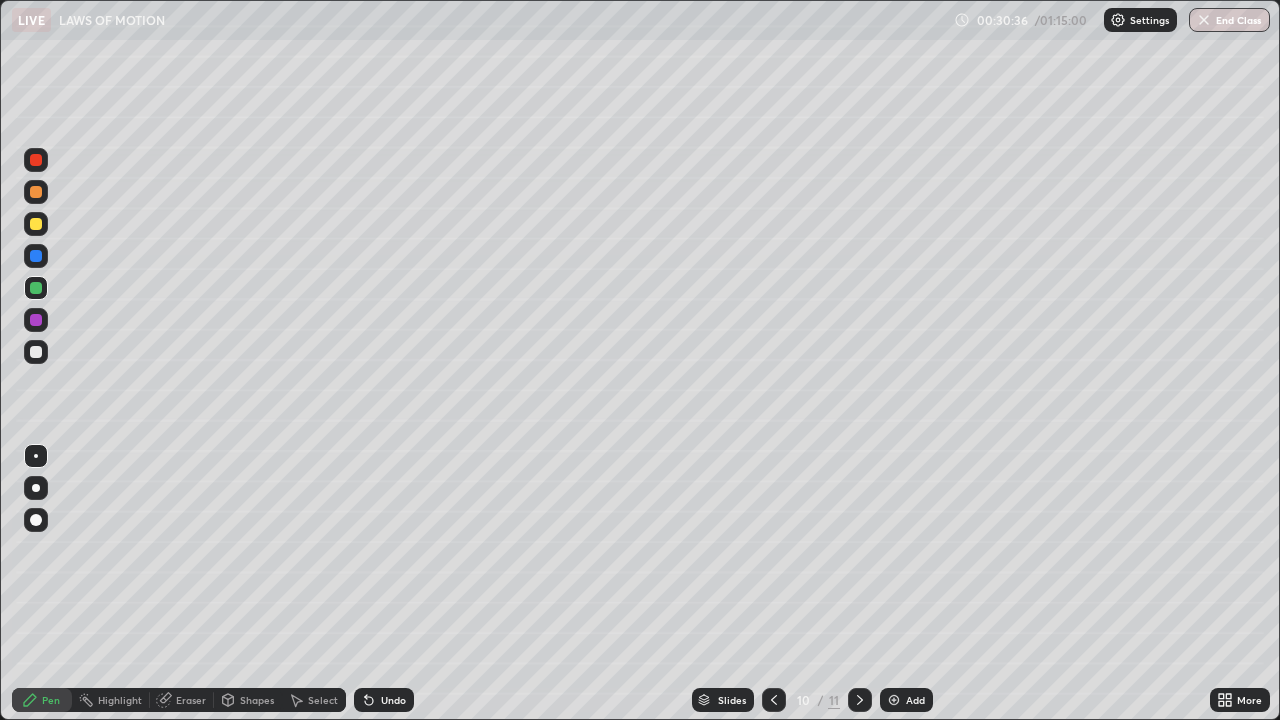 click at bounding box center [860, 700] 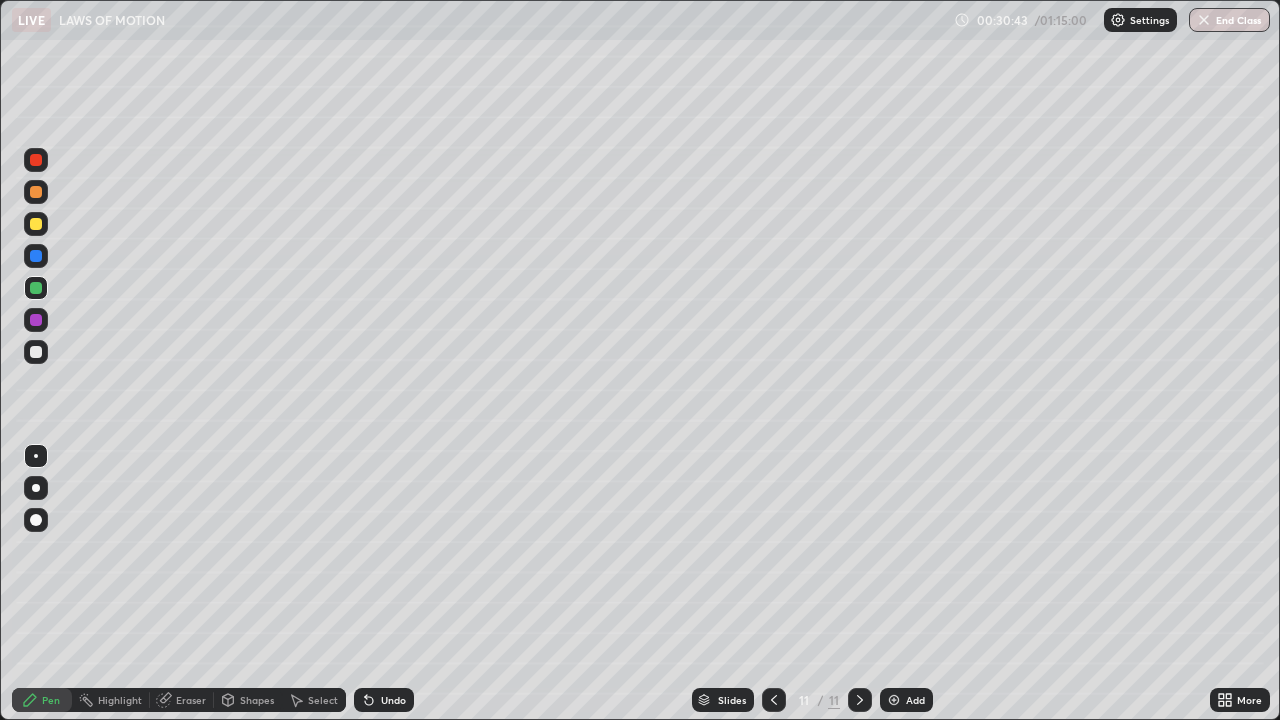 click at bounding box center (36, 224) 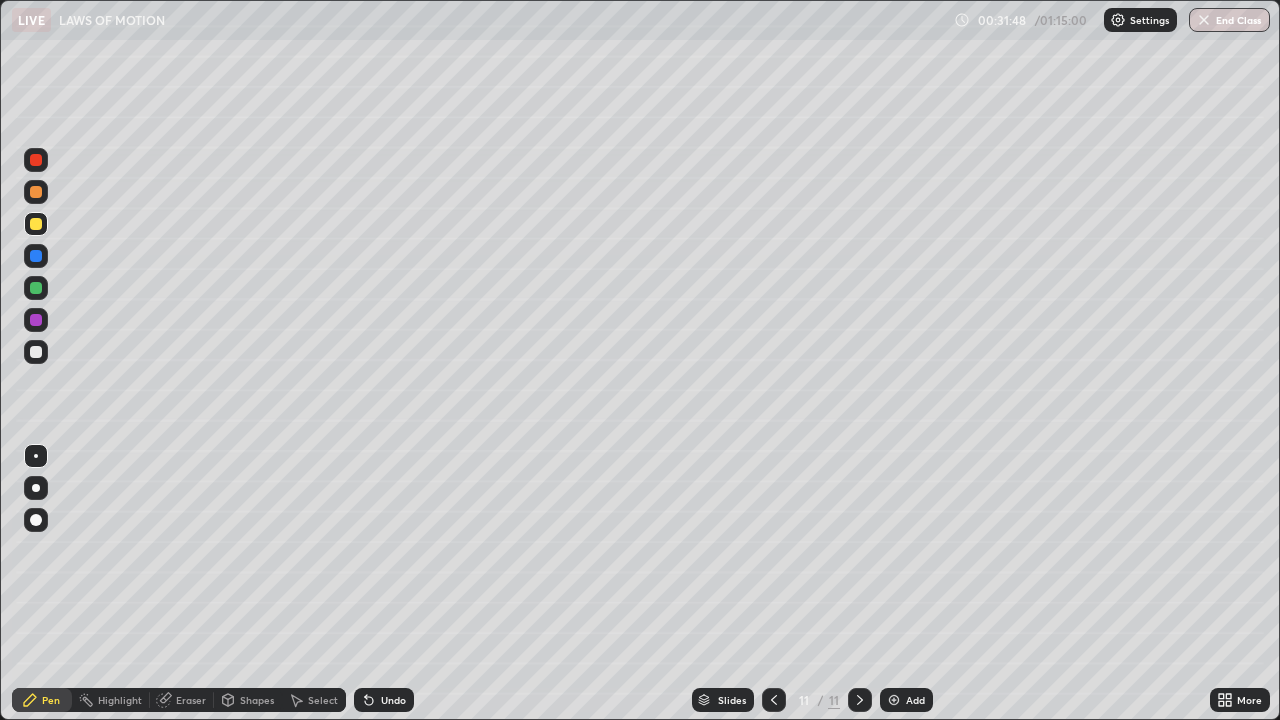 click at bounding box center [894, 700] 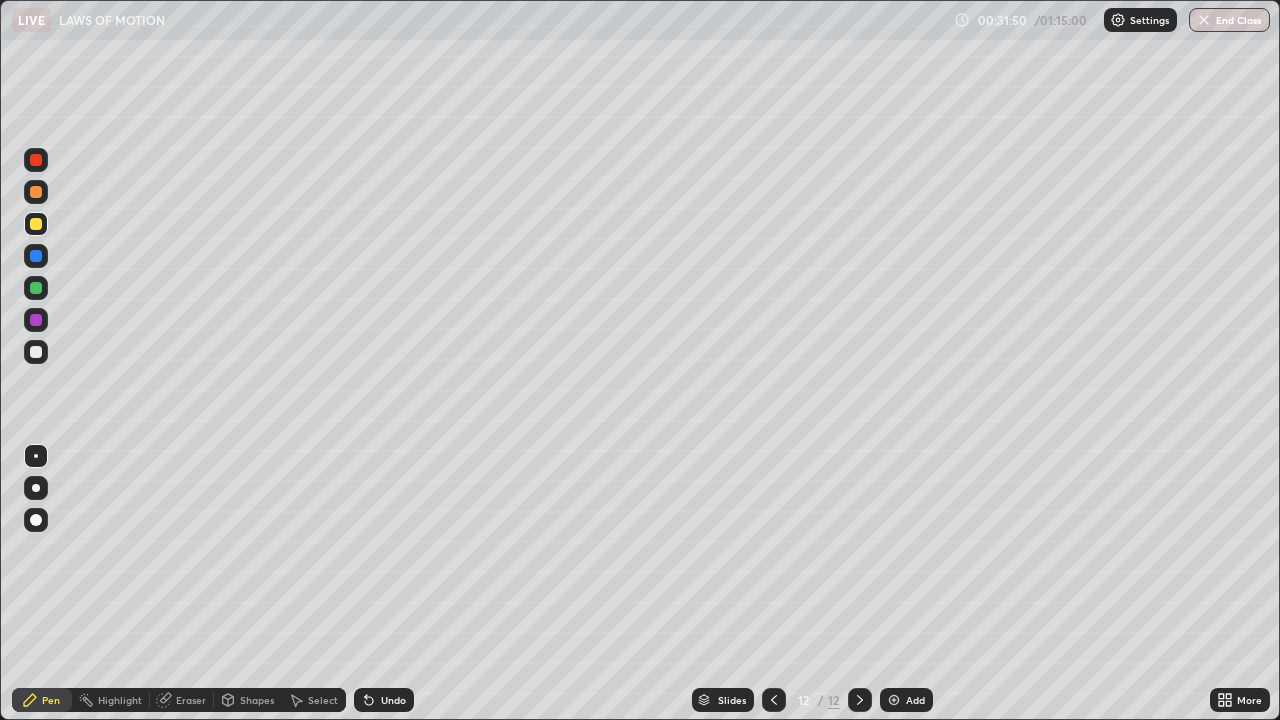 click at bounding box center [36, 352] 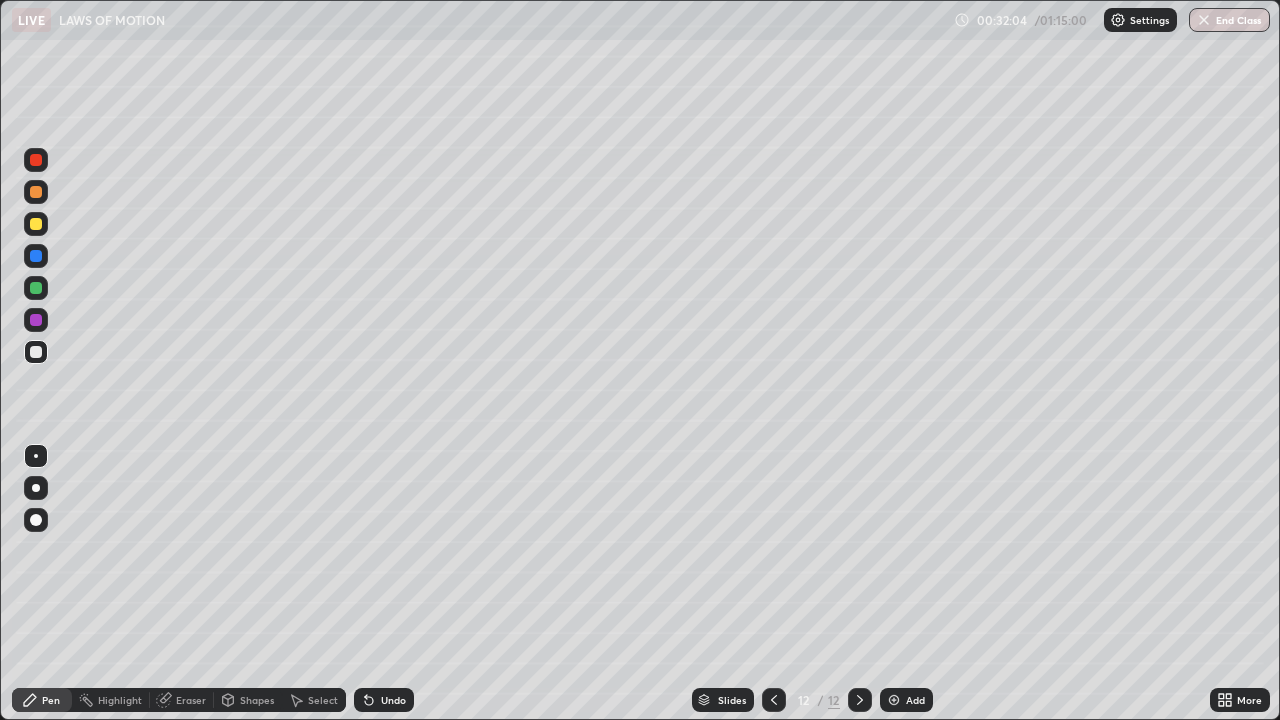 click on "Shapes" at bounding box center [257, 700] 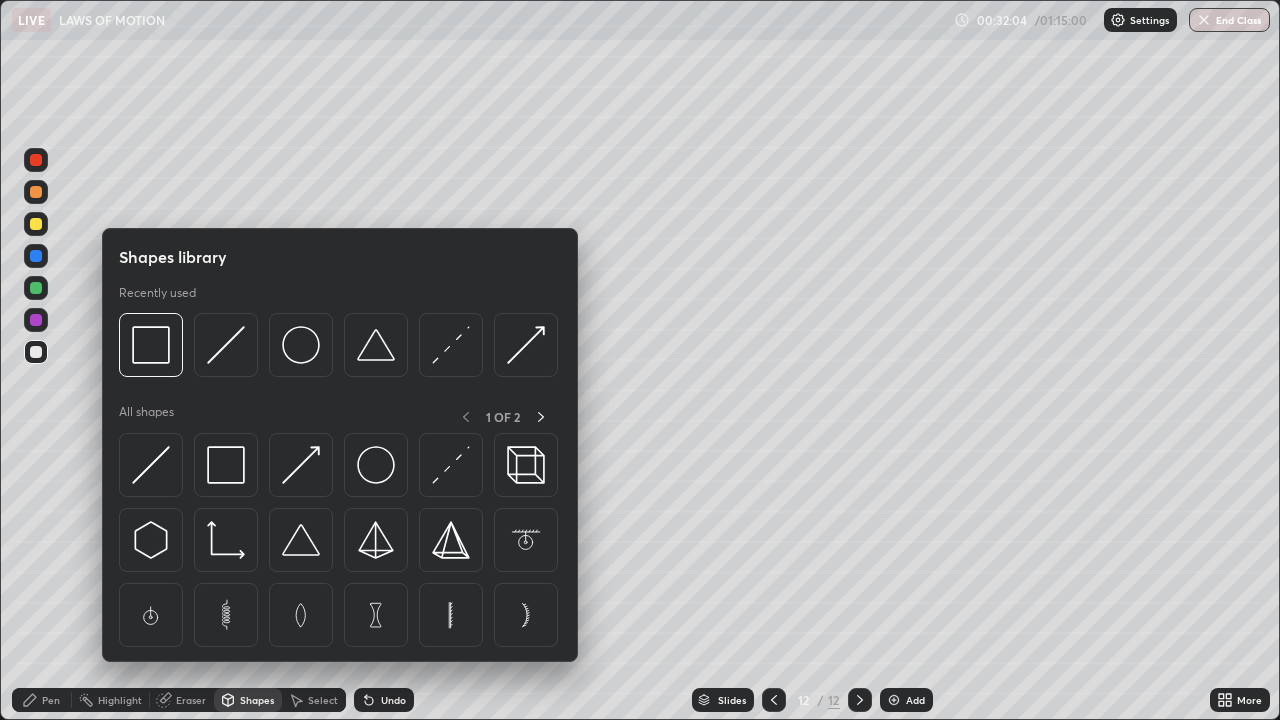 click on "Shapes" at bounding box center [257, 700] 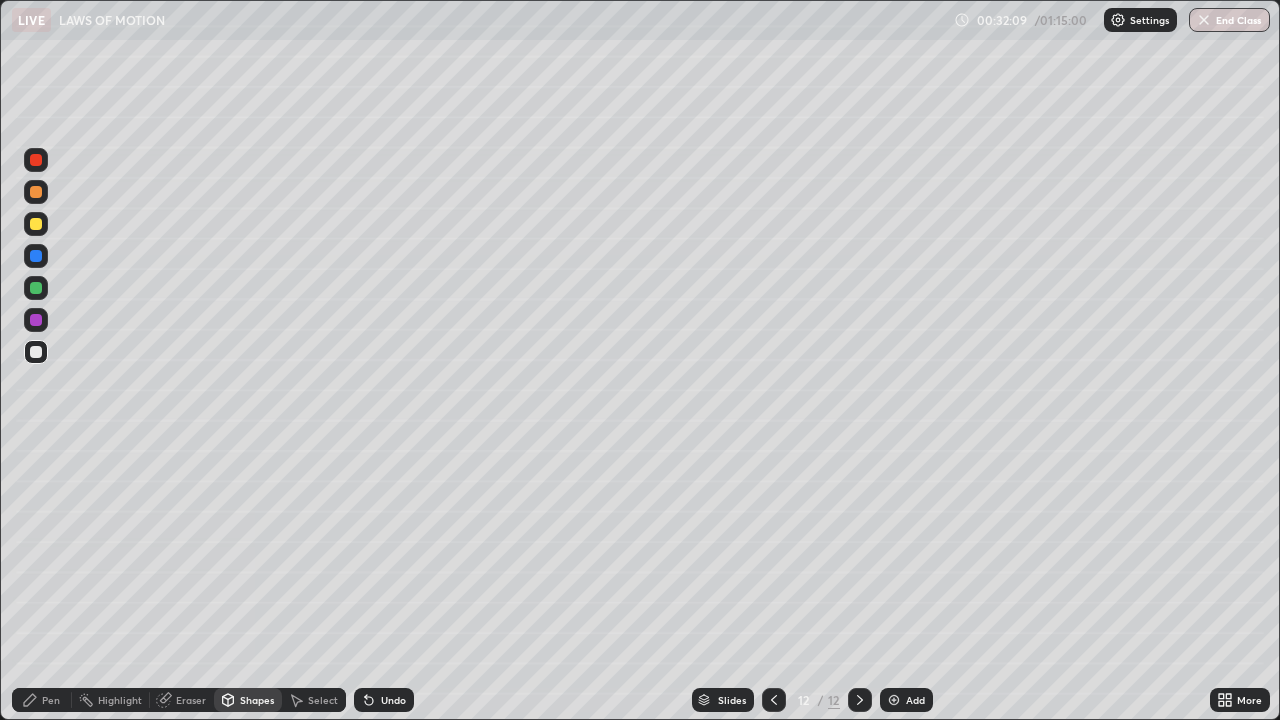 click on "Shapes" at bounding box center [257, 700] 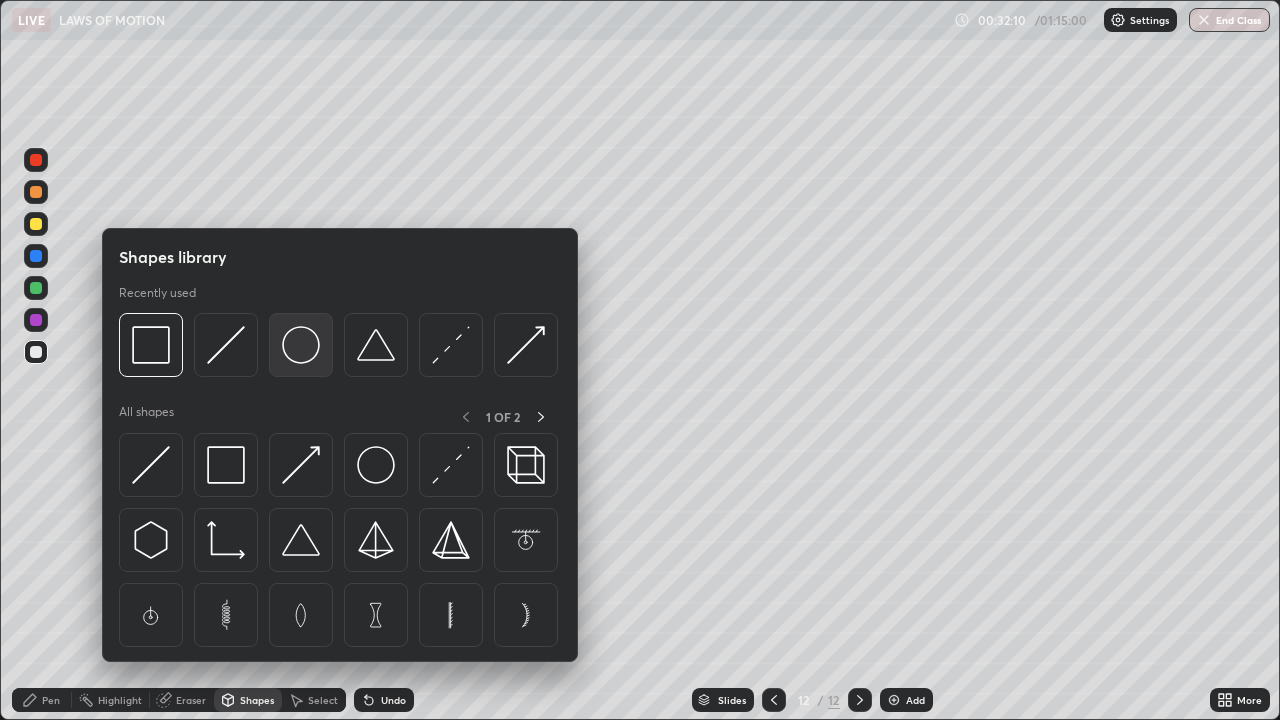 click at bounding box center (301, 345) 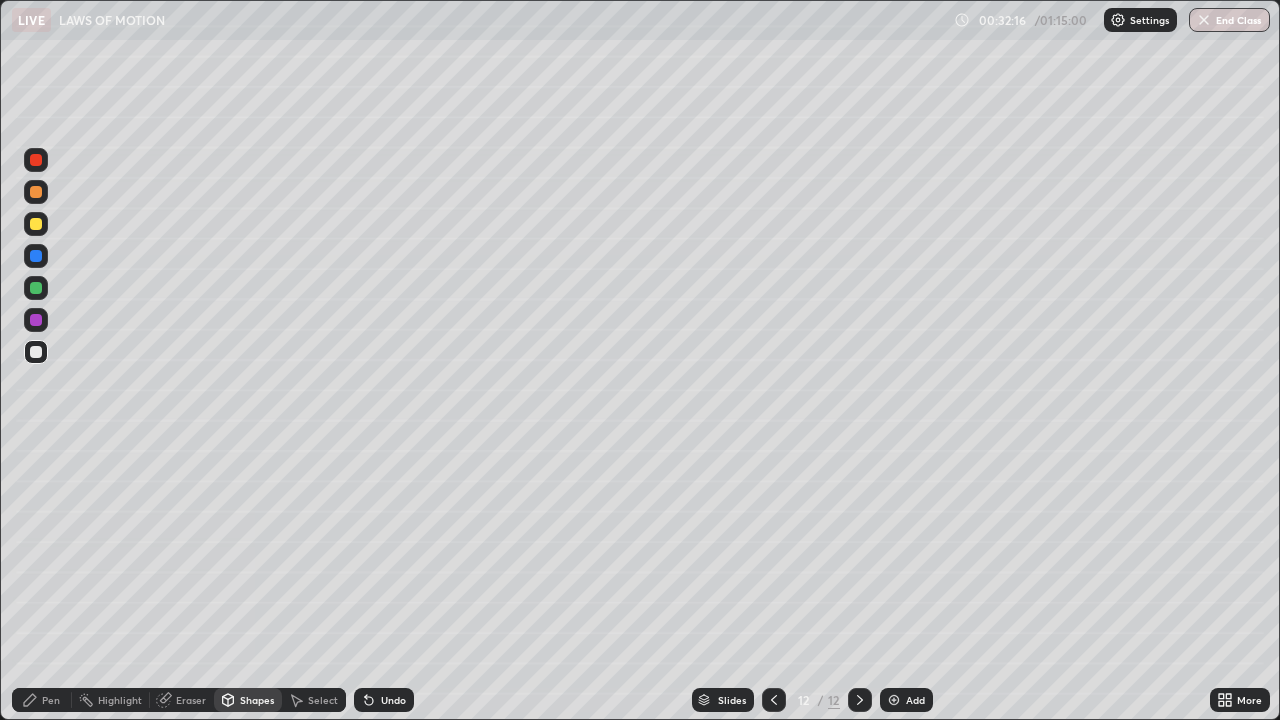 click on "Pen" at bounding box center (51, 700) 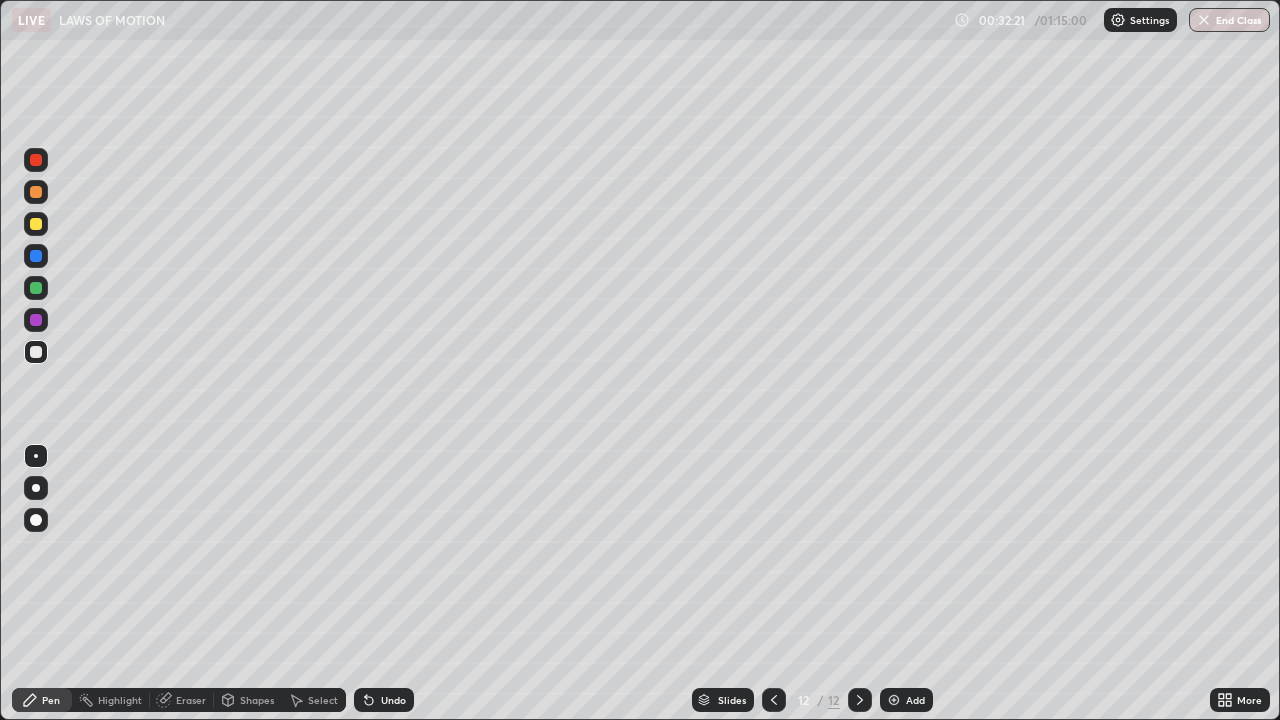 click at bounding box center (36, 520) 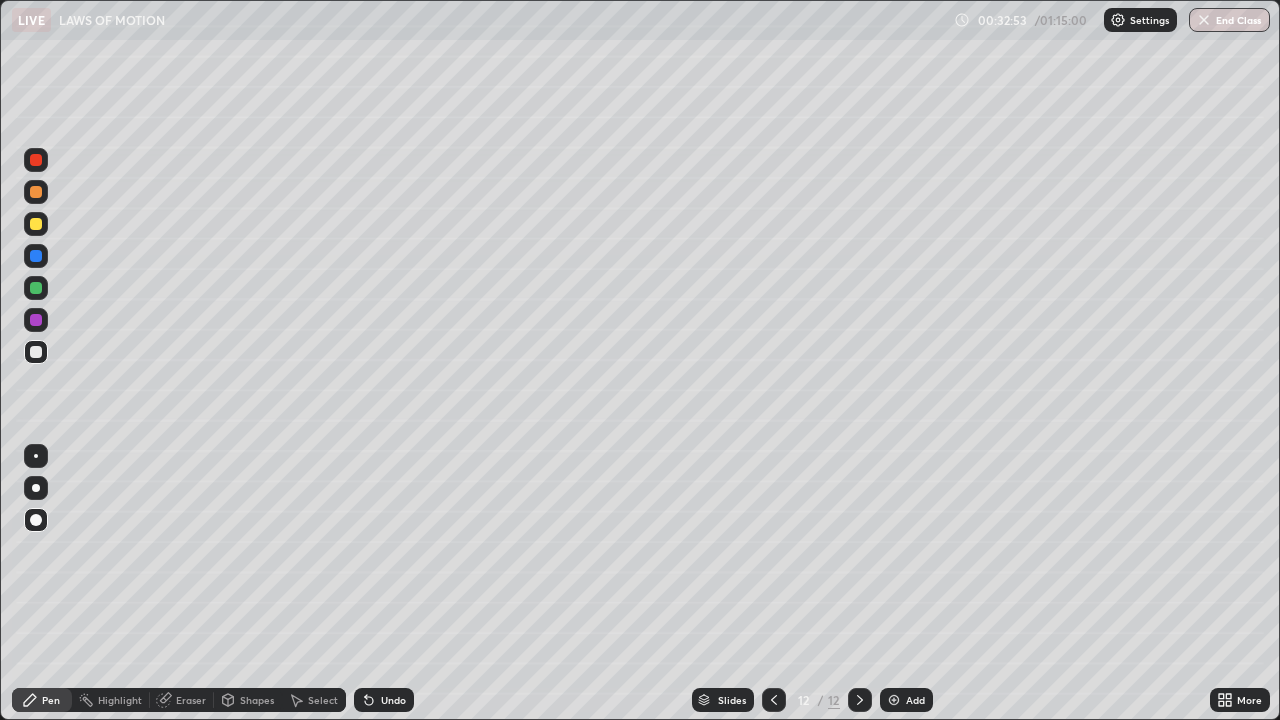 click on "Shapes" at bounding box center [257, 700] 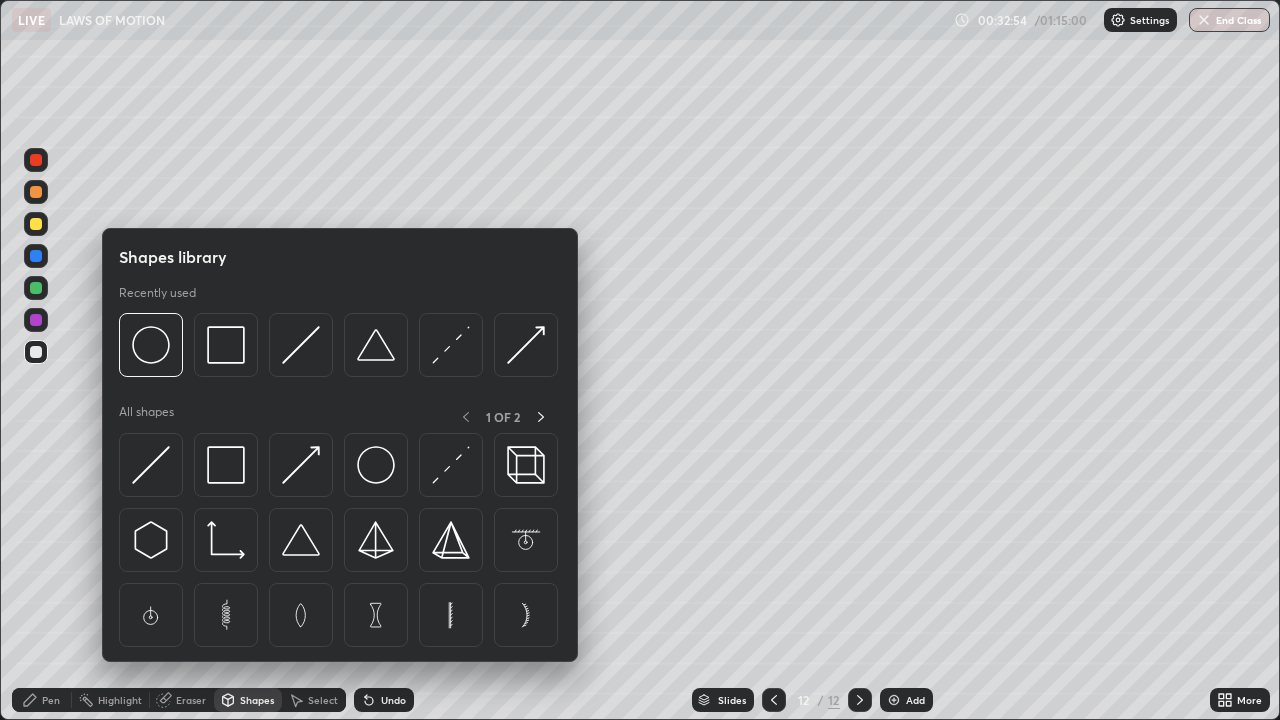click on "Highlight" at bounding box center (120, 700) 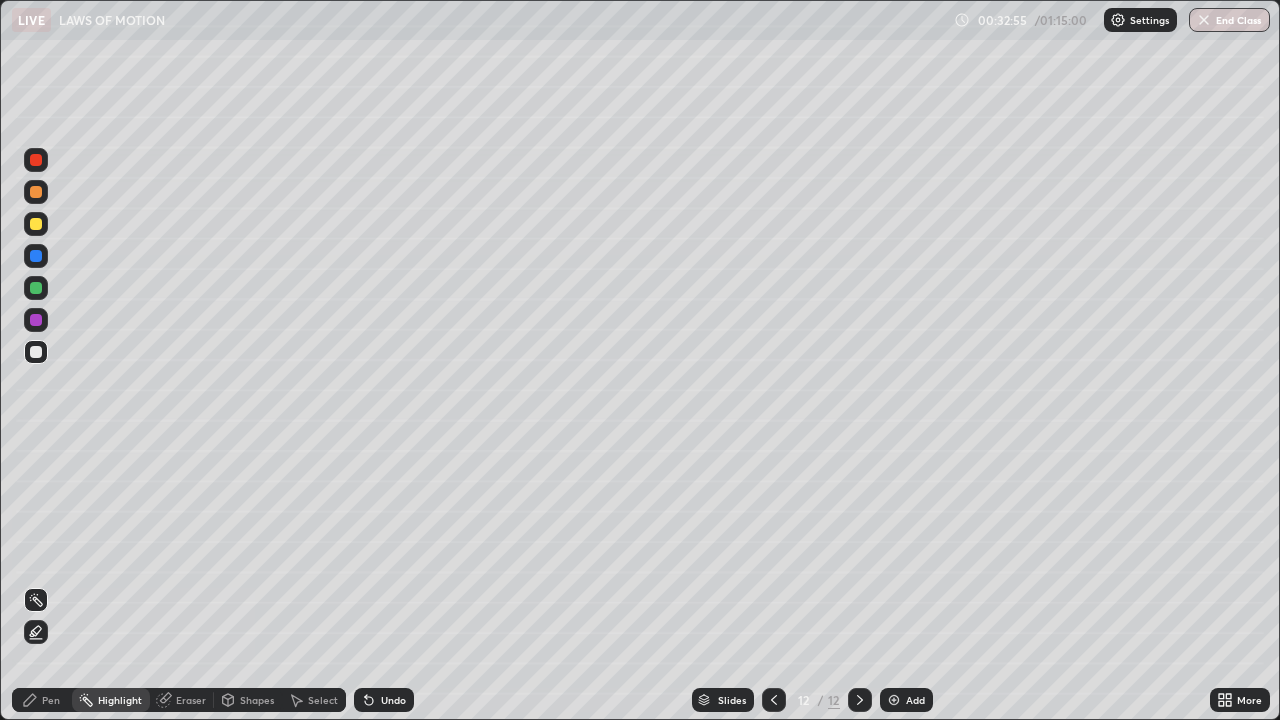 click on "Eraser" at bounding box center [191, 700] 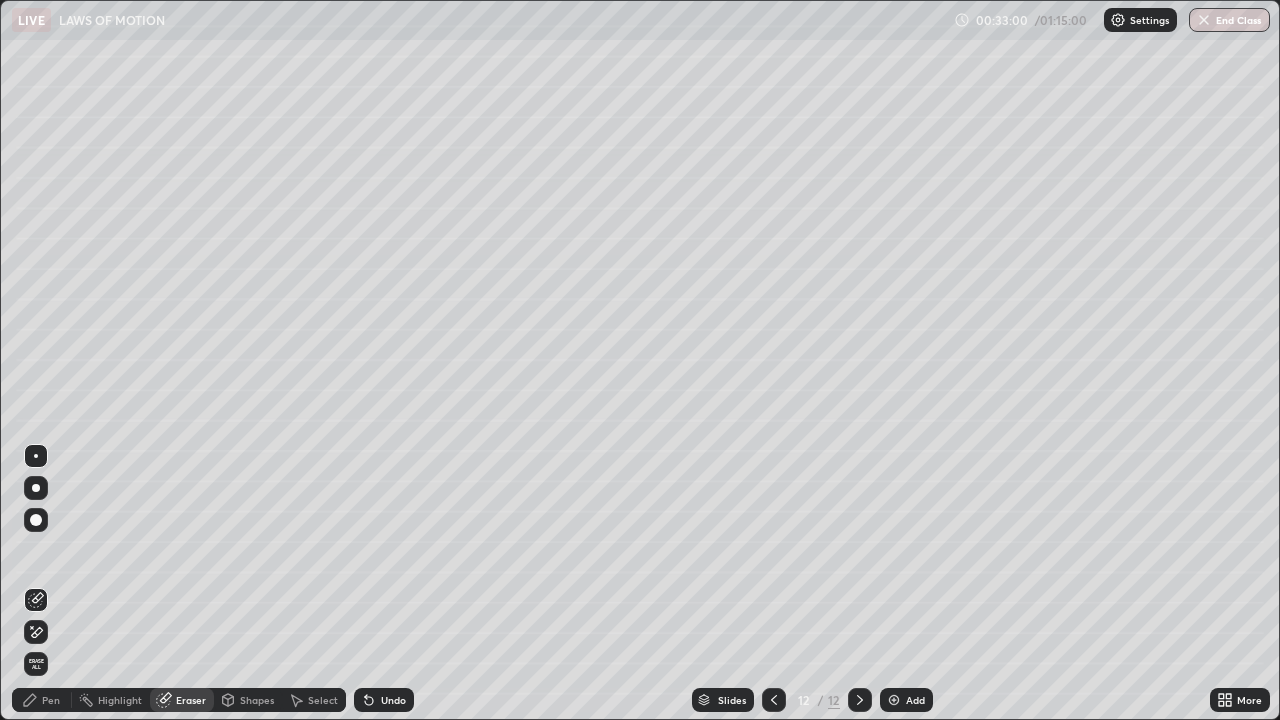 click on "Pen" at bounding box center (42, 700) 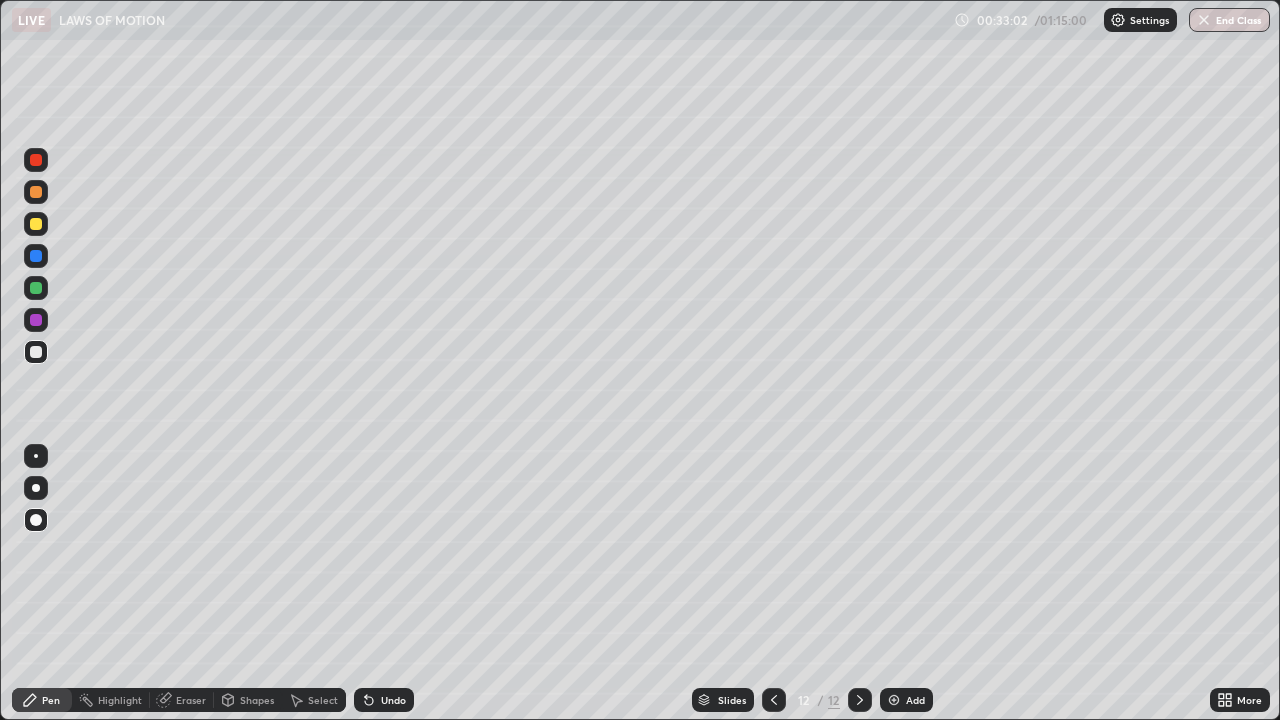 click on "Pen" at bounding box center (42, 700) 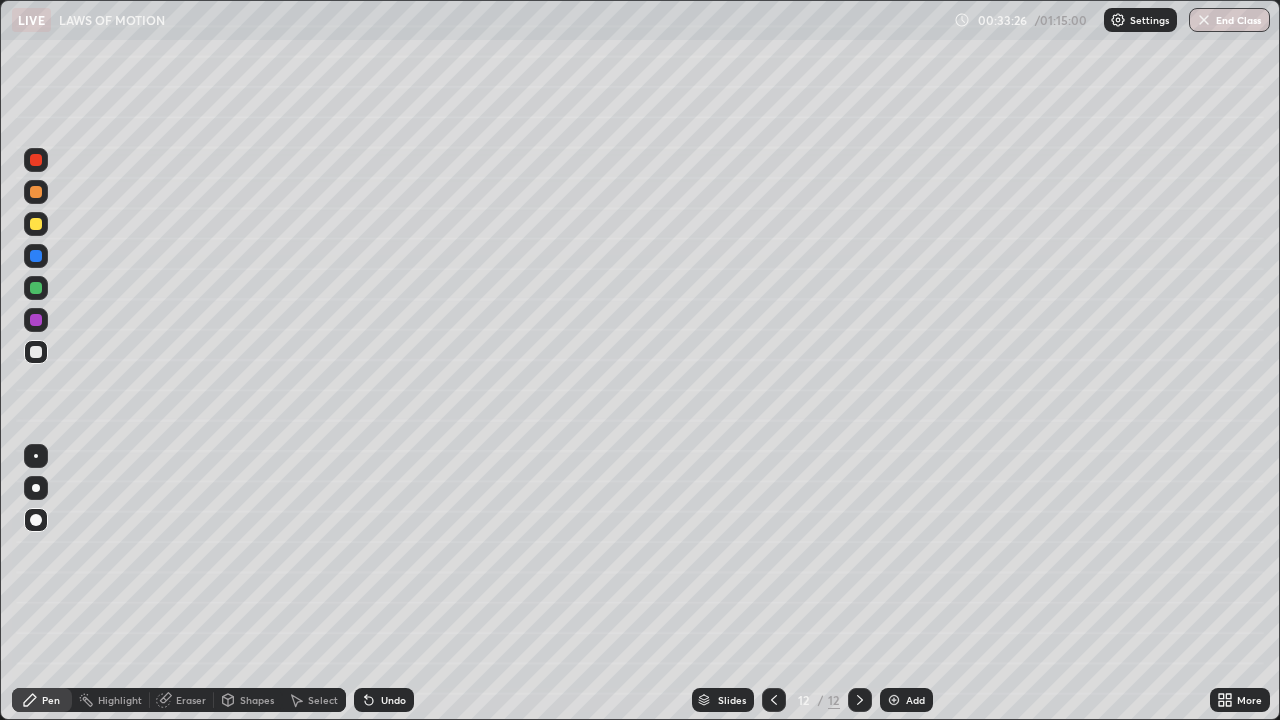 click at bounding box center (36, 456) 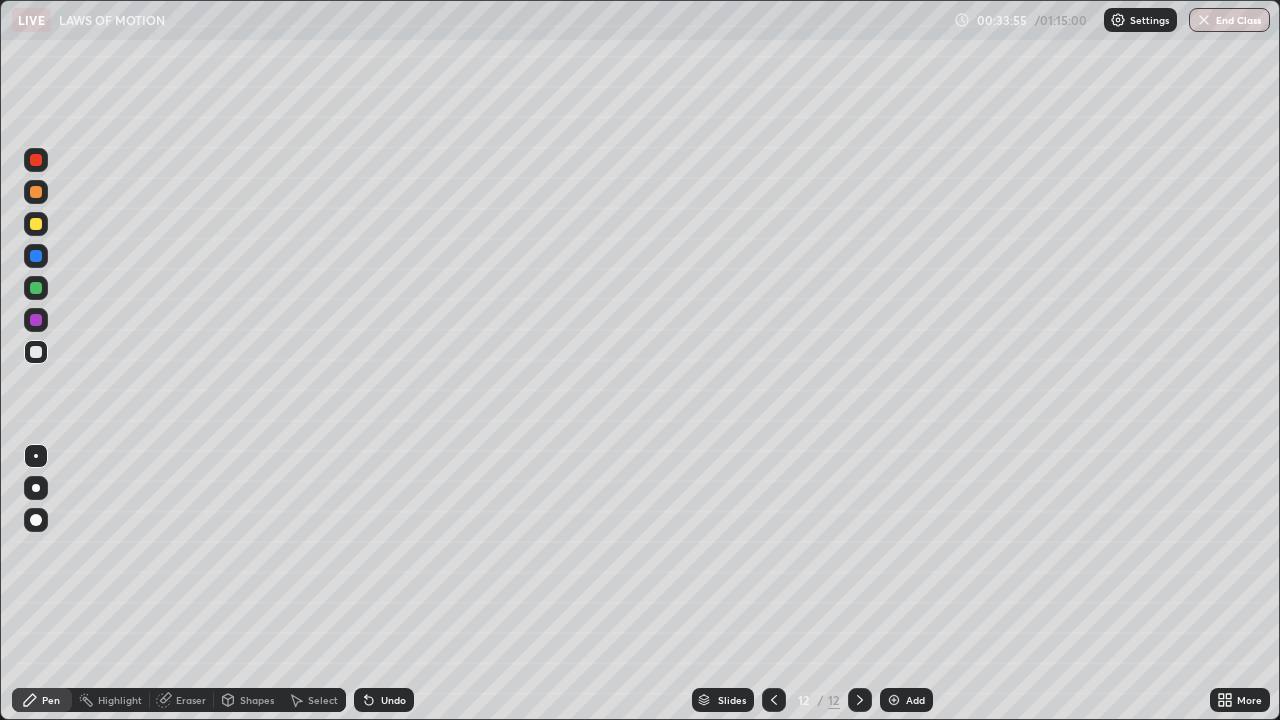 click 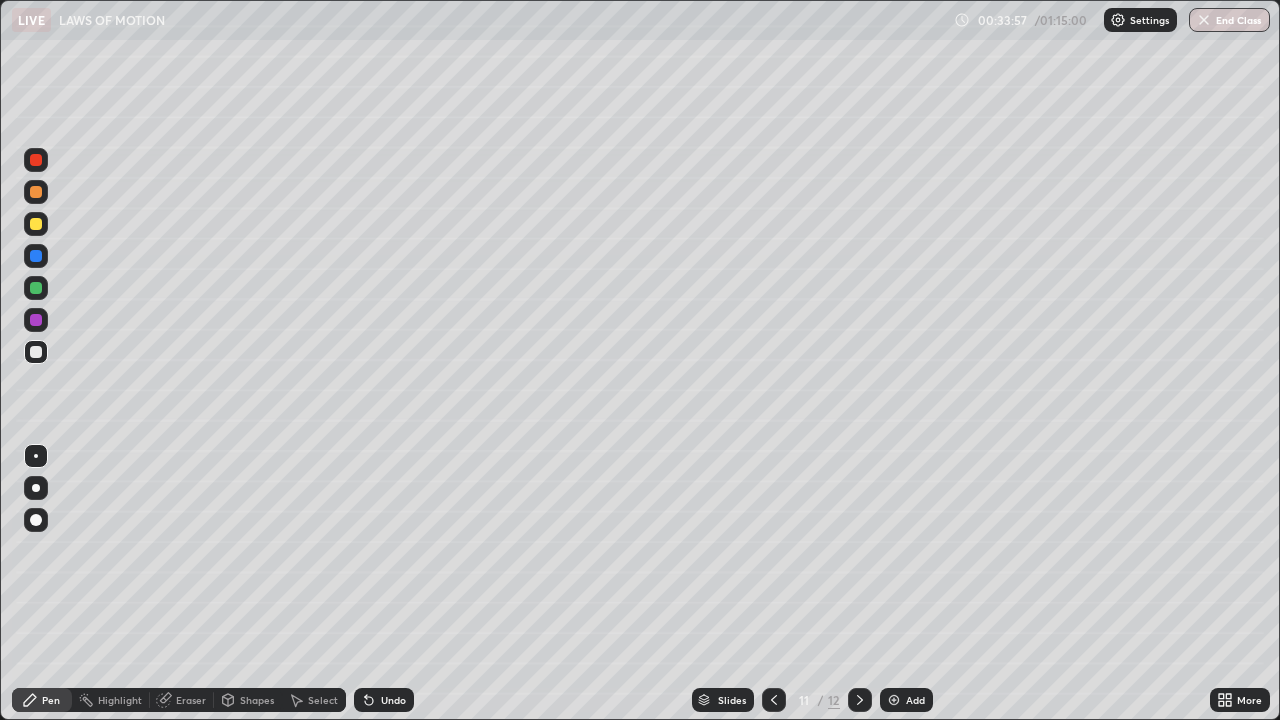 click at bounding box center (36, 224) 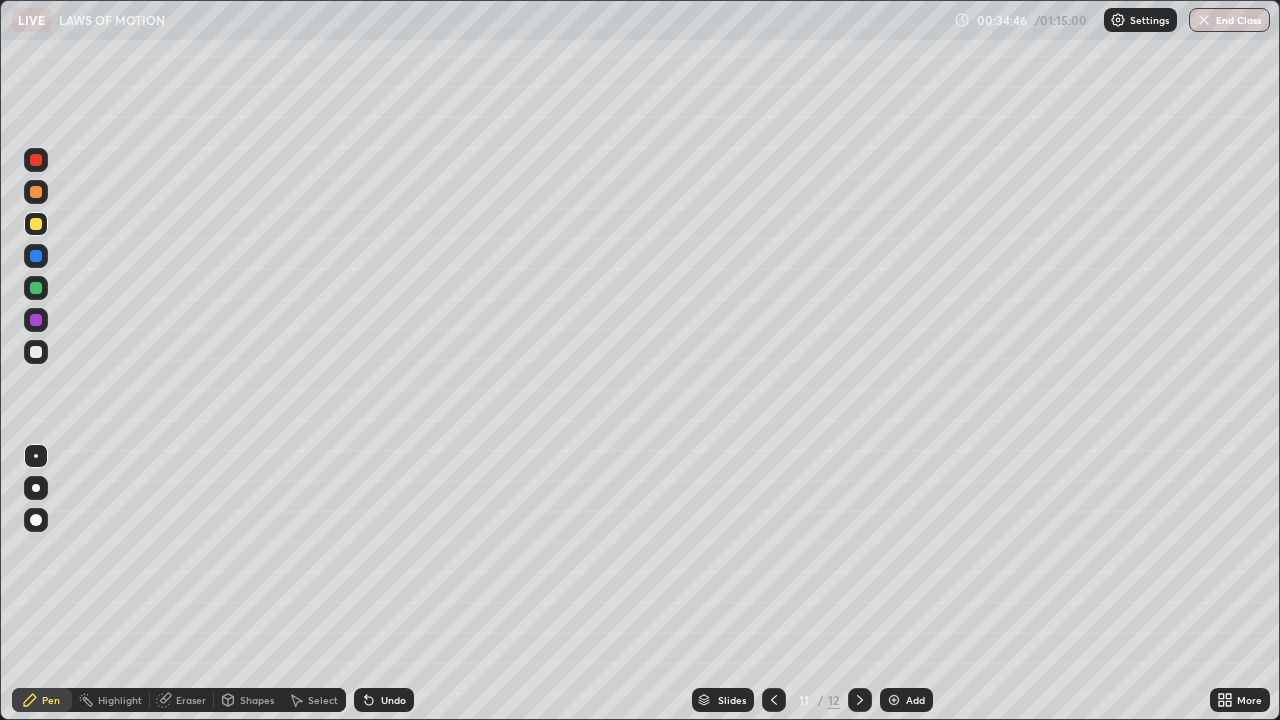 click on "Eraser" at bounding box center [191, 700] 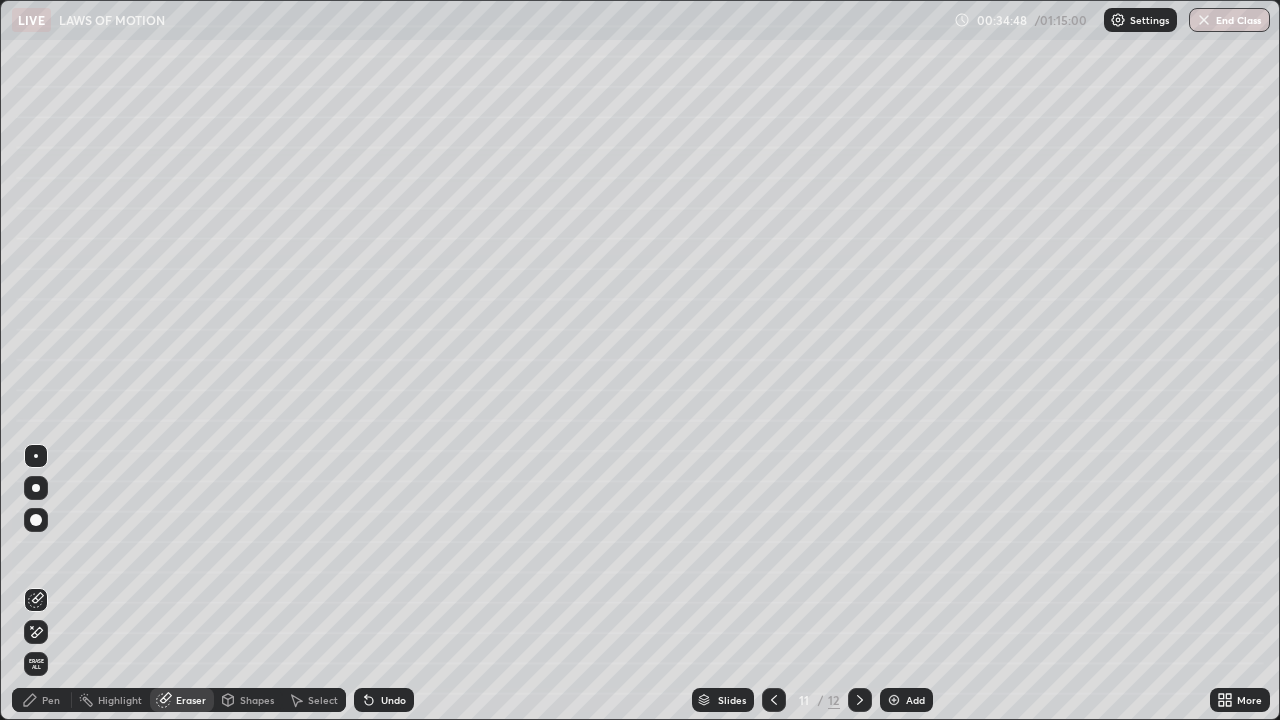 click on "Pen" at bounding box center (51, 700) 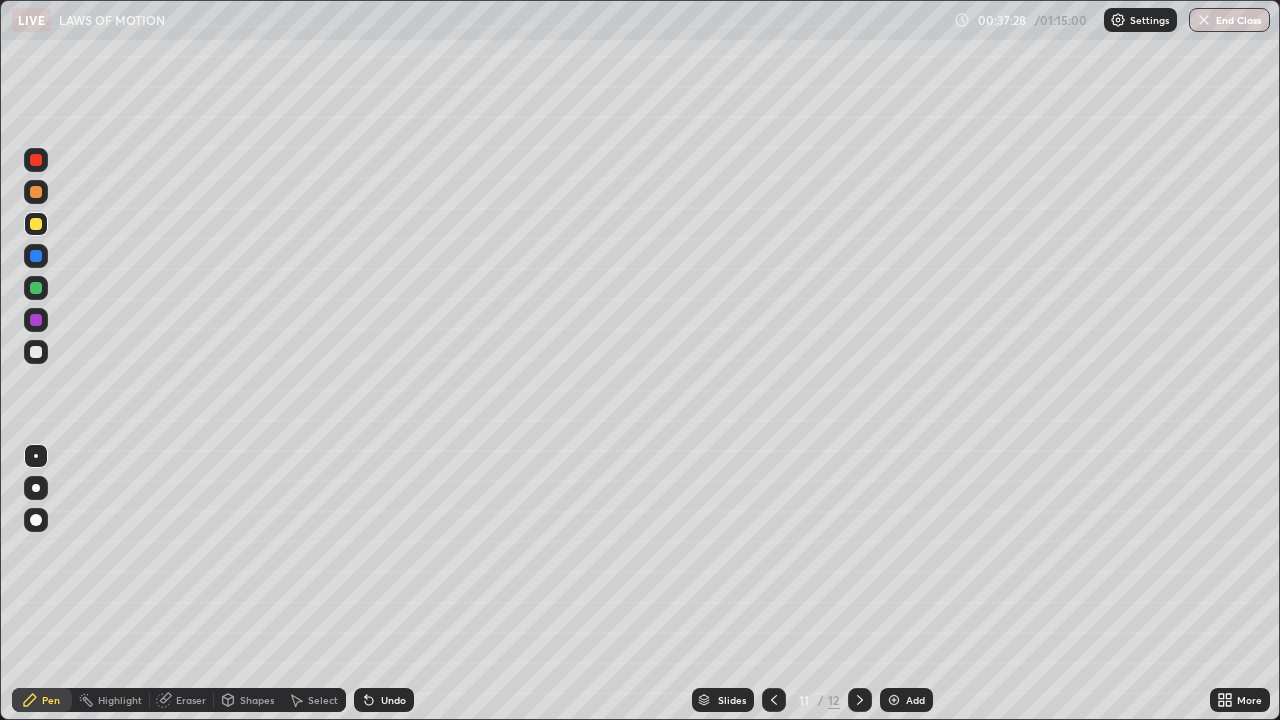 click at bounding box center (860, 700) 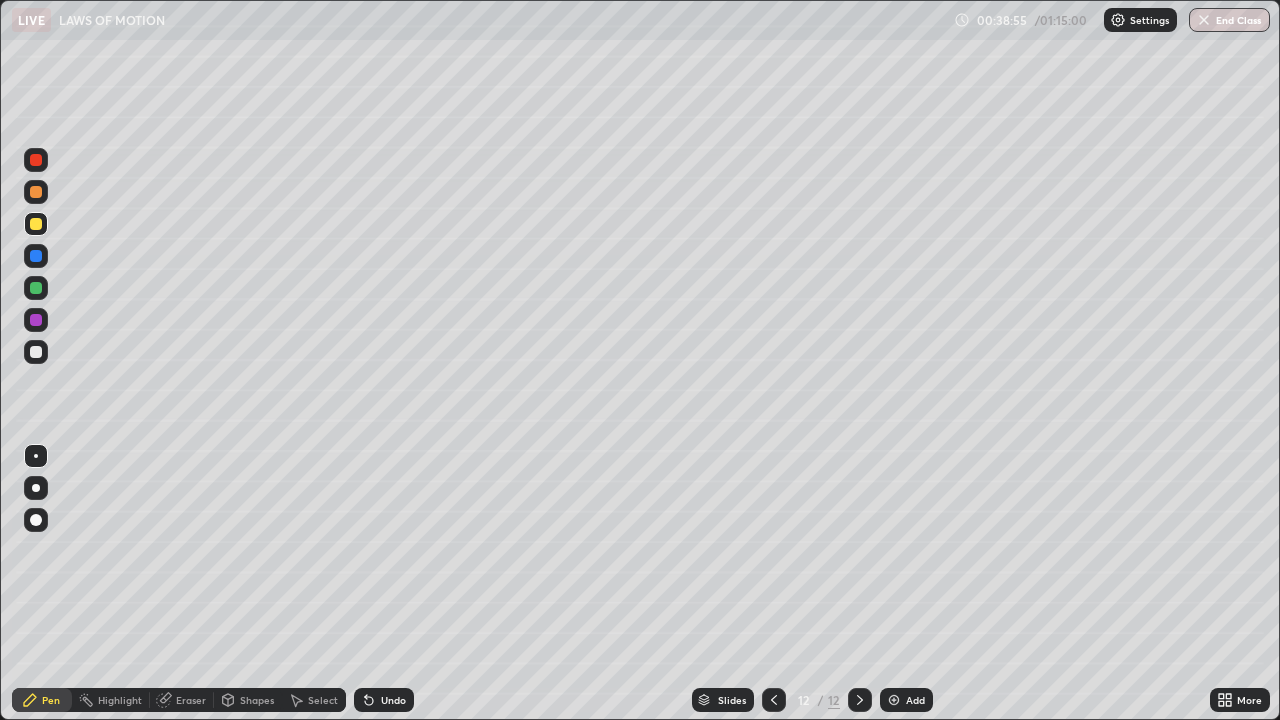 click at bounding box center (36, 224) 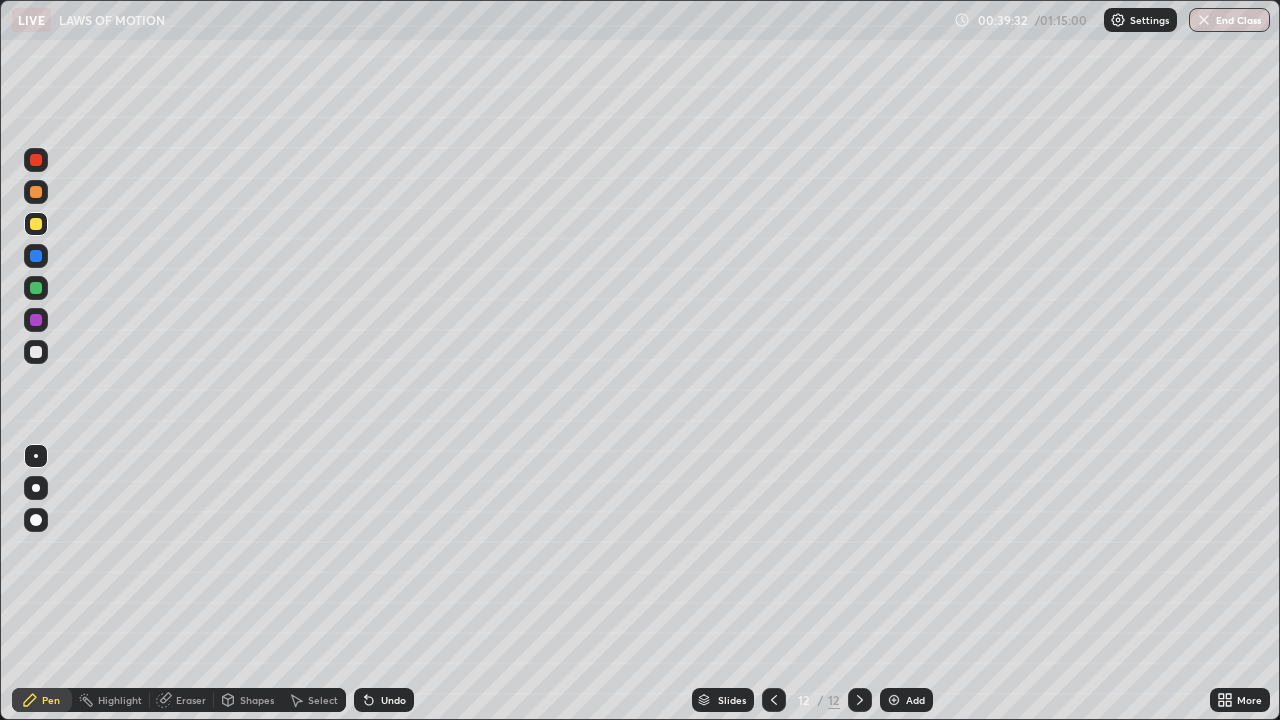 click at bounding box center (36, 192) 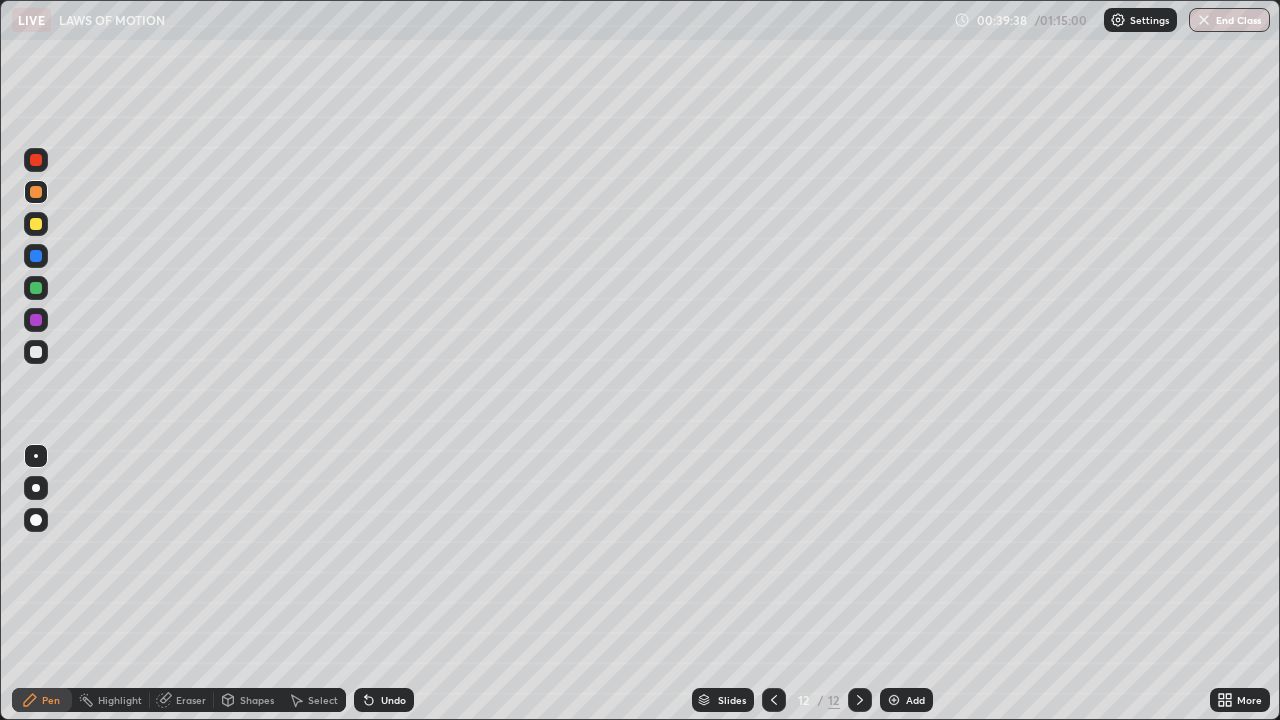 click at bounding box center [36, 224] 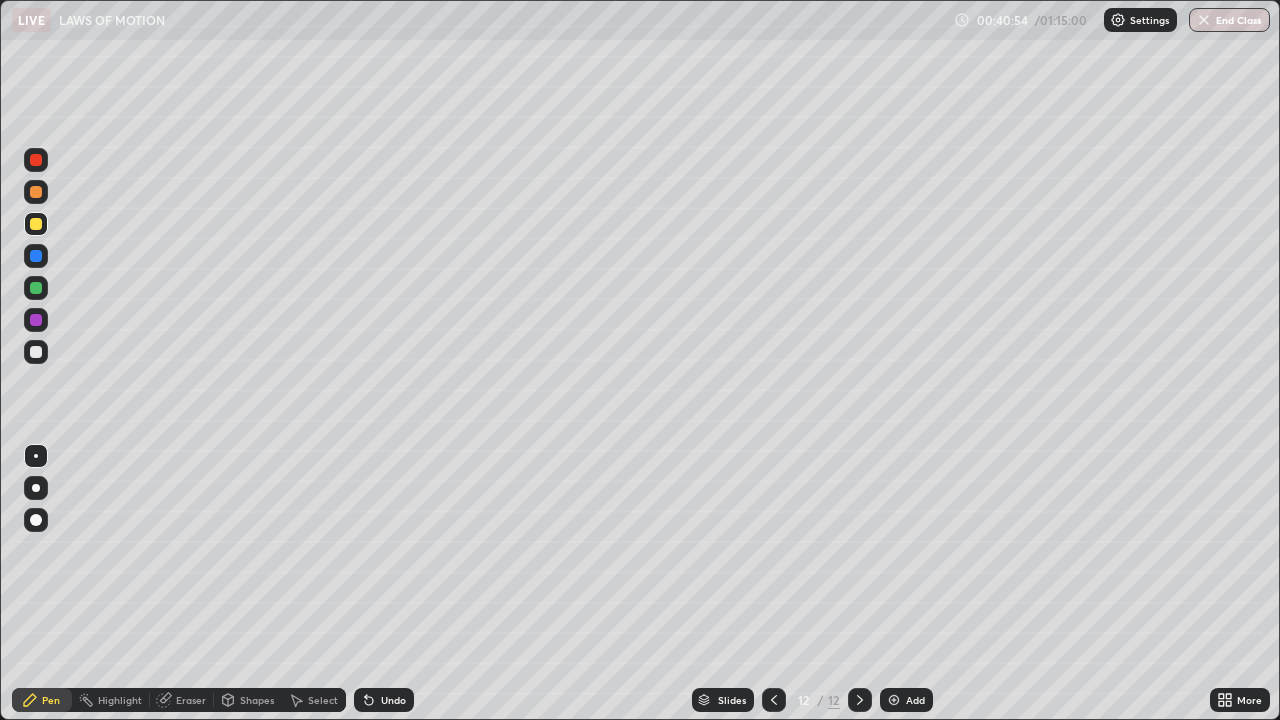 click at bounding box center (36, 192) 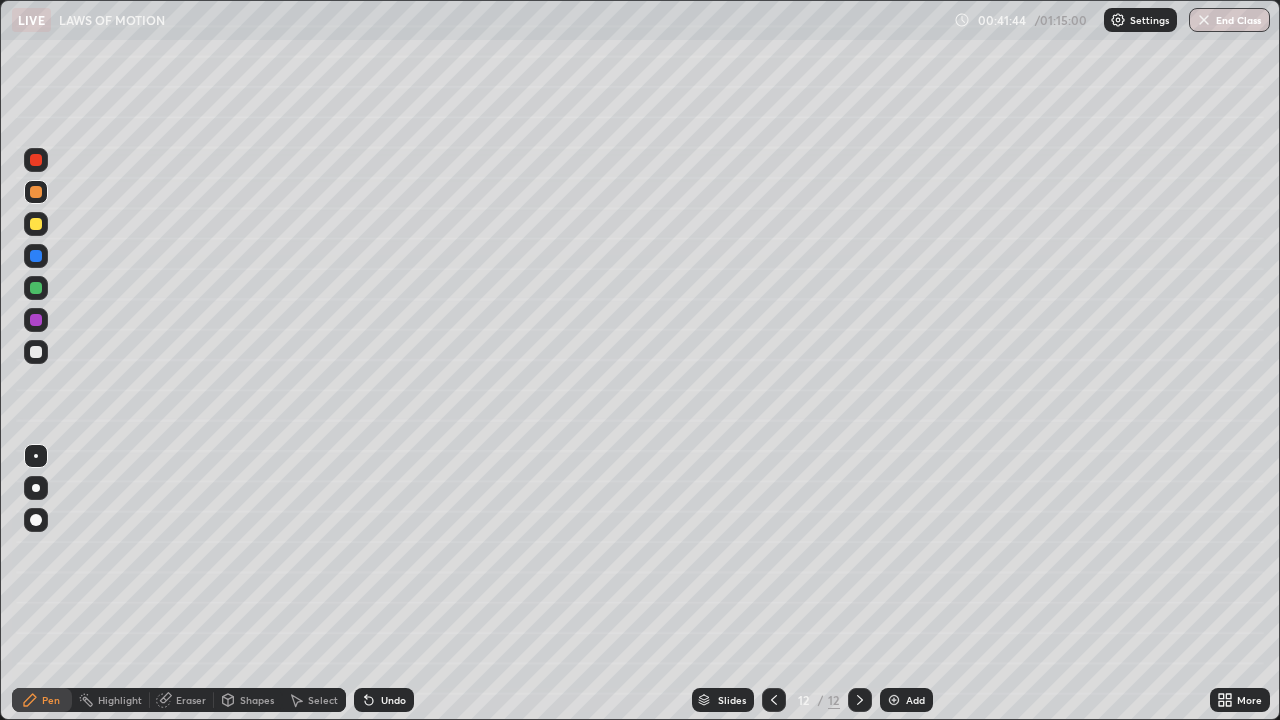 click on "Add" at bounding box center (906, 700) 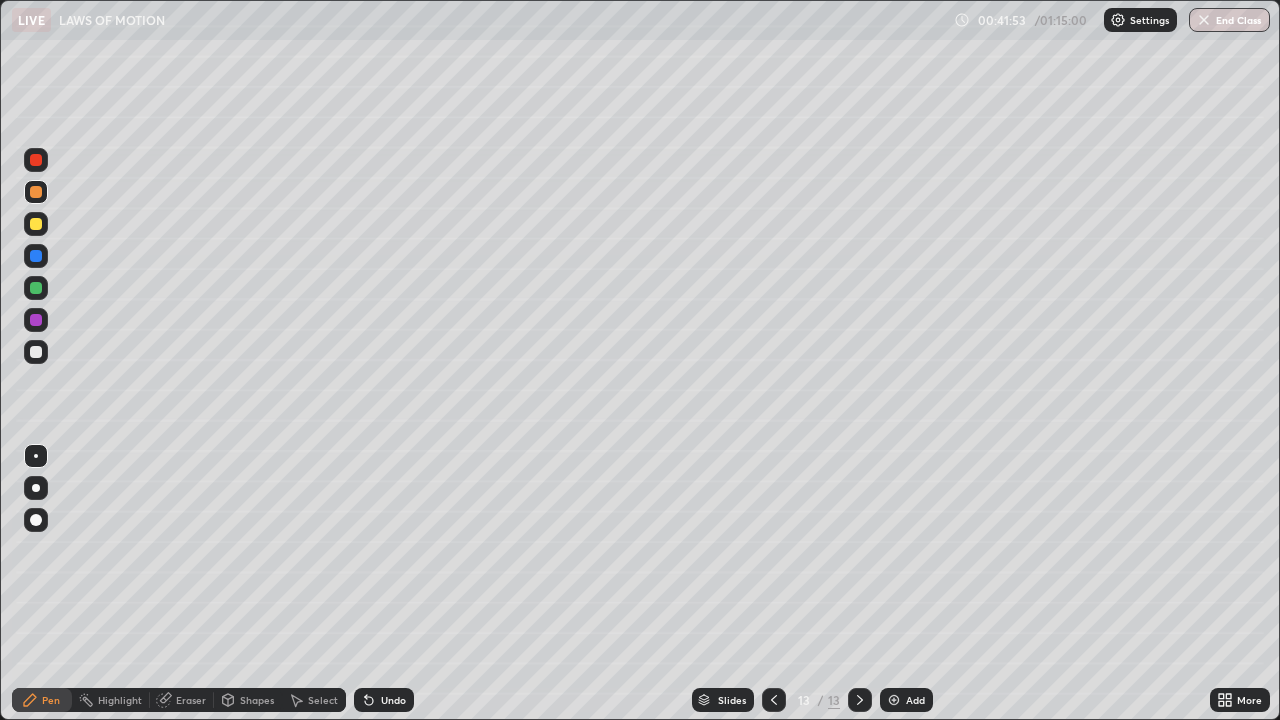 click at bounding box center (36, 352) 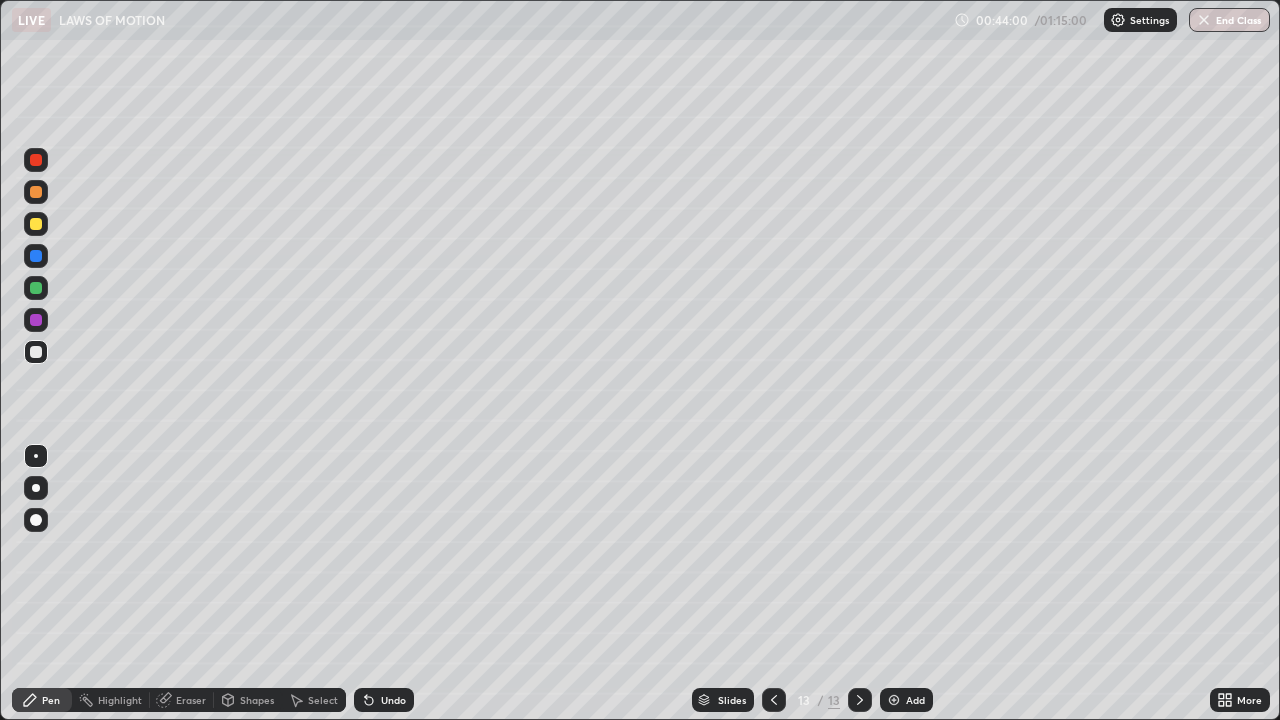 click on "Eraser" at bounding box center (191, 700) 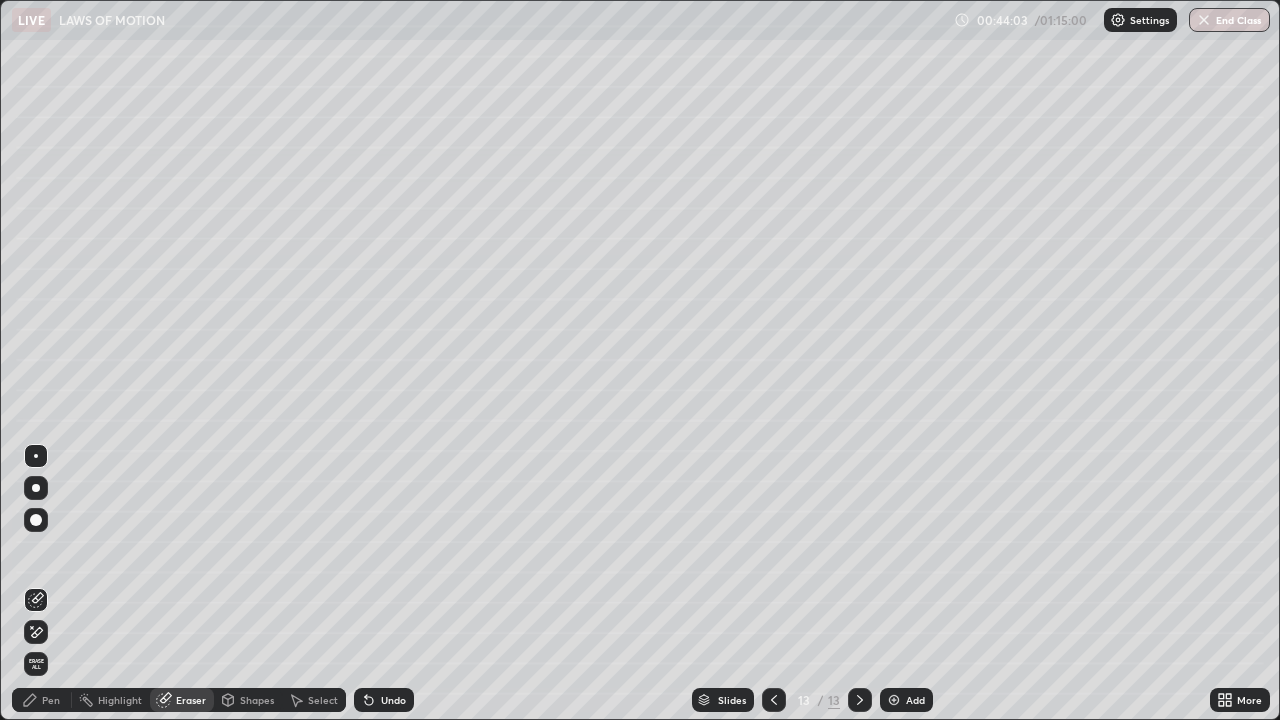 click on "Pen" at bounding box center [51, 700] 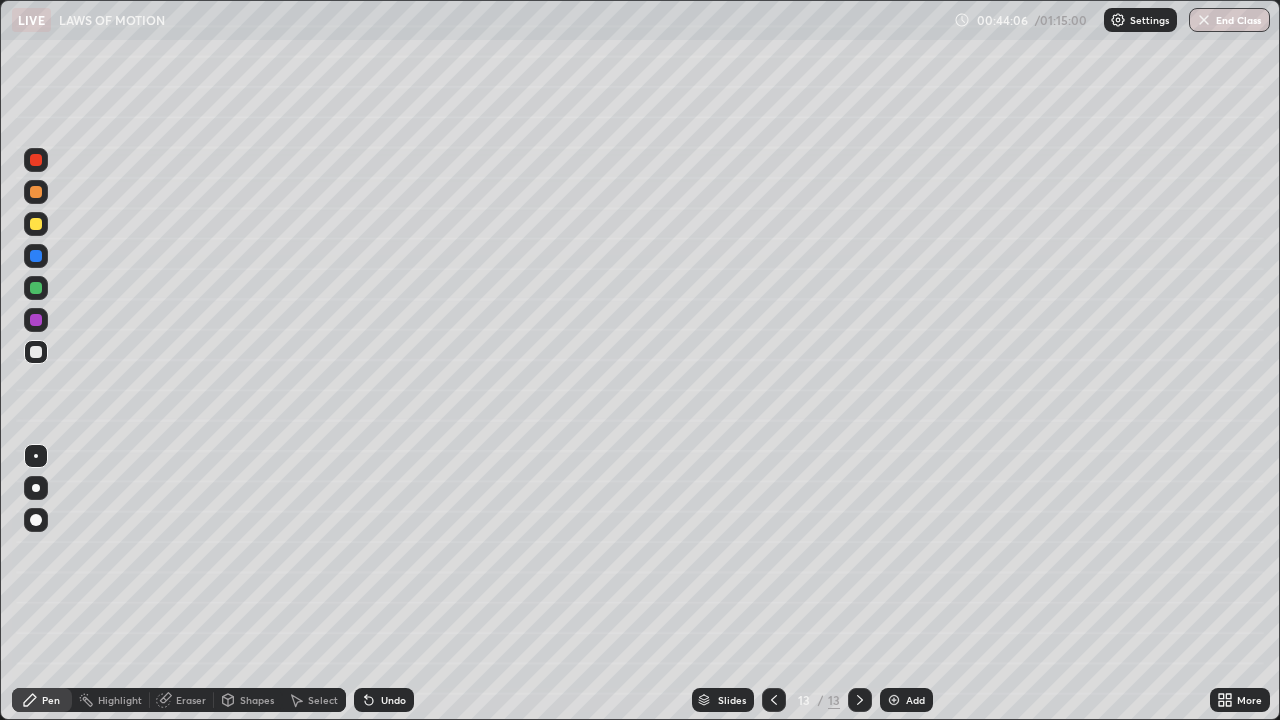 click at bounding box center (36, 224) 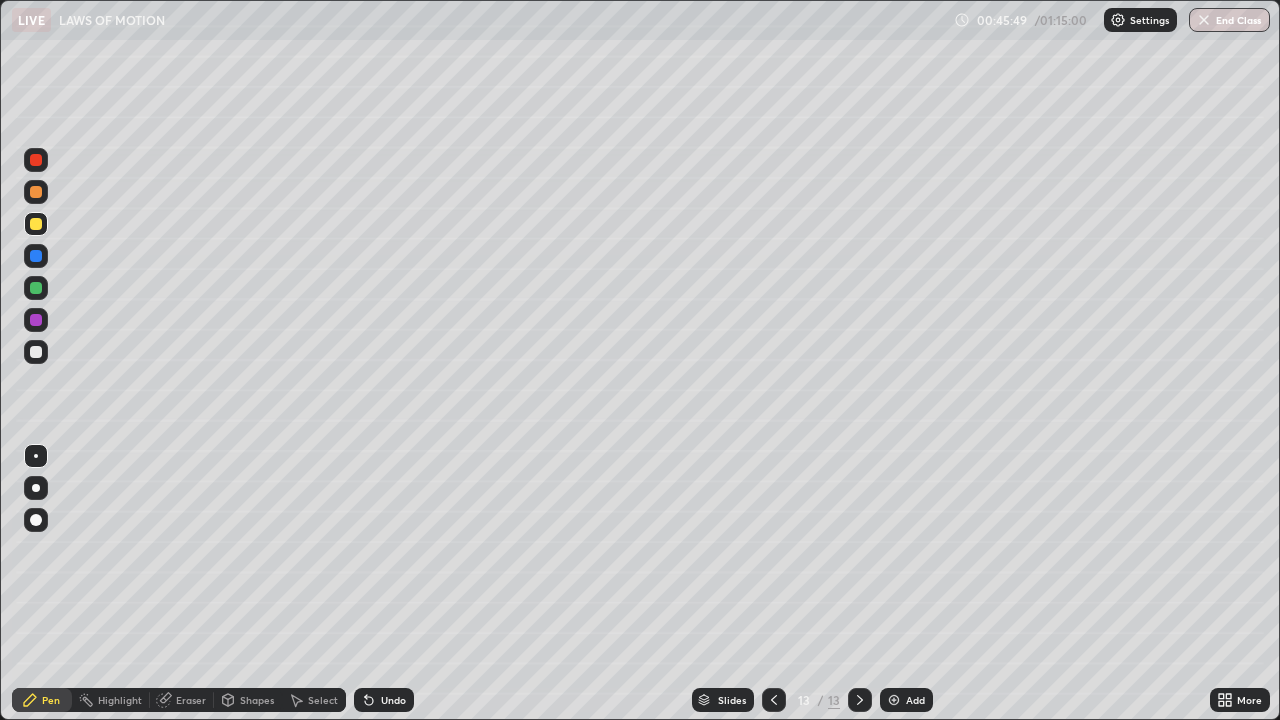click at bounding box center [36, 352] 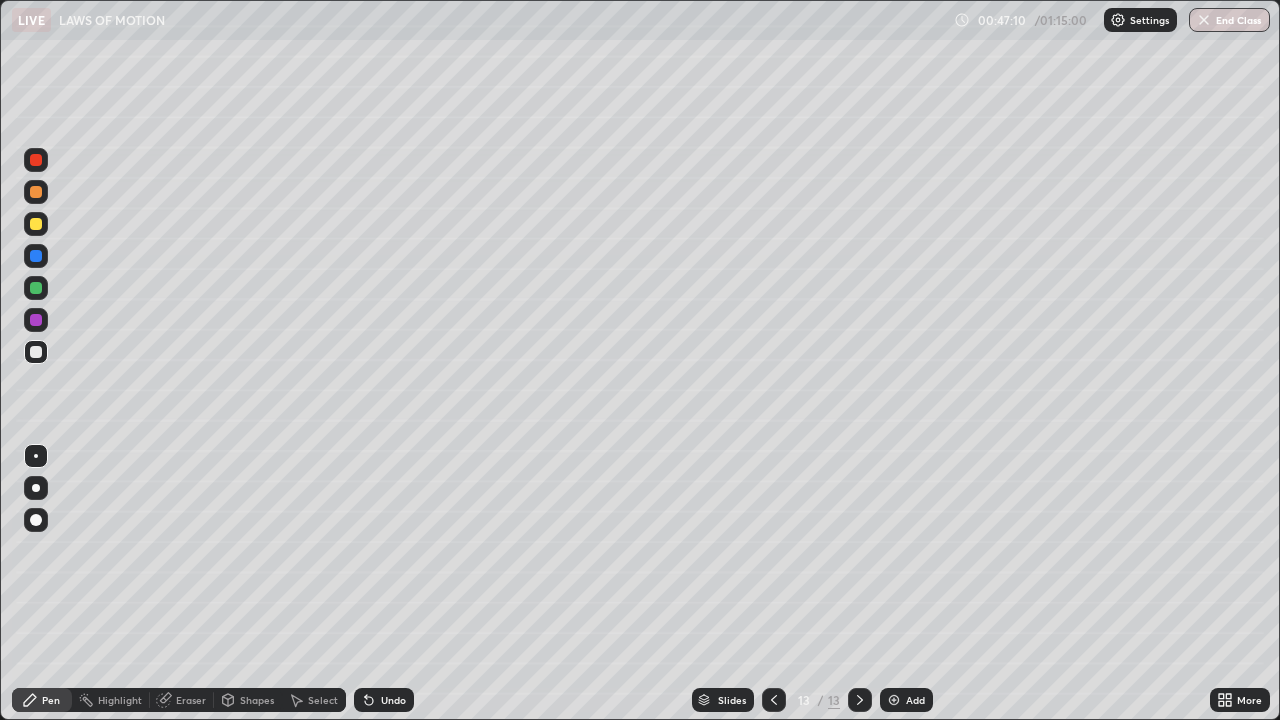 click at bounding box center (36, 224) 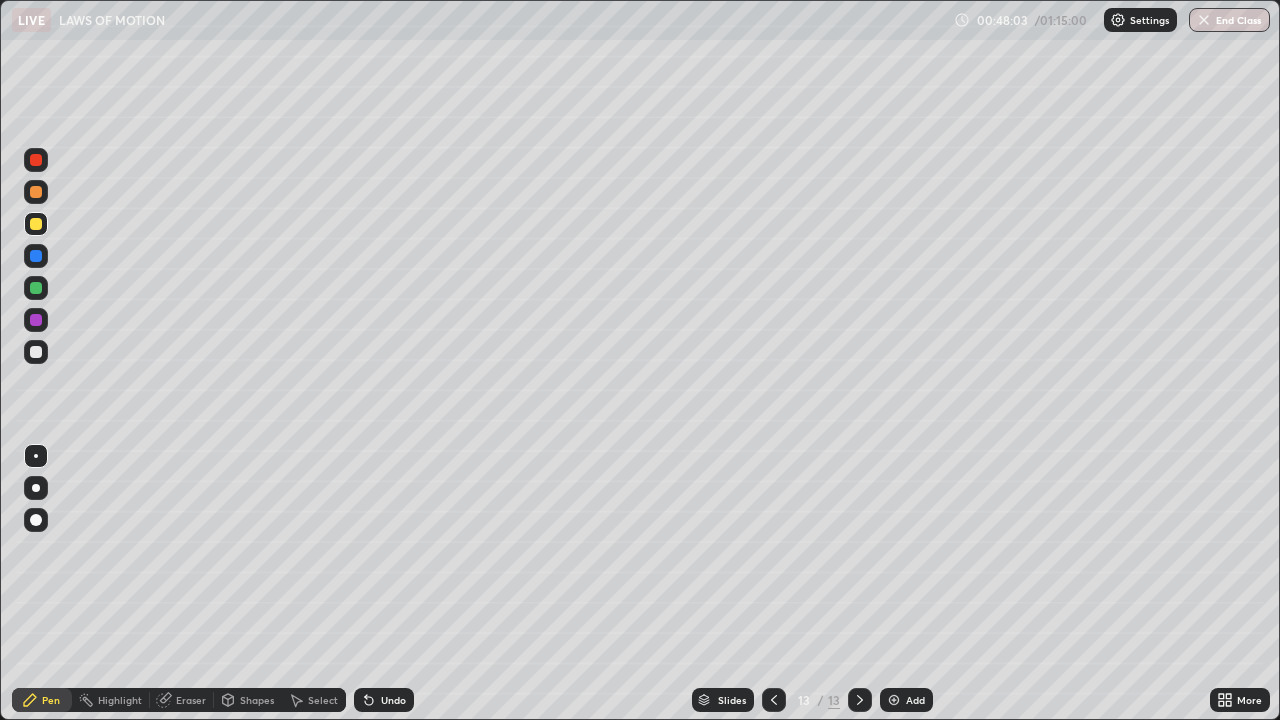 click at bounding box center (894, 700) 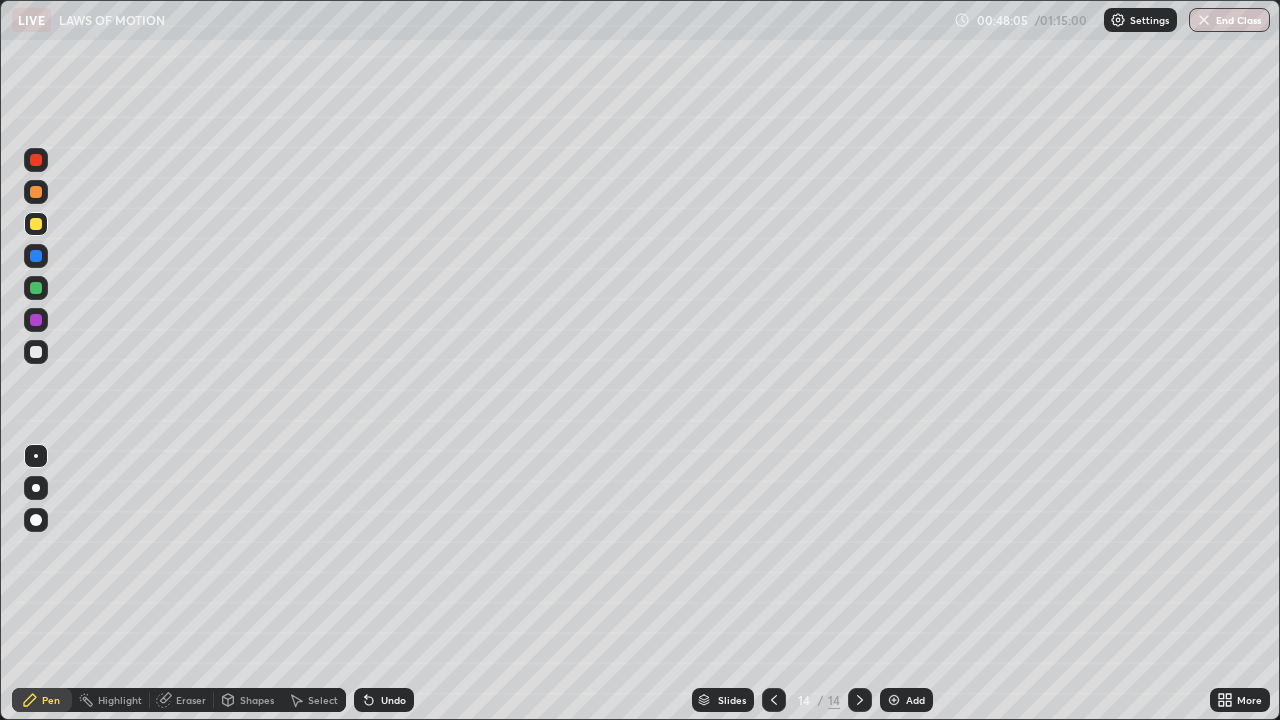 click at bounding box center (36, 352) 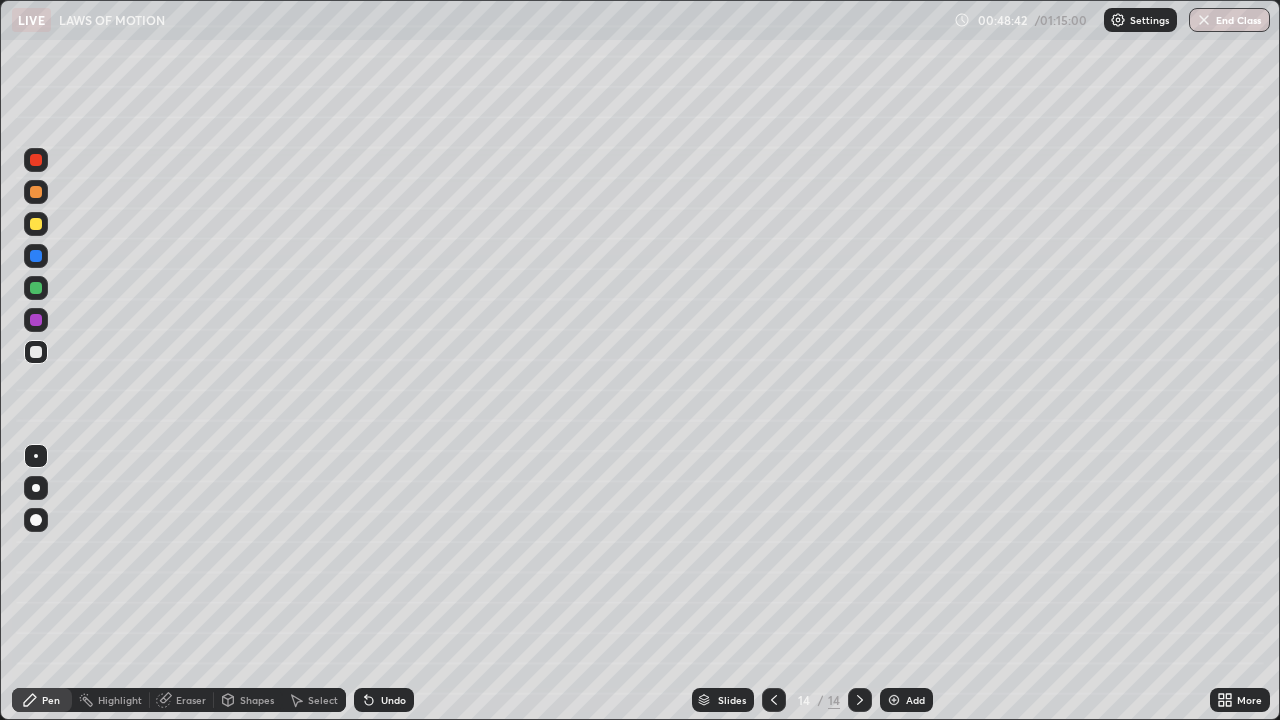 click 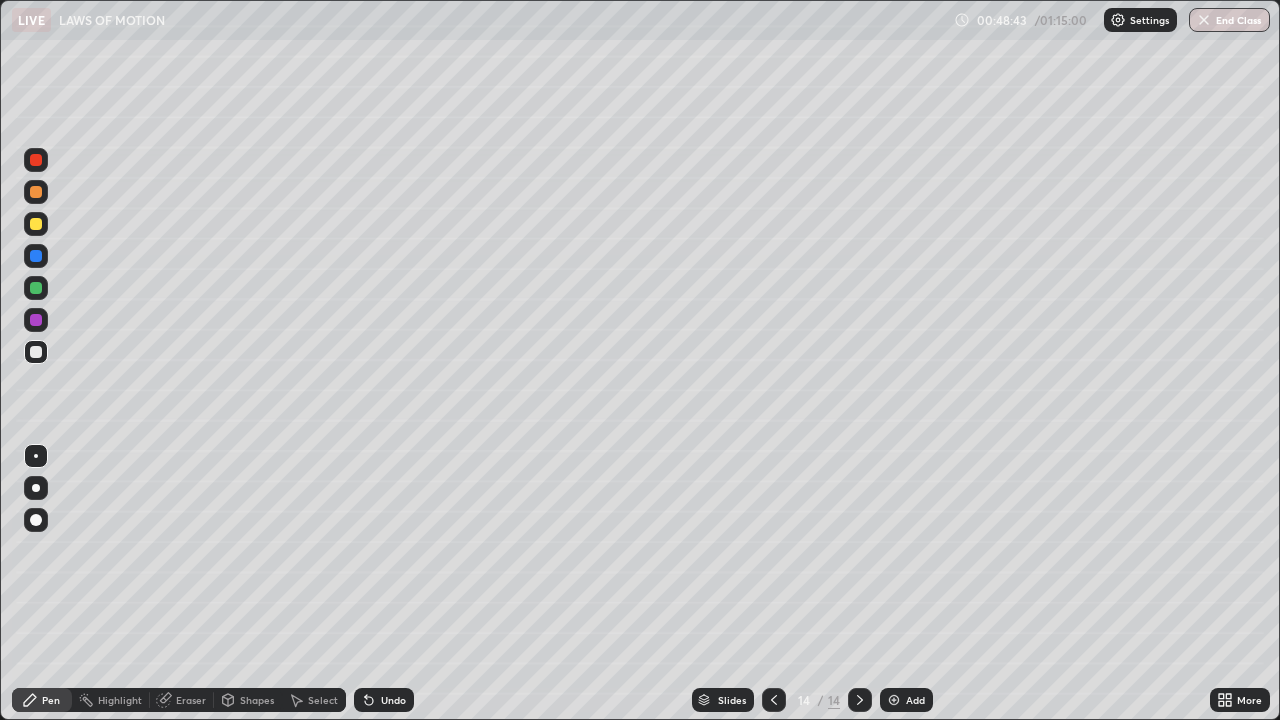 click on "Undo" at bounding box center [393, 700] 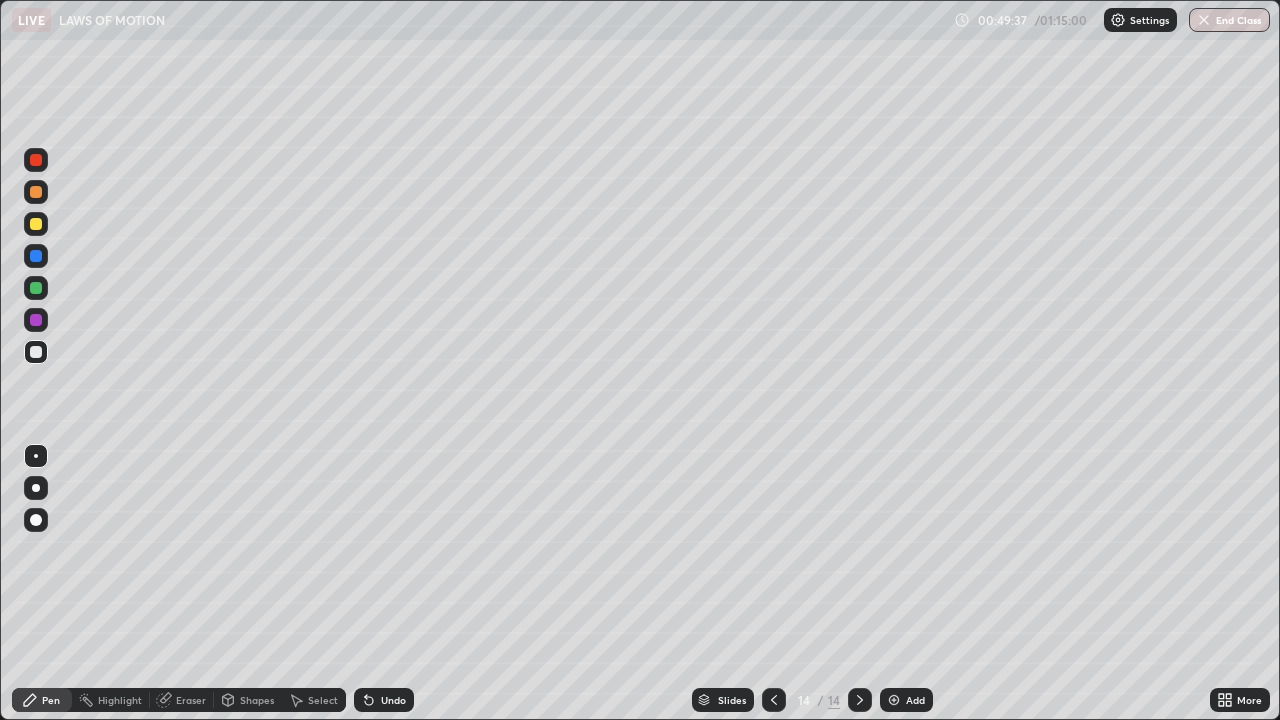 click on "Eraser" at bounding box center [191, 700] 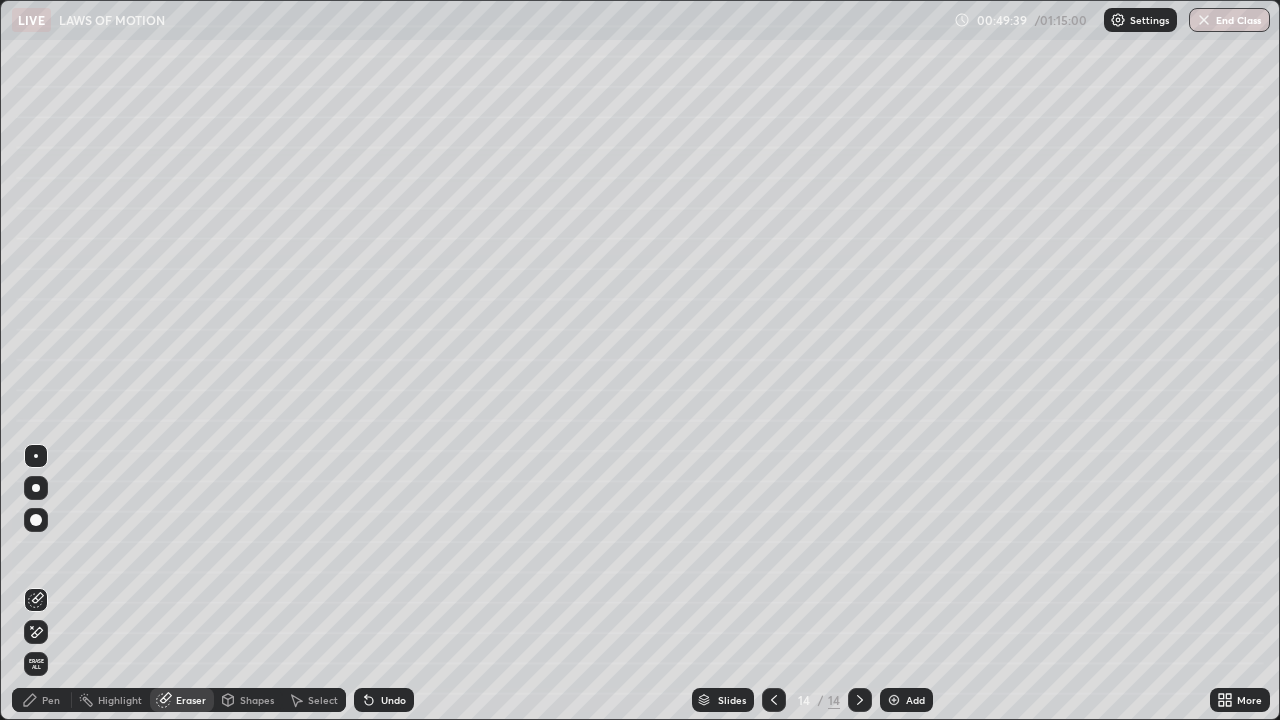 click on "Pen" at bounding box center [51, 700] 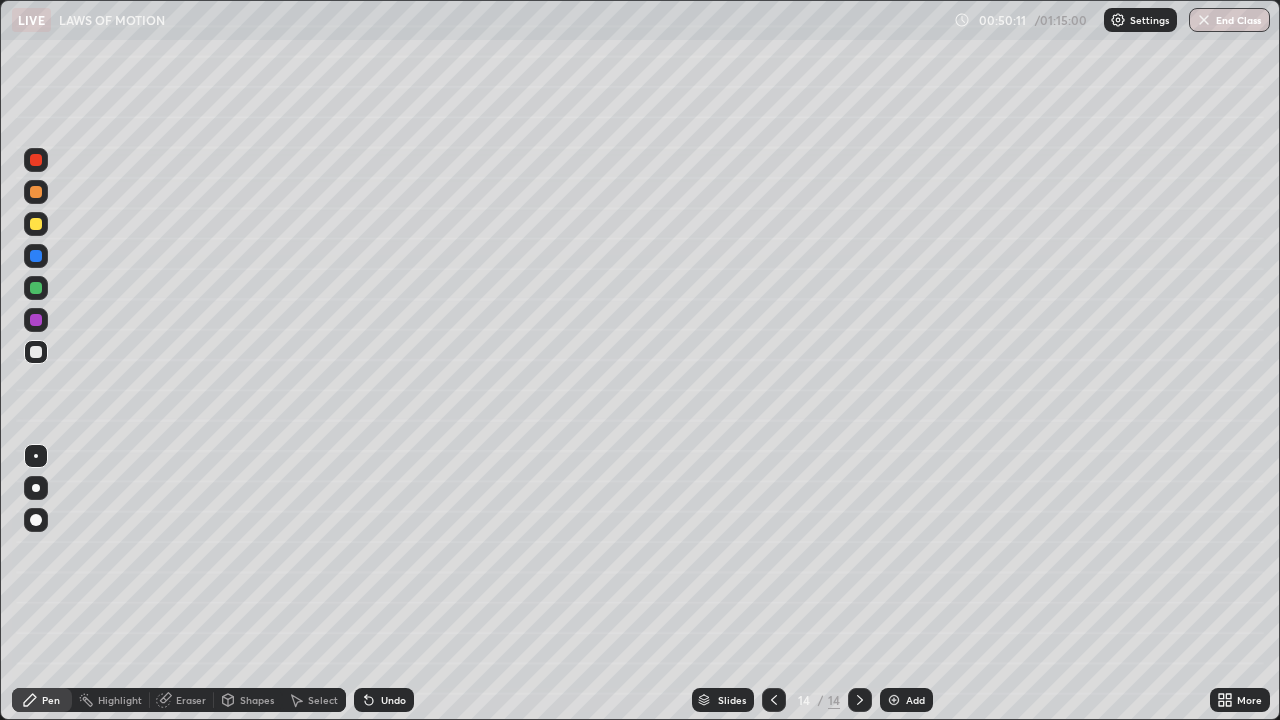 click 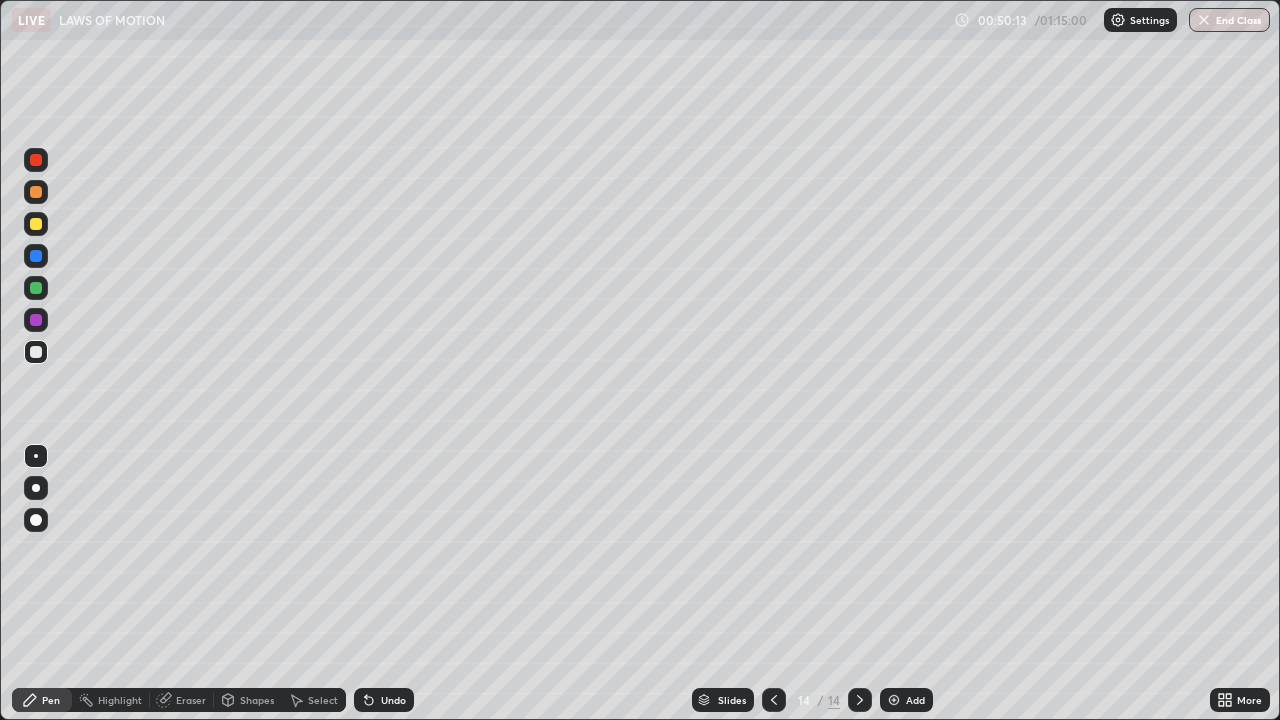 click 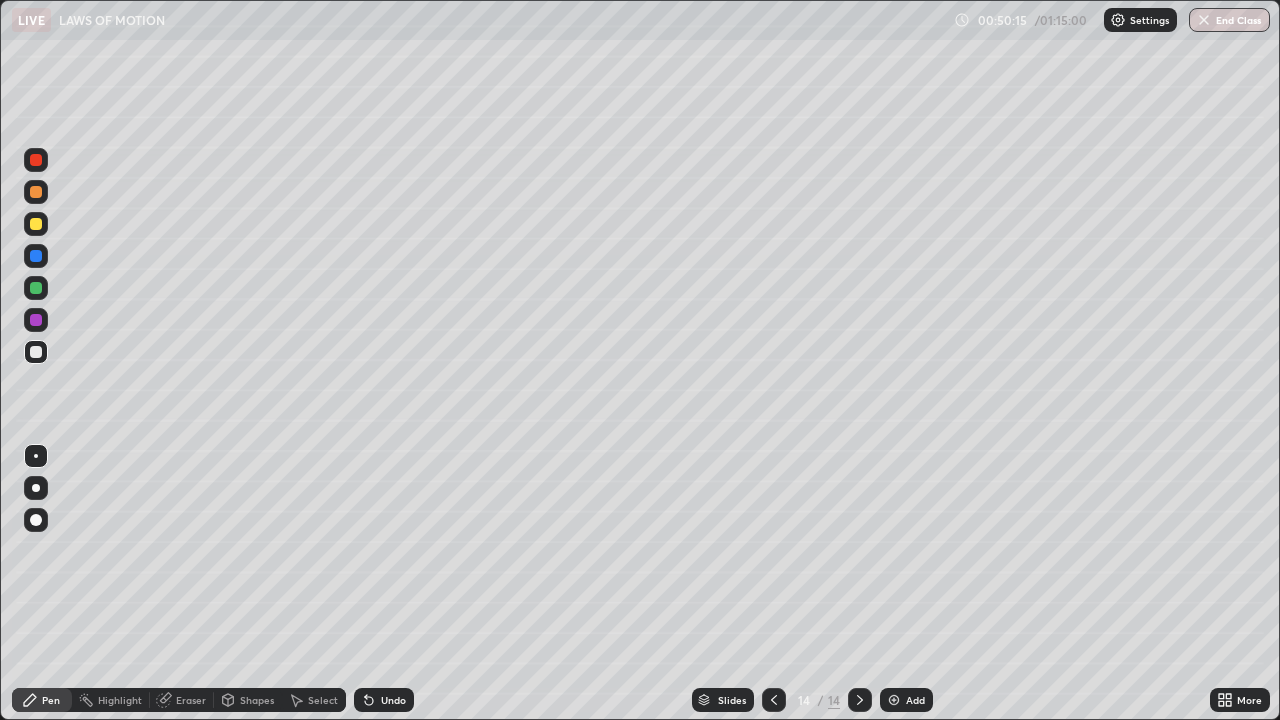 click on "Add" at bounding box center (906, 700) 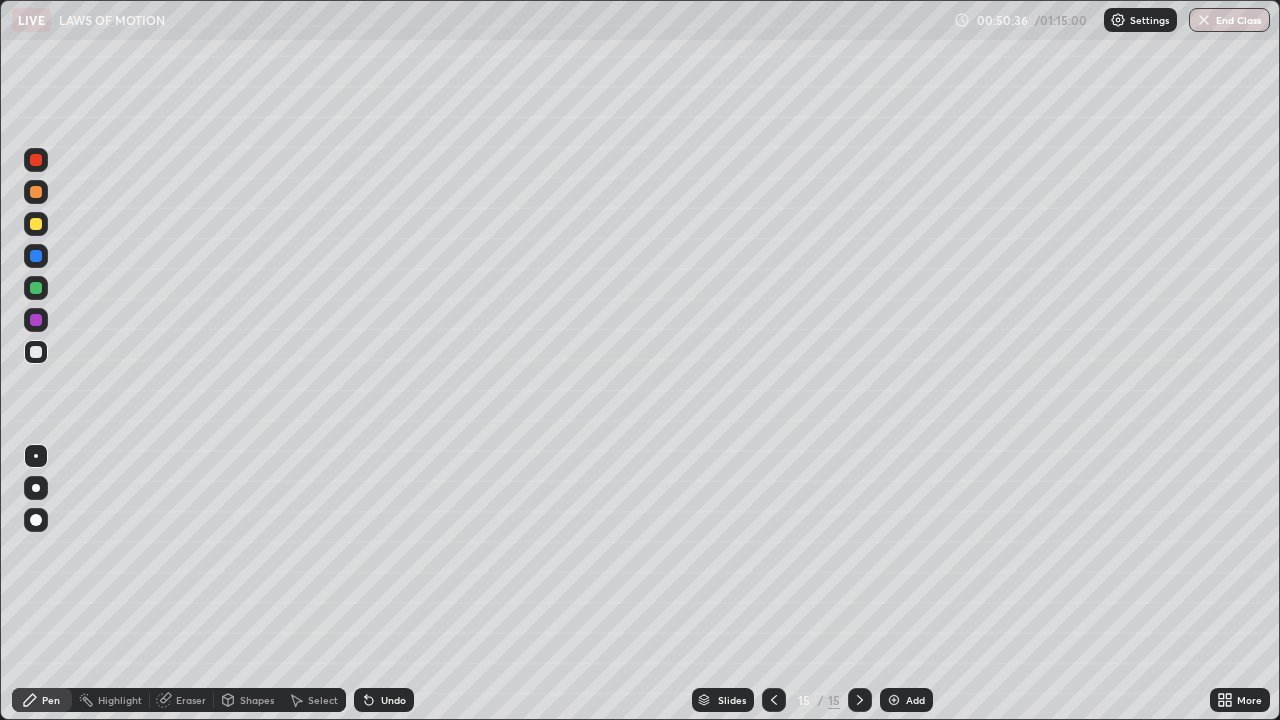 click on "Undo" at bounding box center [393, 700] 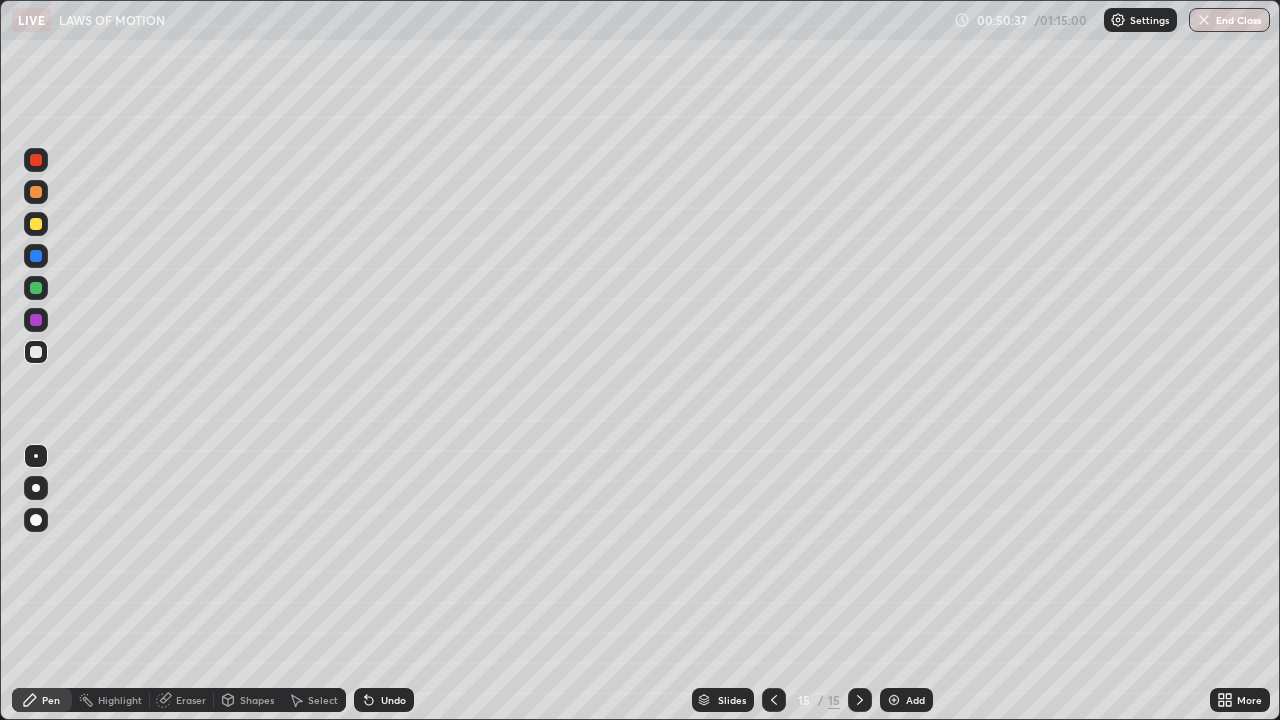 click on "Undo" at bounding box center (393, 700) 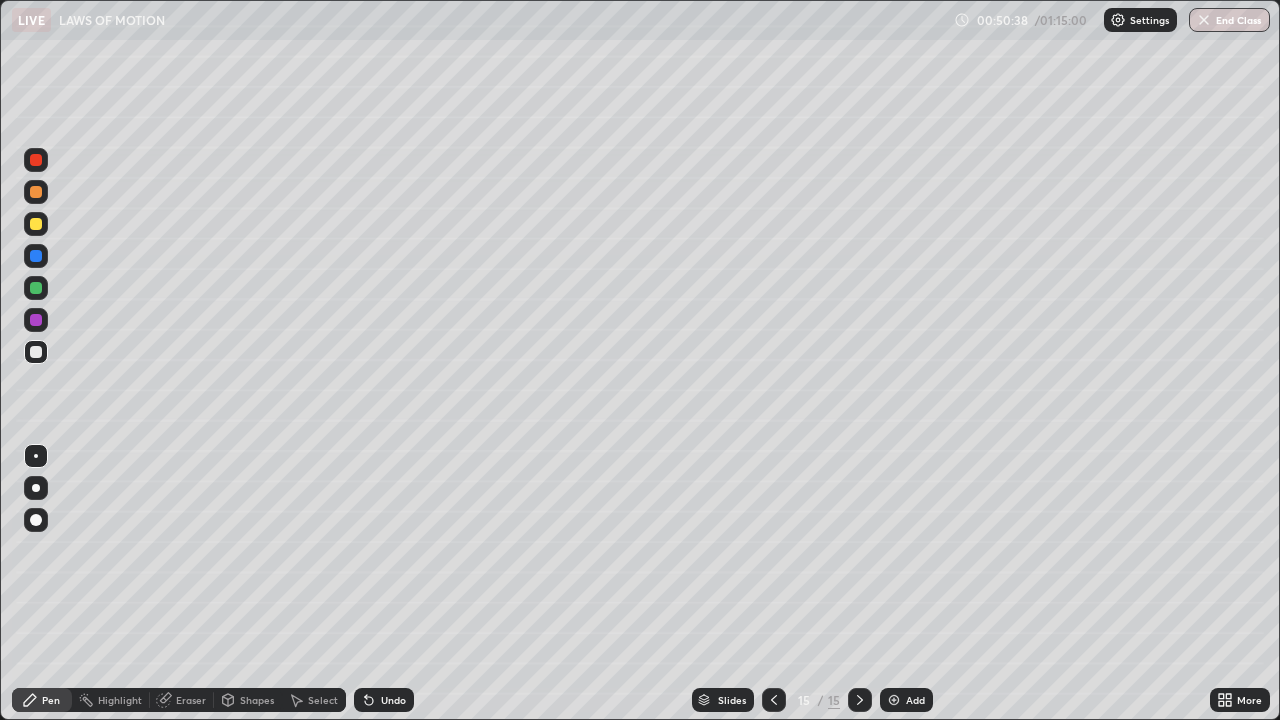 click on "Undo" at bounding box center [384, 700] 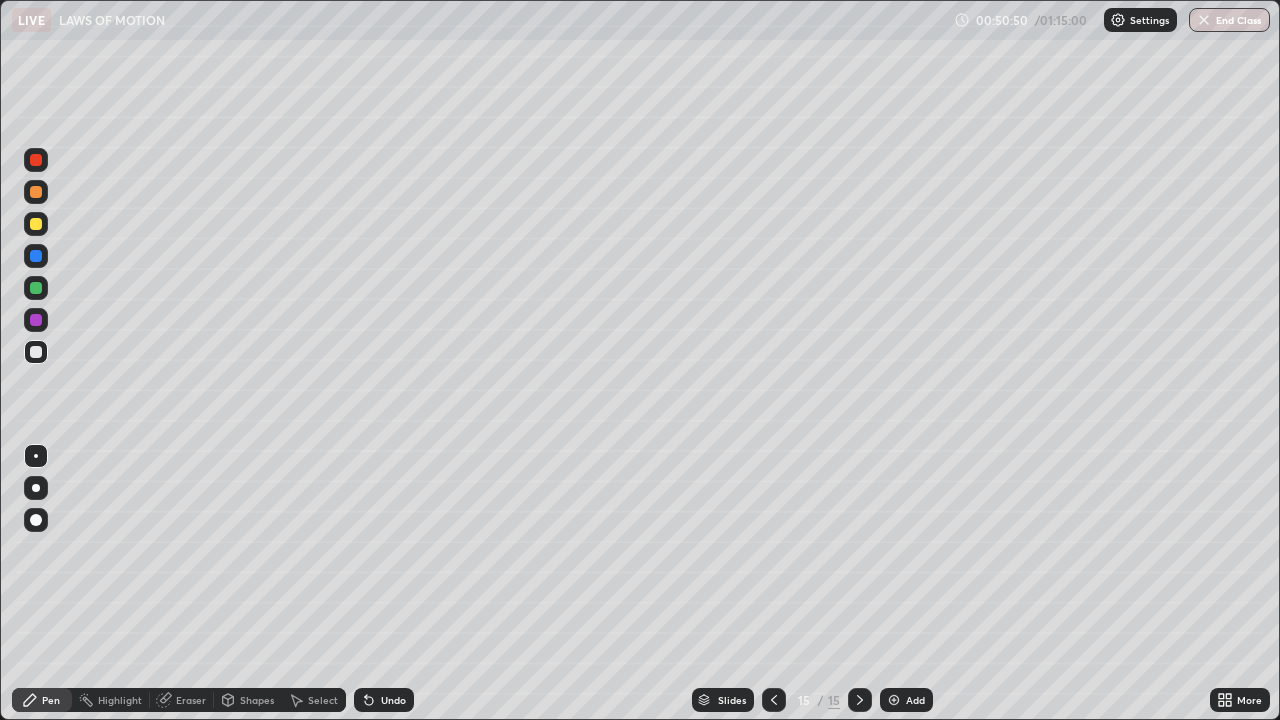 click on "Eraser" at bounding box center [191, 700] 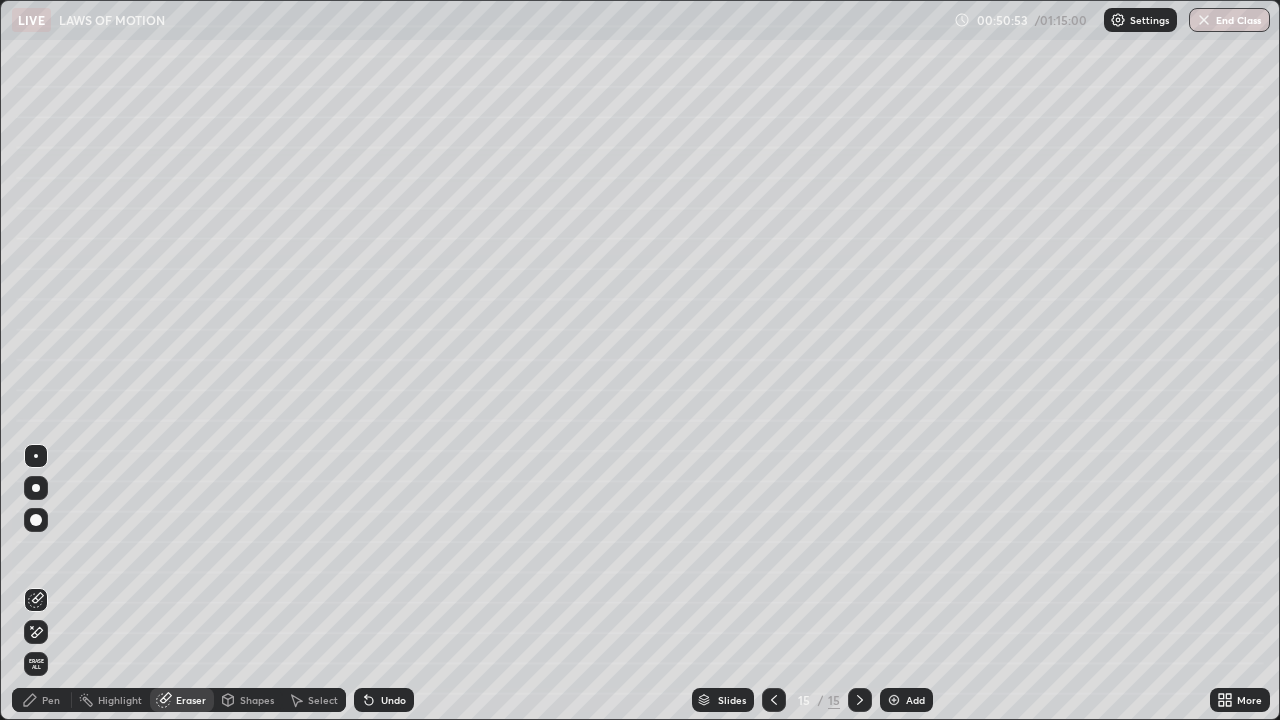 click on "Pen" at bounding box center (51, 700) 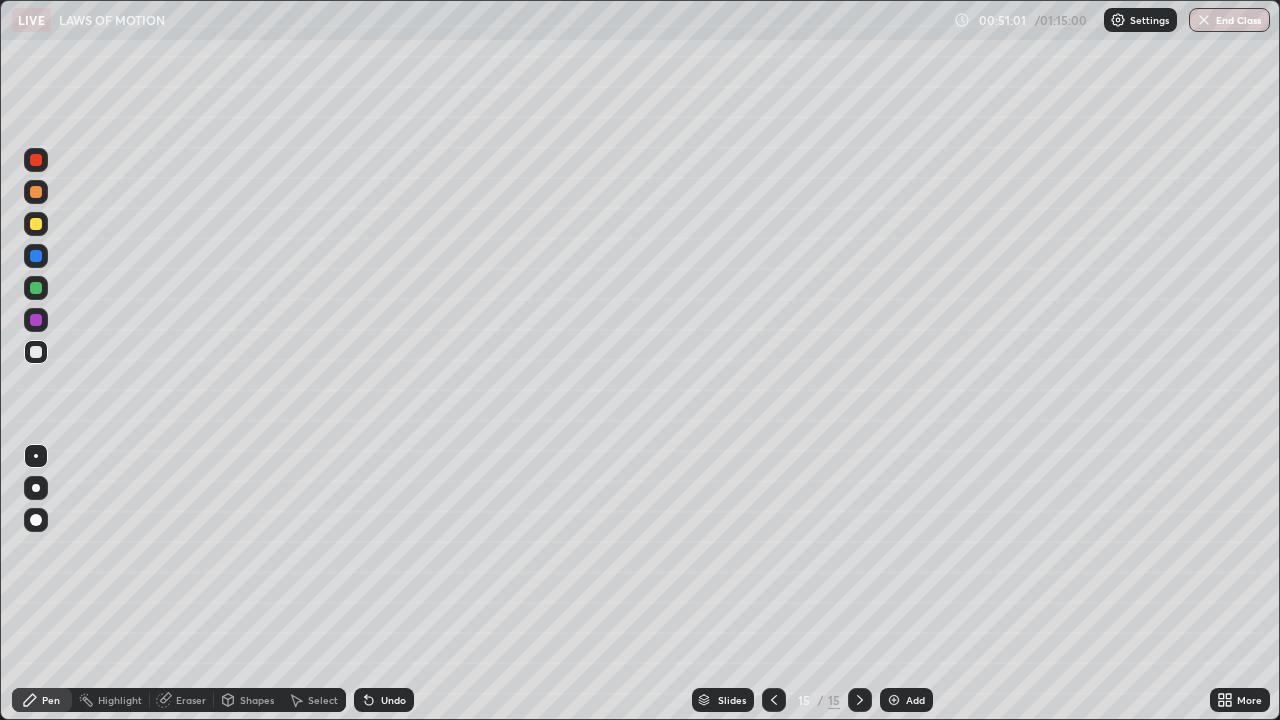 click on "Shapes" at bounding box center [257, 700] 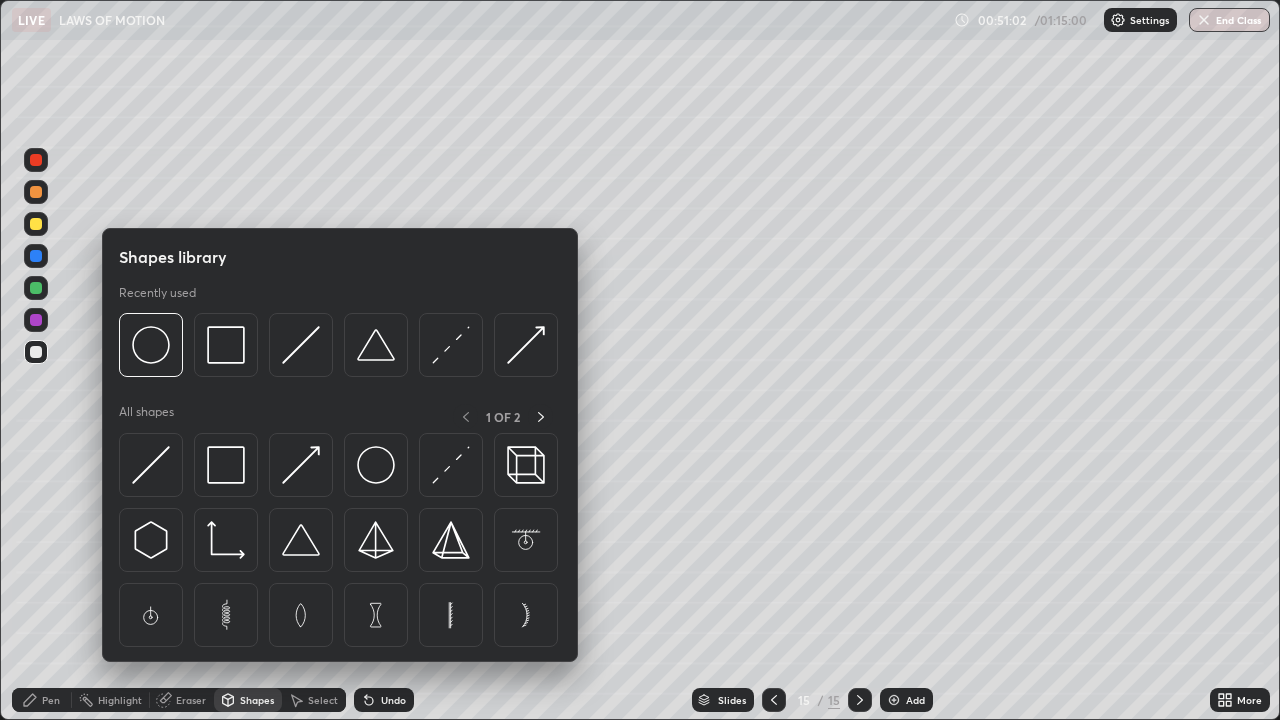click on "Eraser" at bounding box center [191, 700] 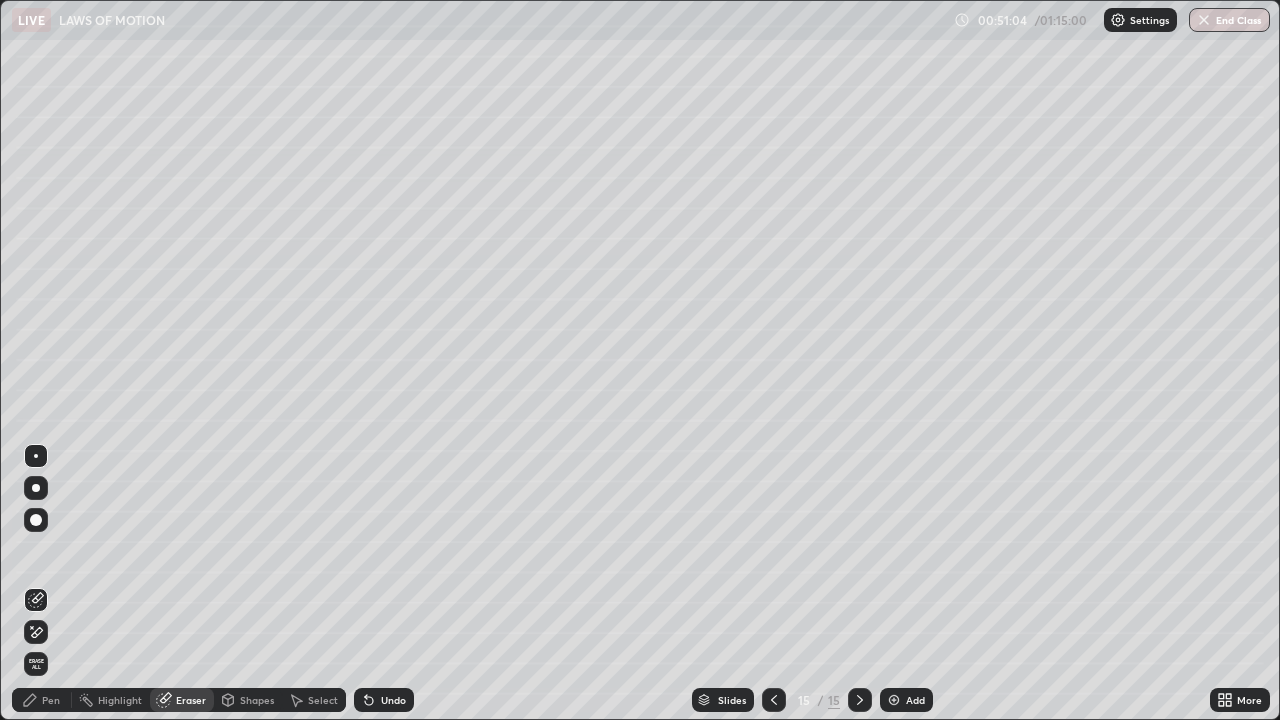 click on "Pen" at bounding box center (42, 700) 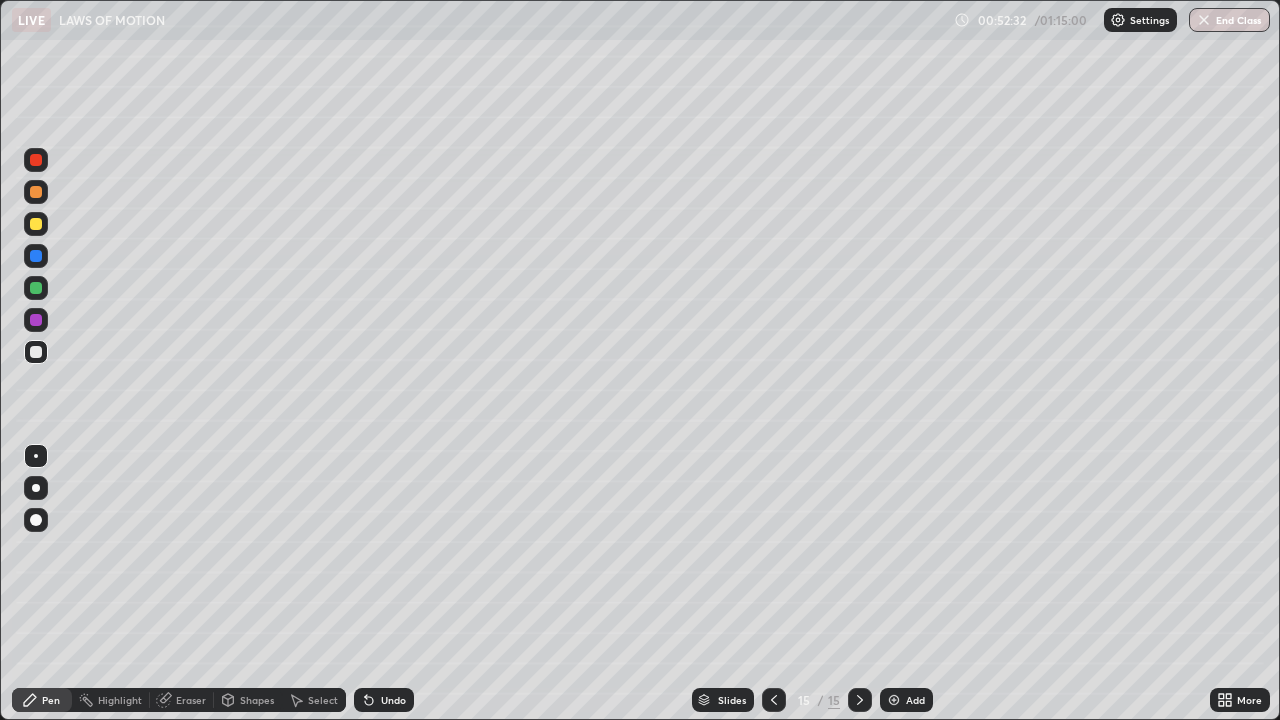 click at bounding box center (894, 700) 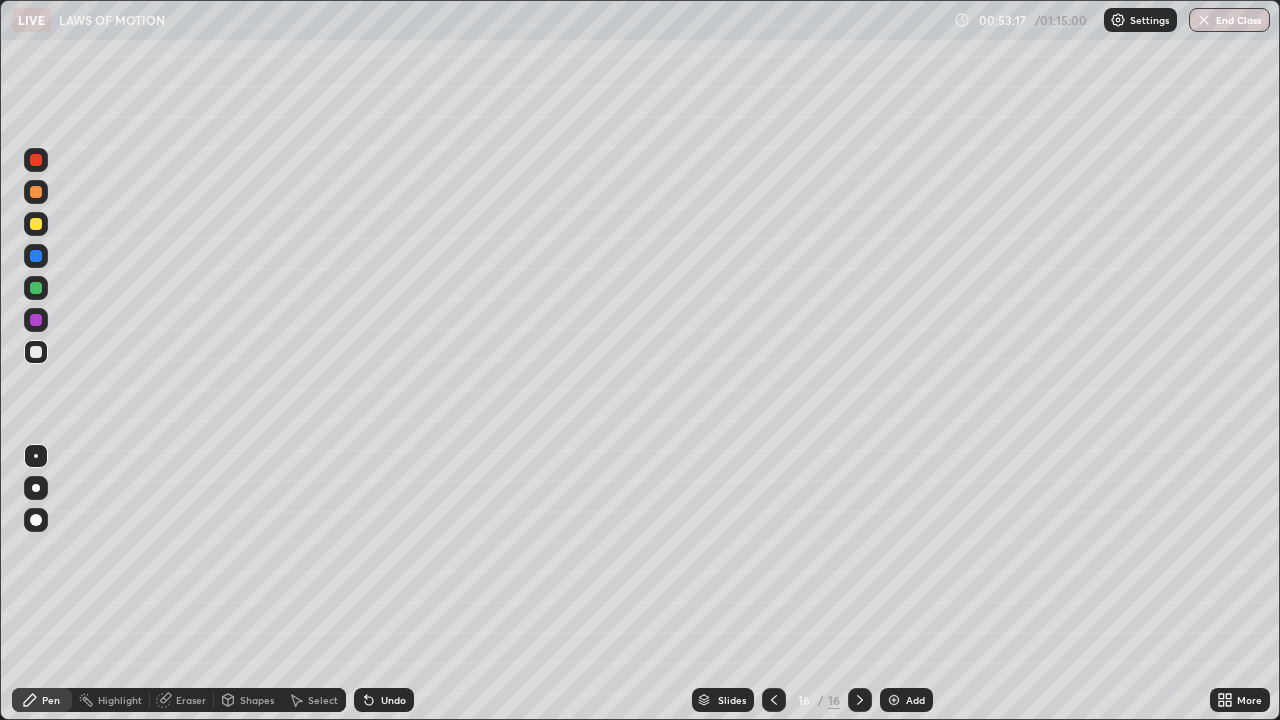 click on "Shapes" at bounding box center (257, 700) 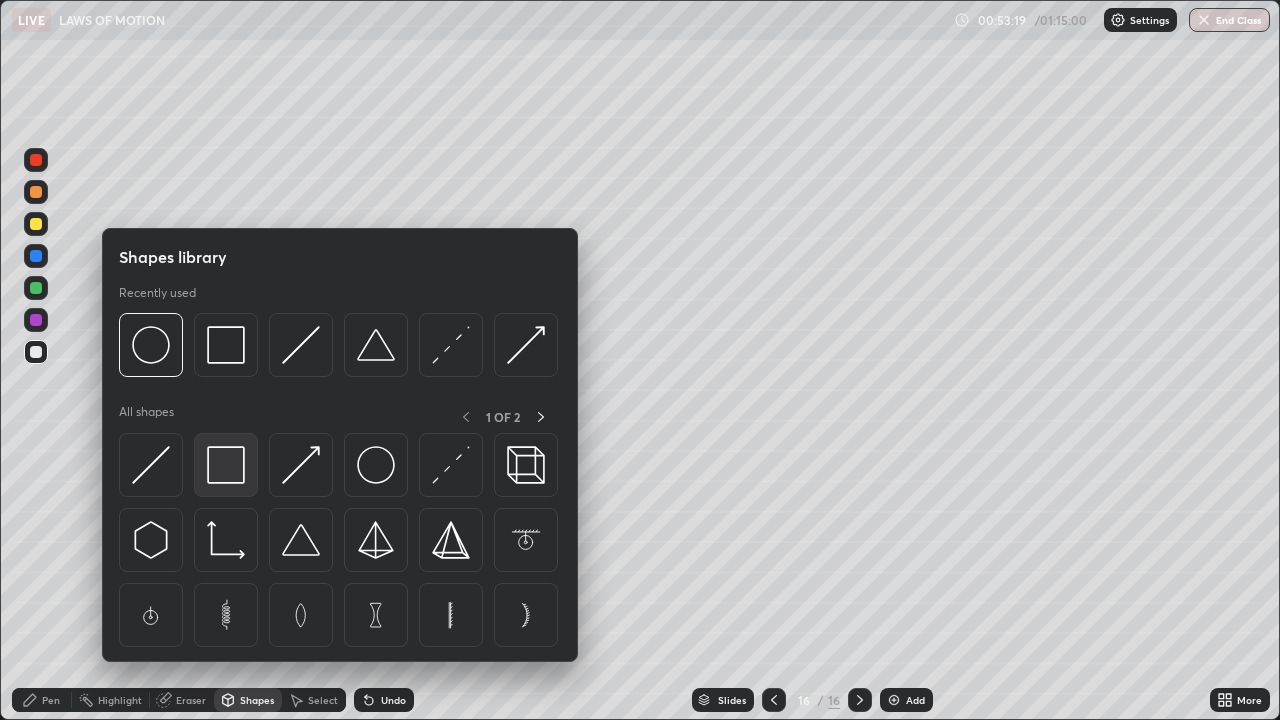 click at bounding box center [226, 465] 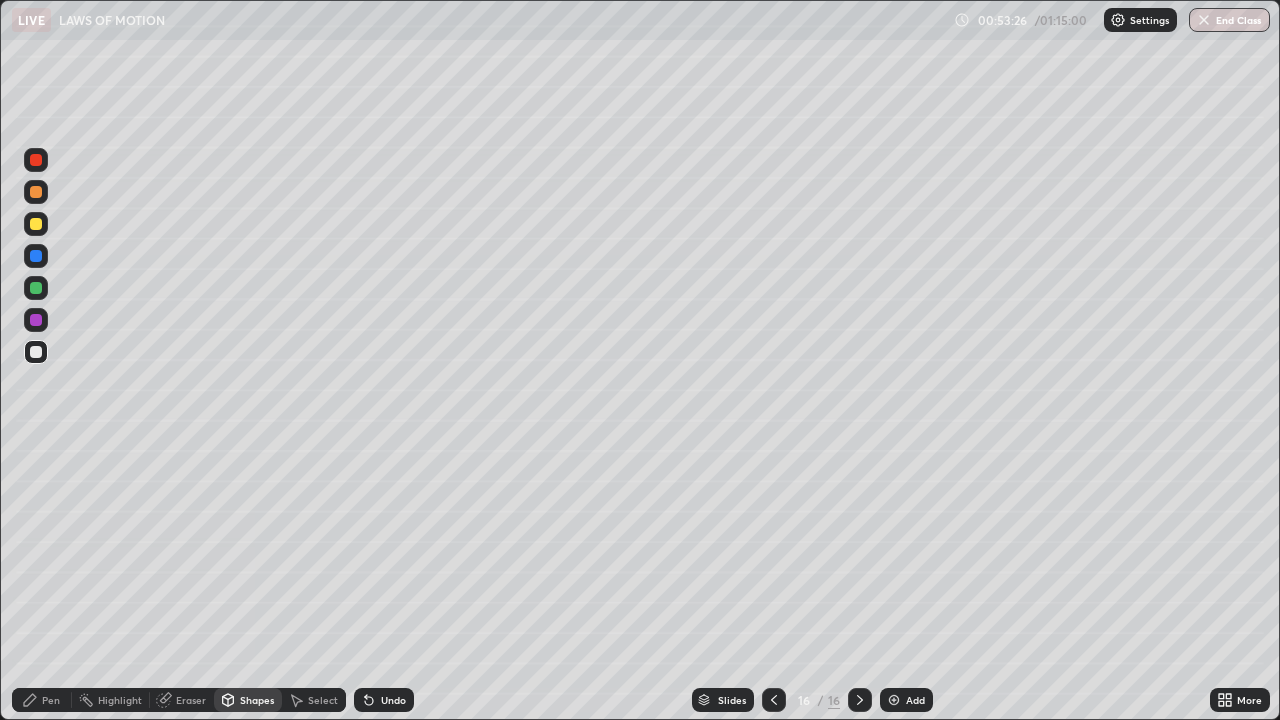 click on "Shapes" at bounding box center (248, 700) 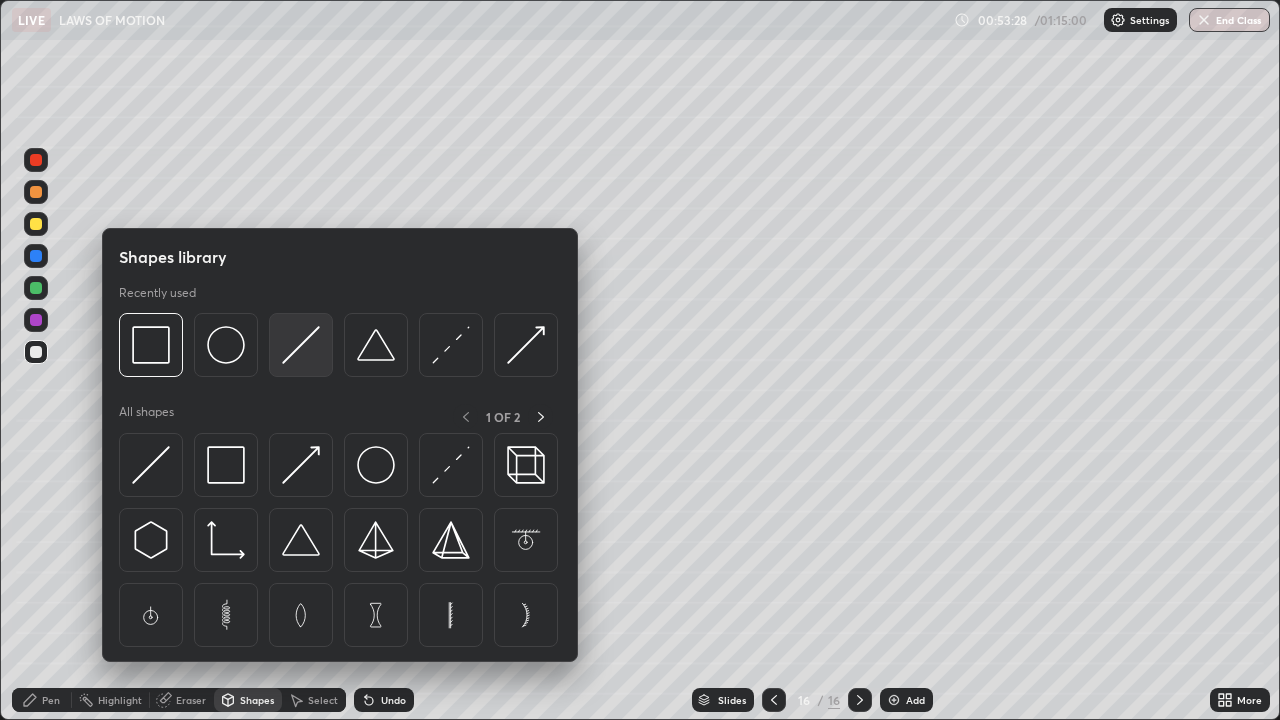 click at bounding box center [301, 345] 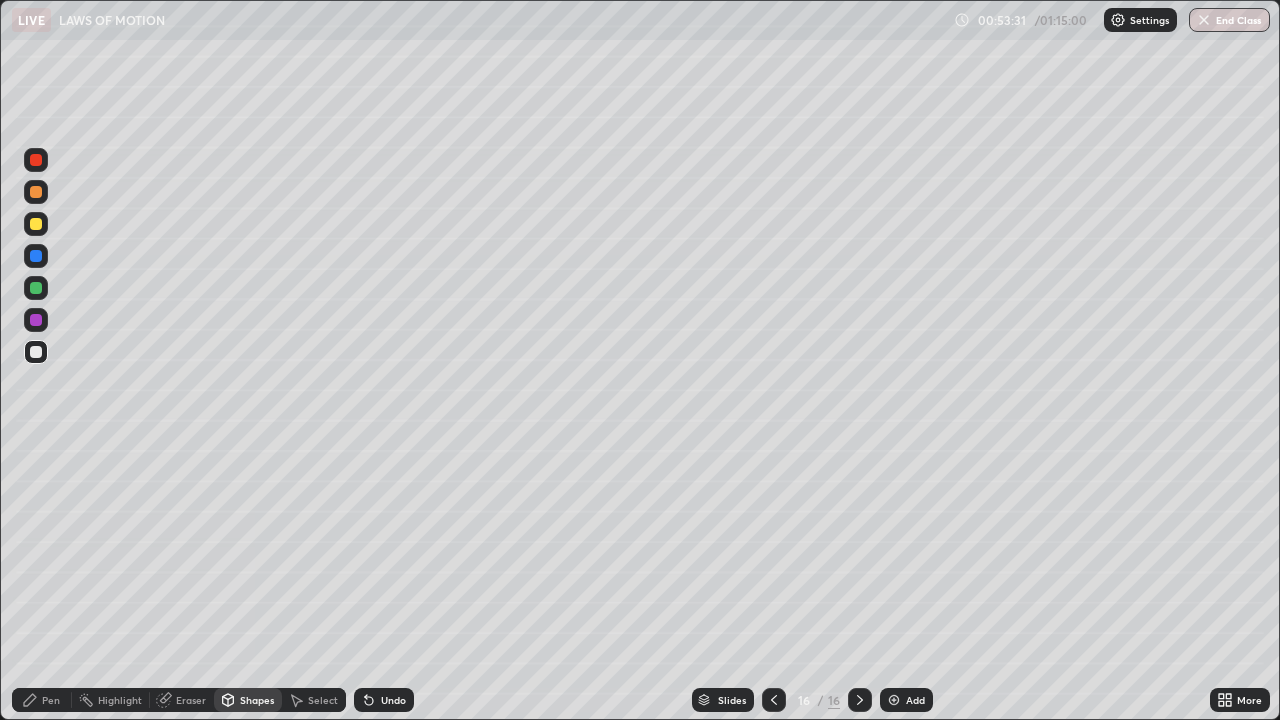 click on "Pen" at bounding box center [51, 700] 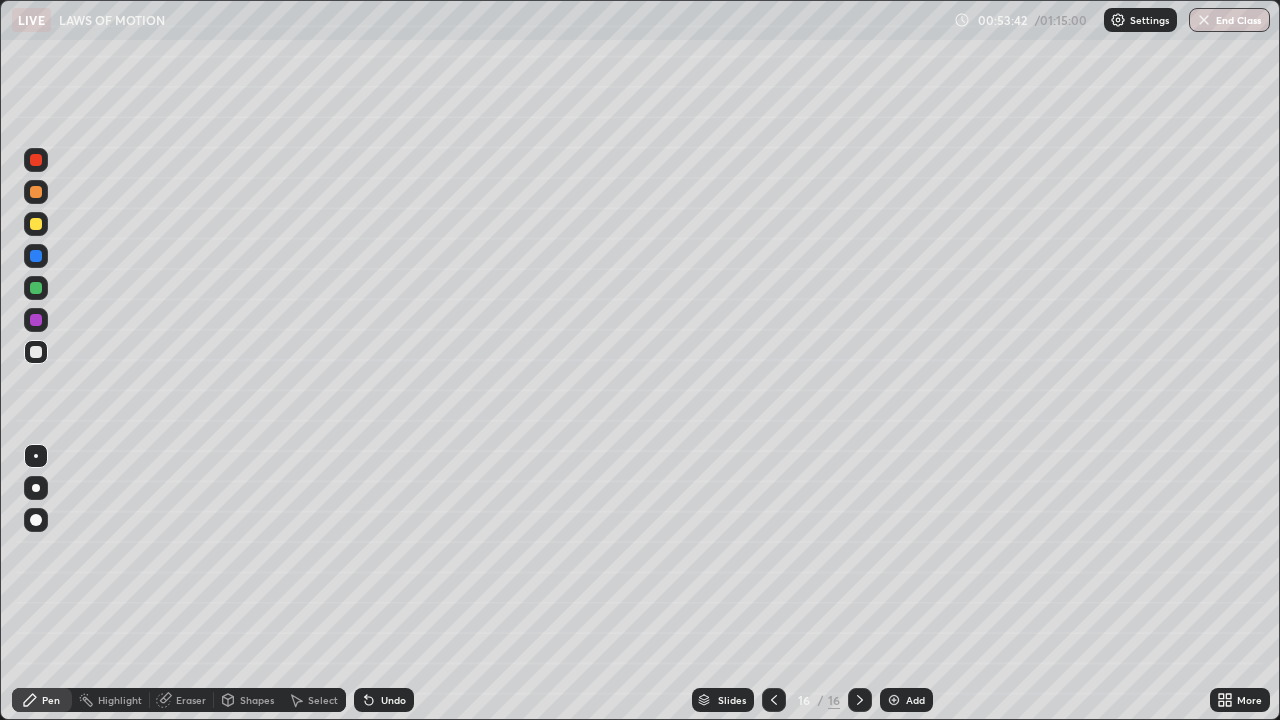 click at bounding box center (36, 520) 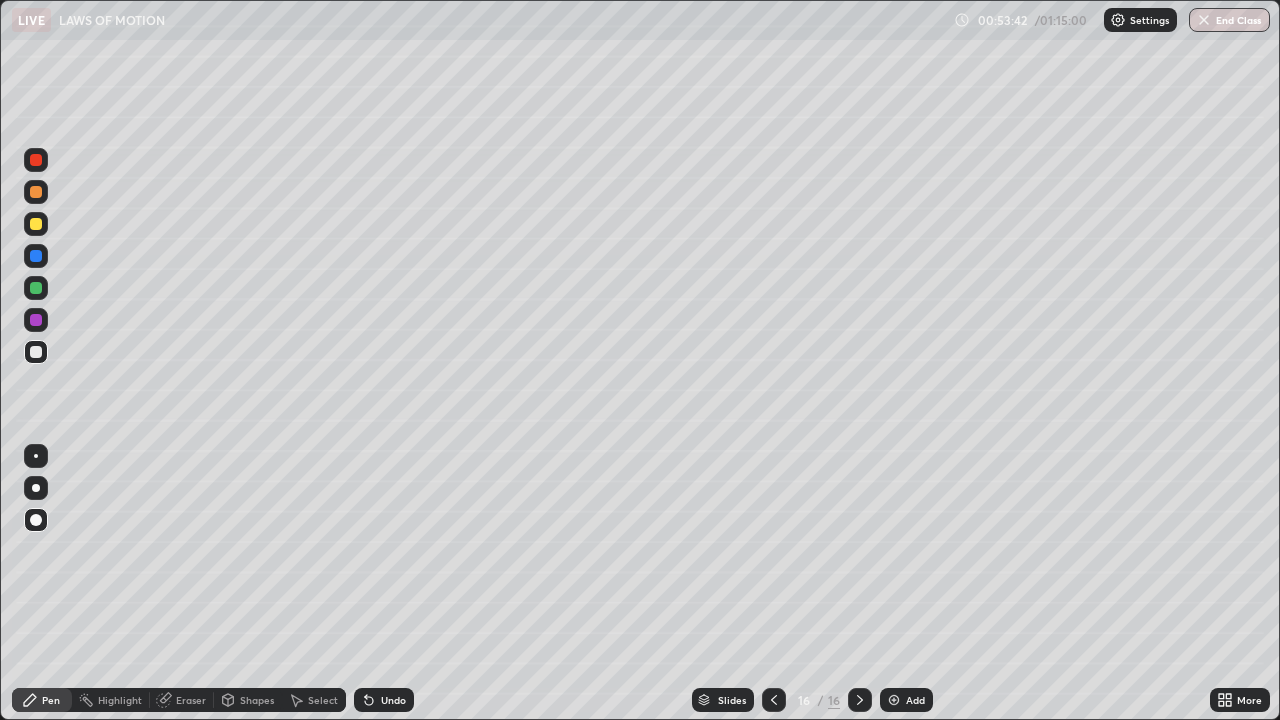 click on "Shapes" at bounding box center (257, 700) 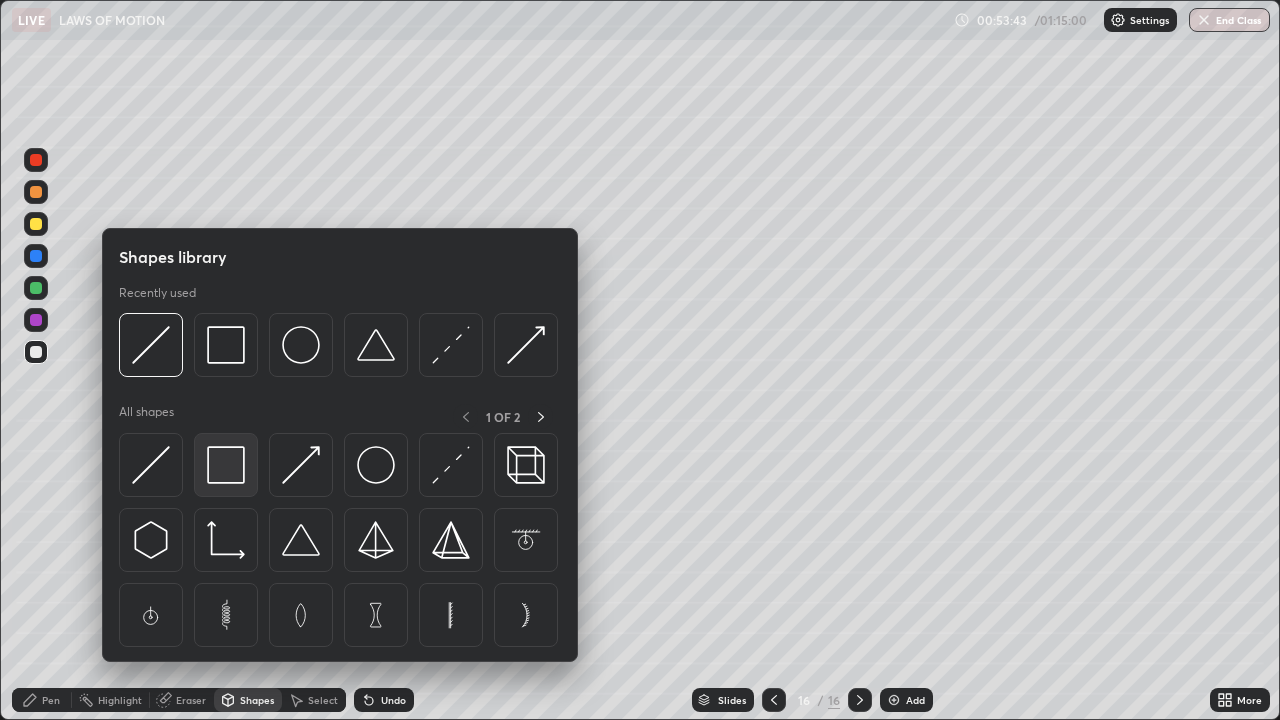 click at bounding box center (226, 465) 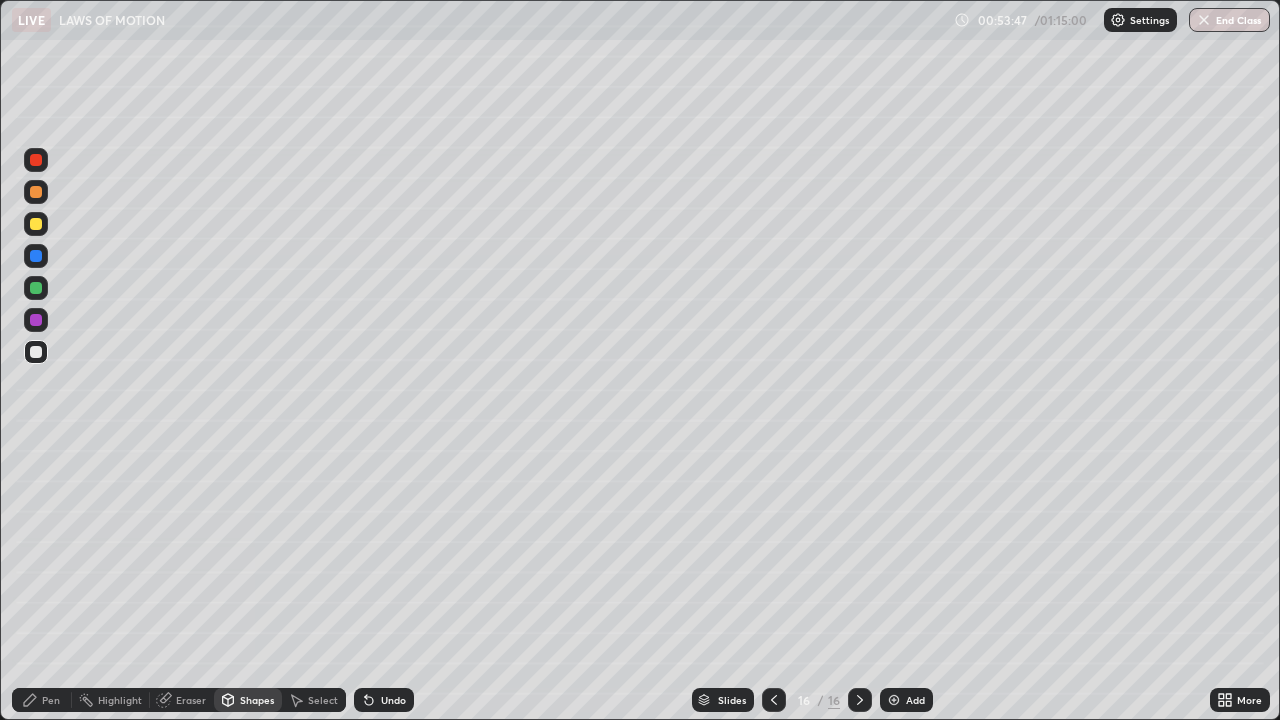 click on "Undo" at bounding box center (384, 700) 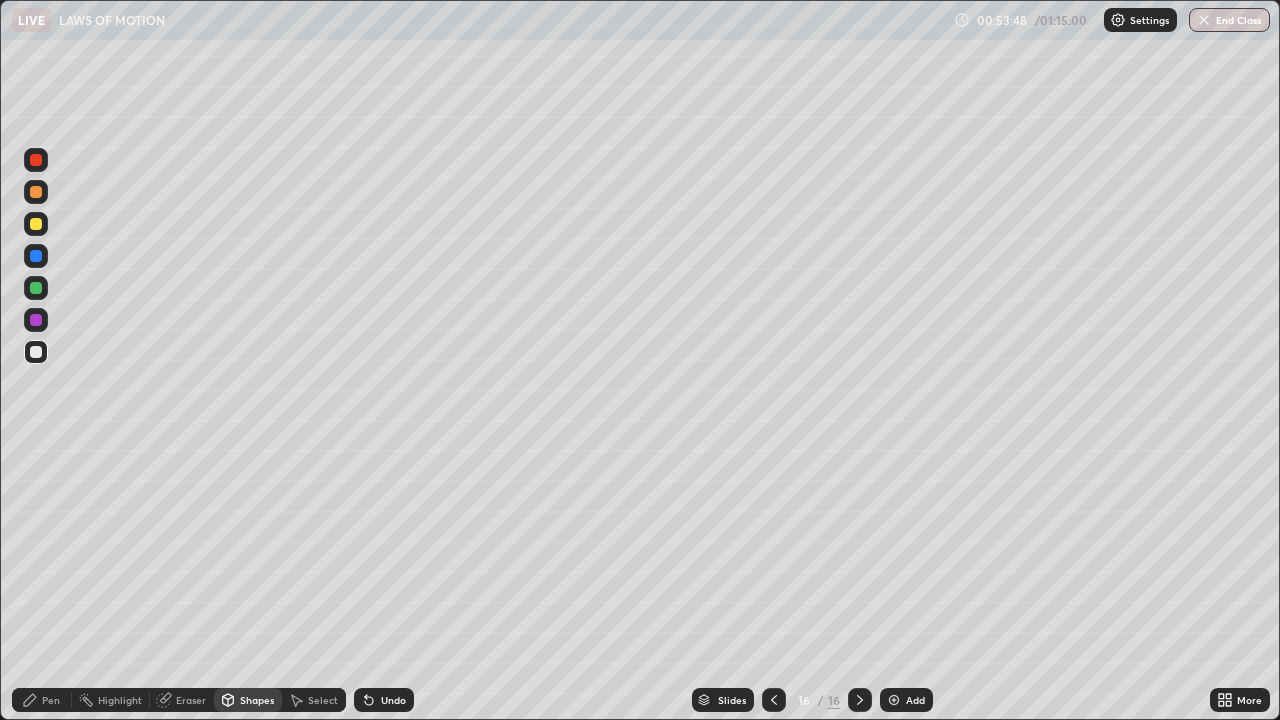 click at bounding box center (36, 288) 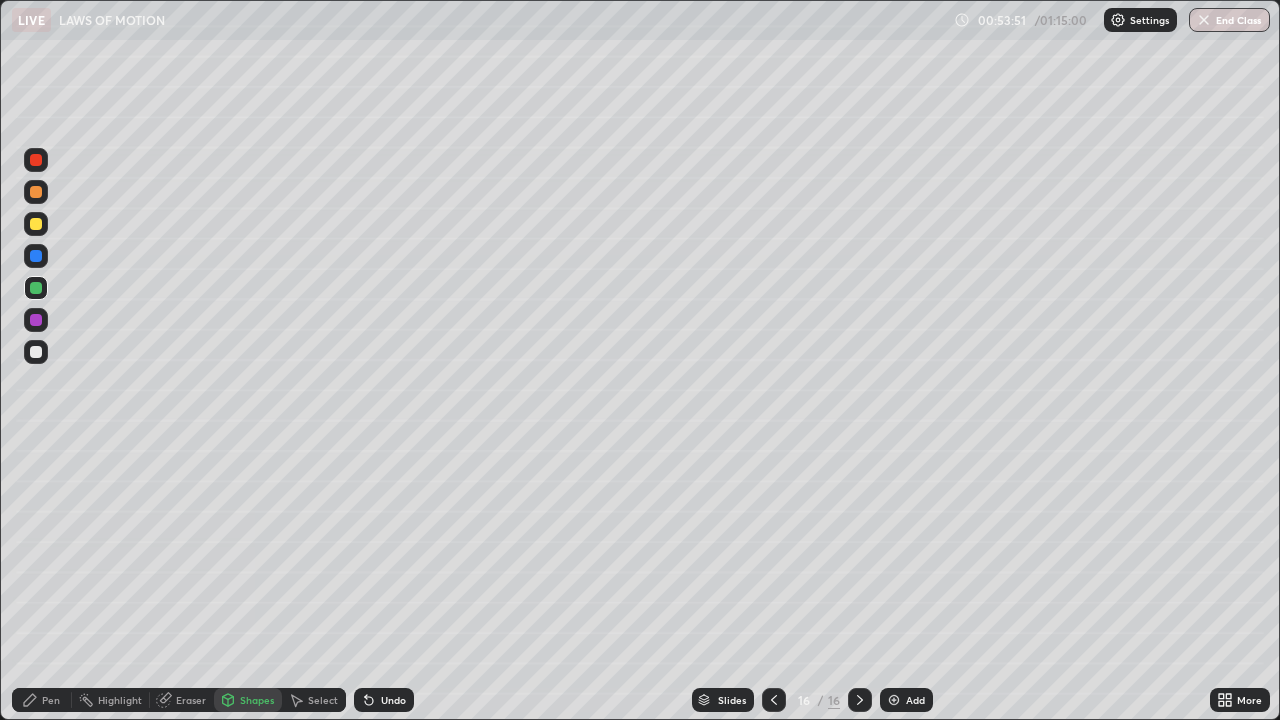 click on "Pen" at bounding box center [42, 700] 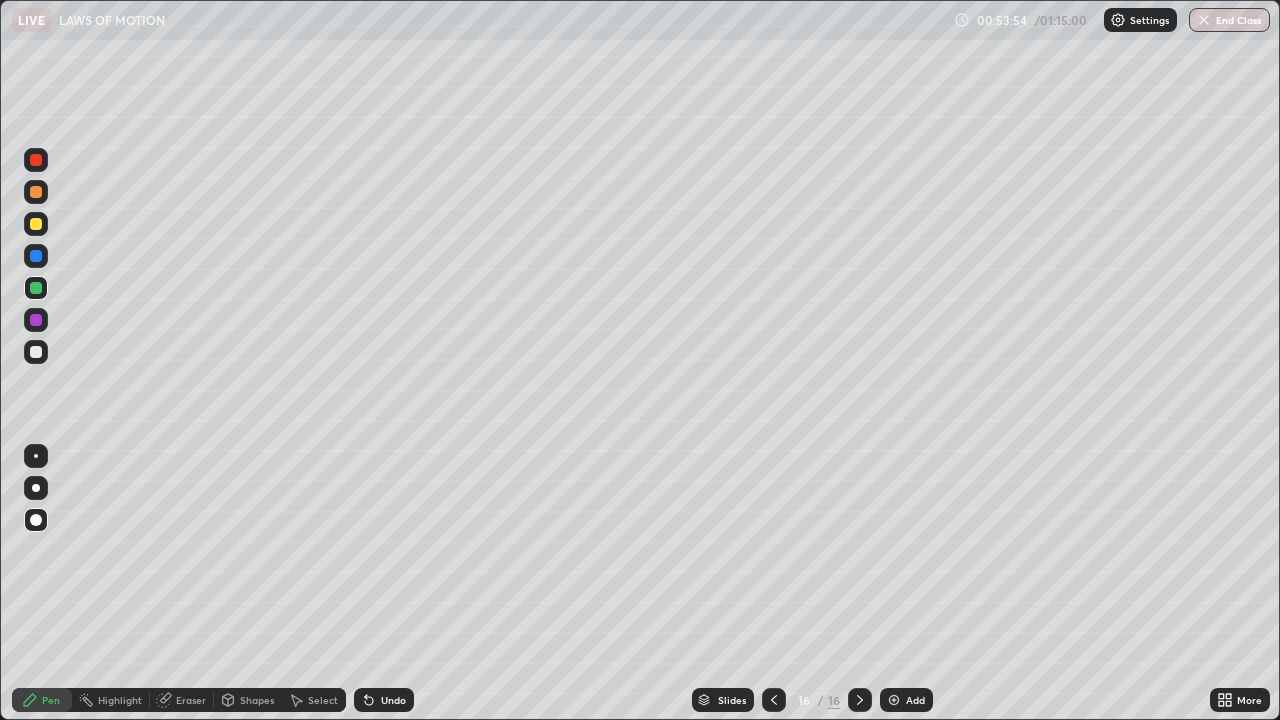 click at bounding box center (36, 456) 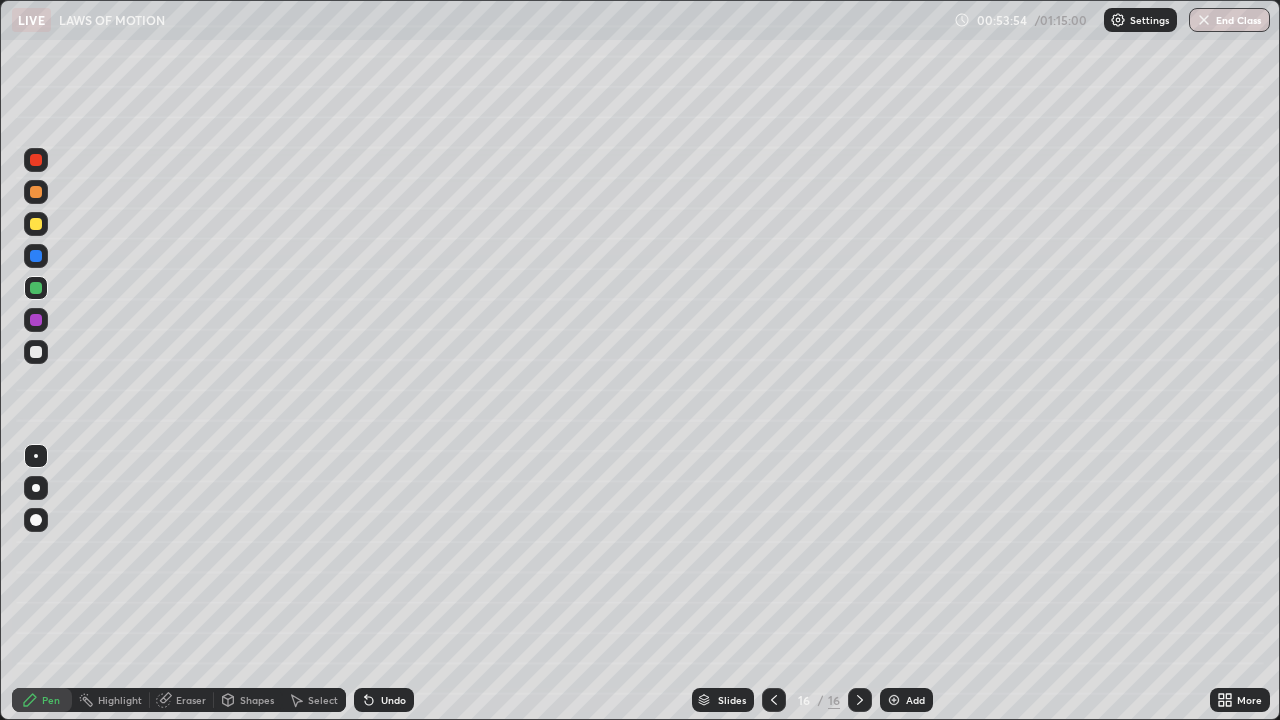 click at bounding box center (36, 352) 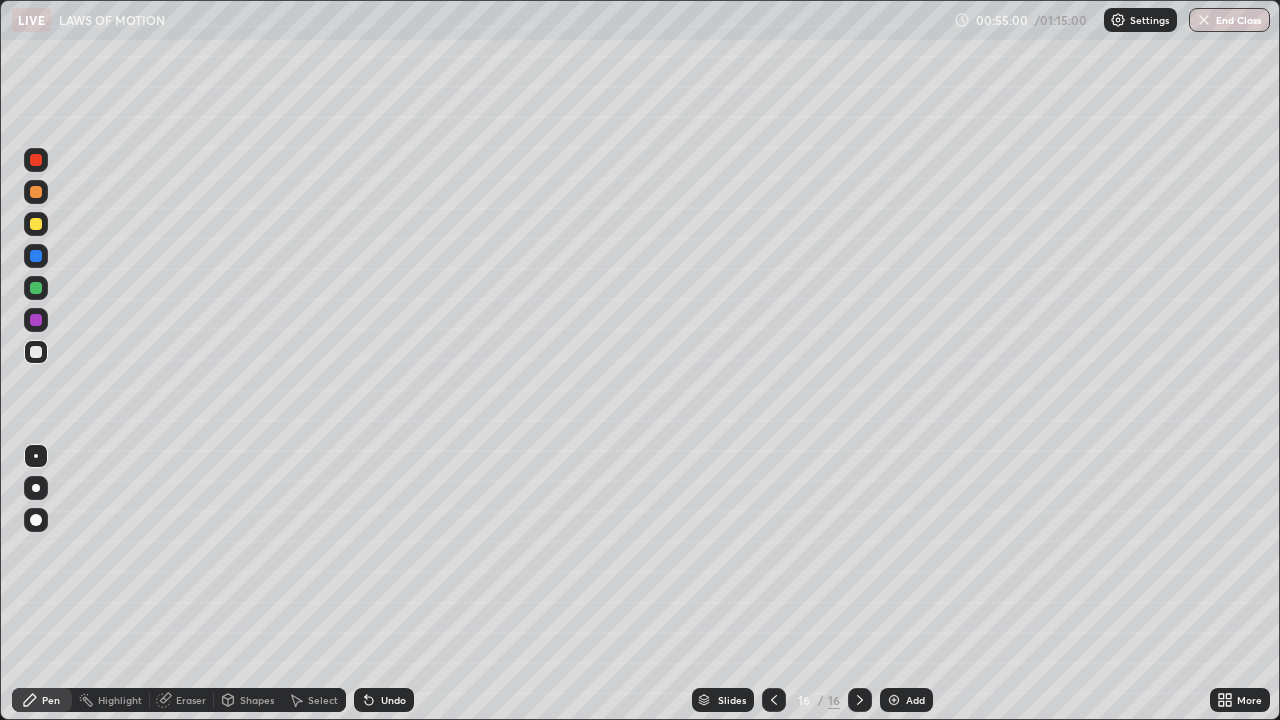 click at bounding box center [36, 224] 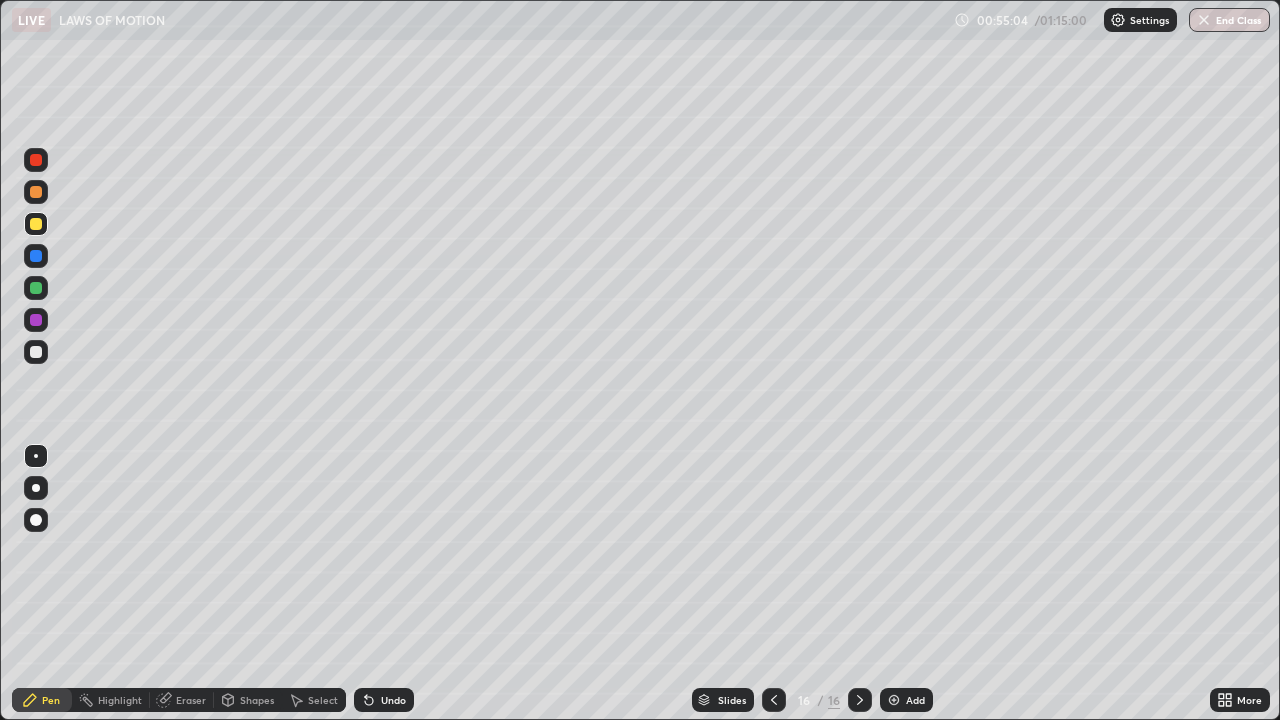 click at bounding box center (36, 520) 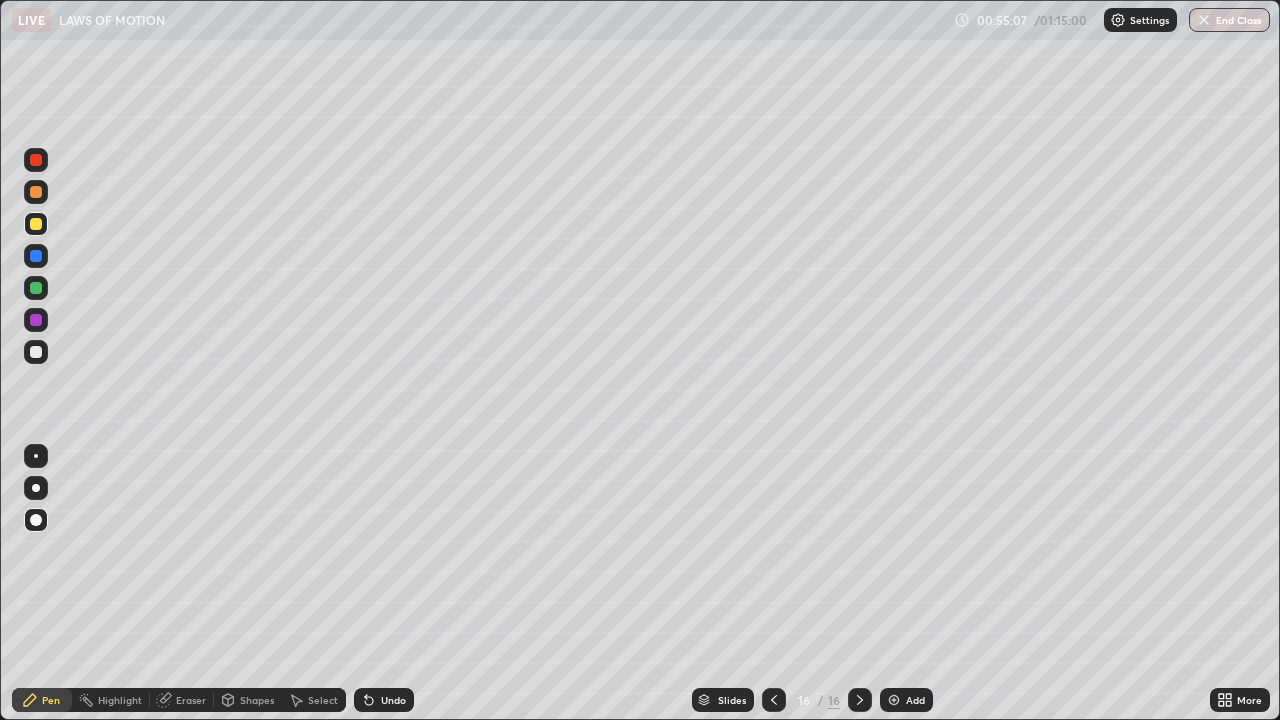 click at bounding box center (36, 456) 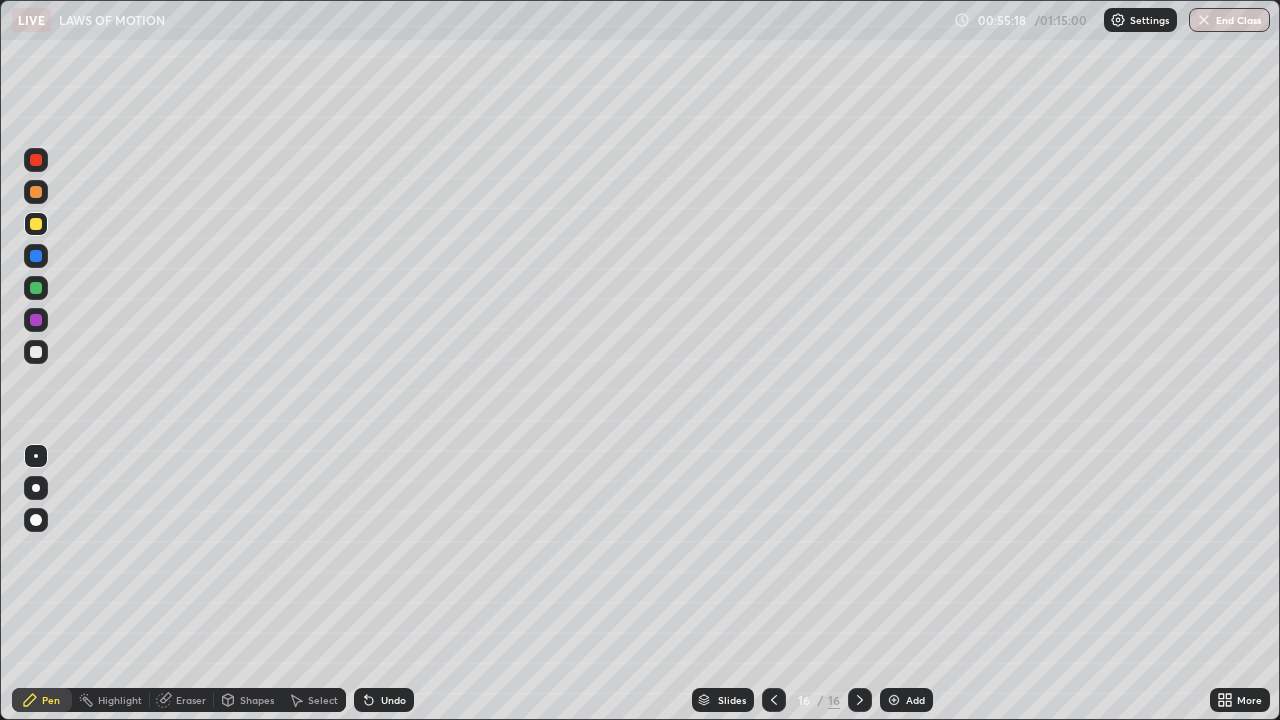 click at bounding box center [36, 352] 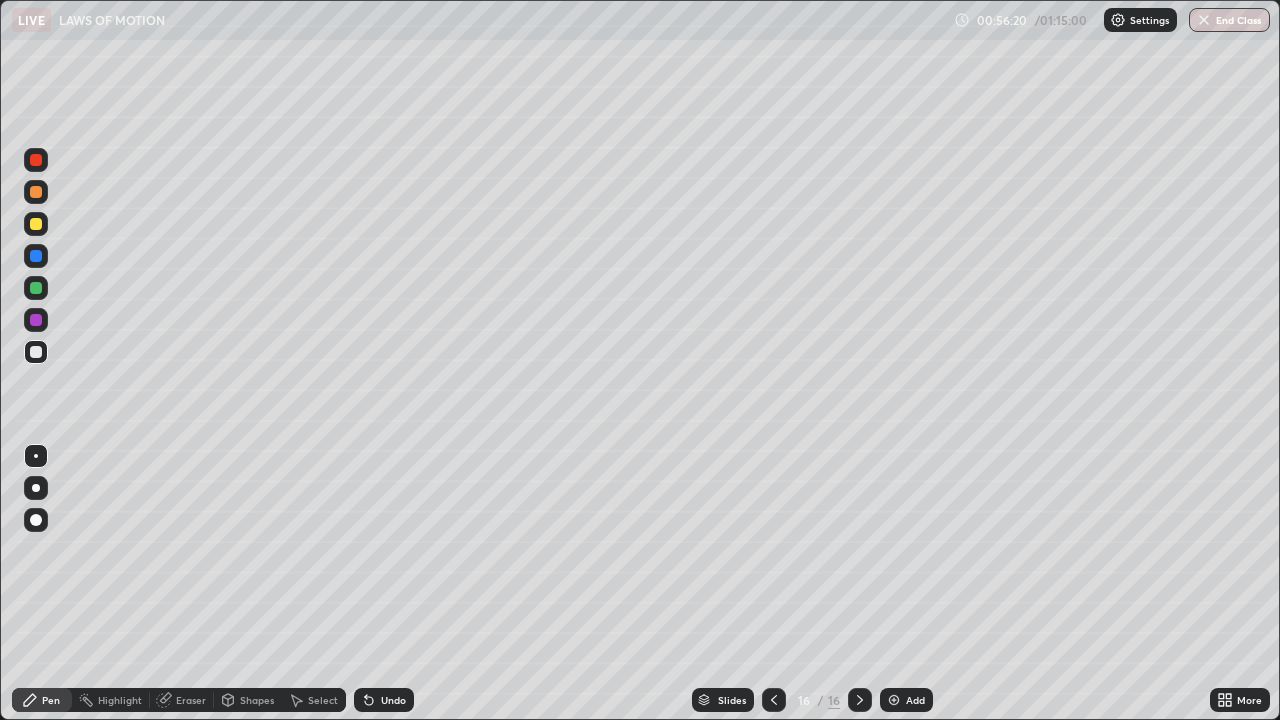 click on "Select" at bounding box center (314, 700) 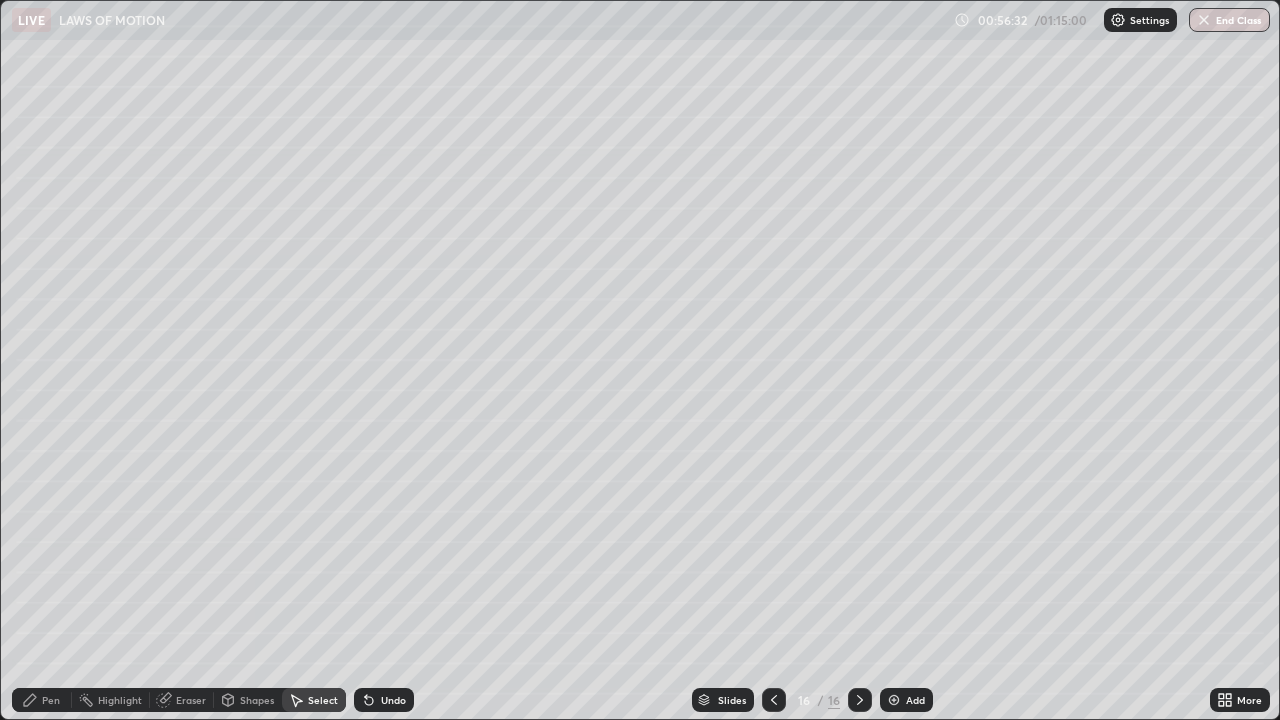 click 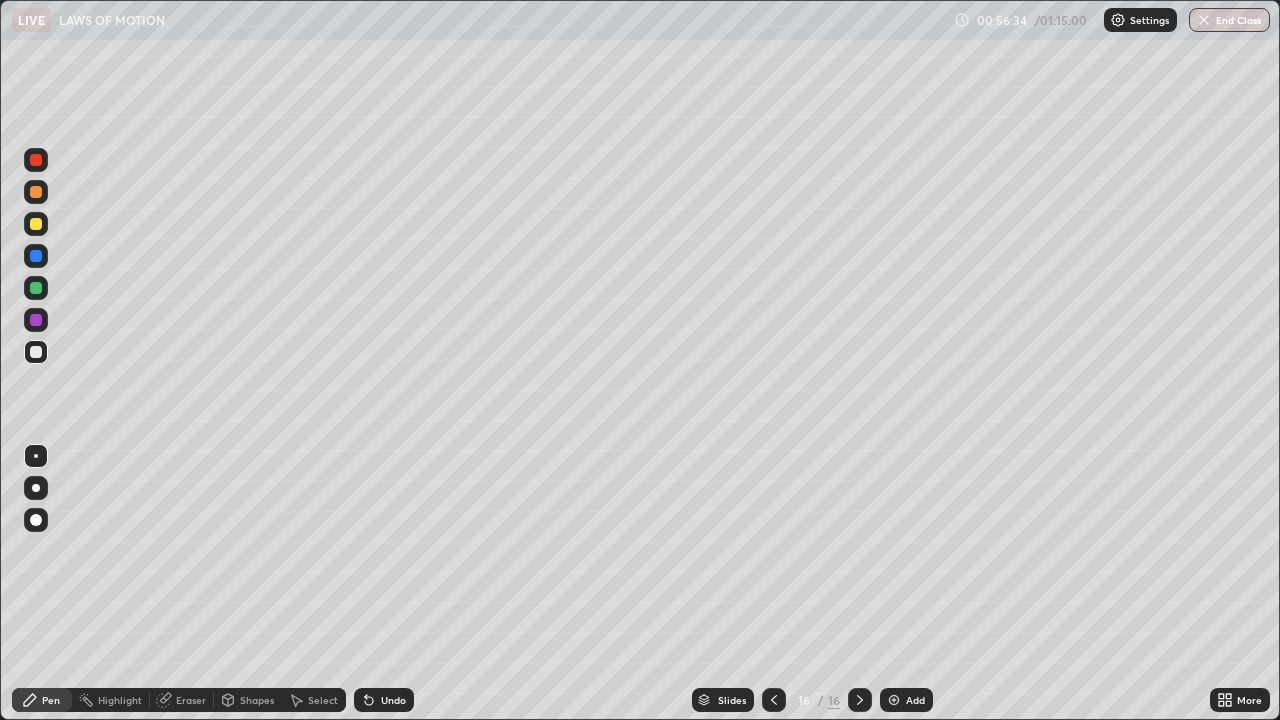 click at bounding box center (36, 224) 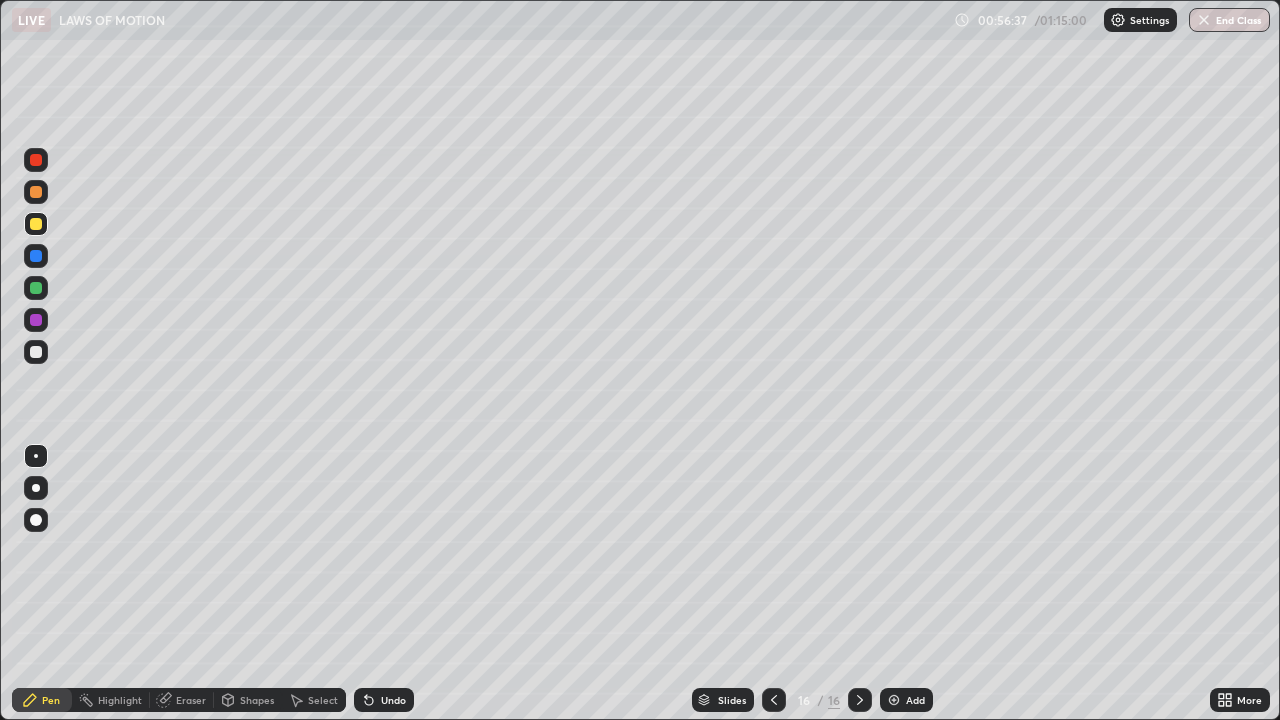 click at bounding box center [36, 256] 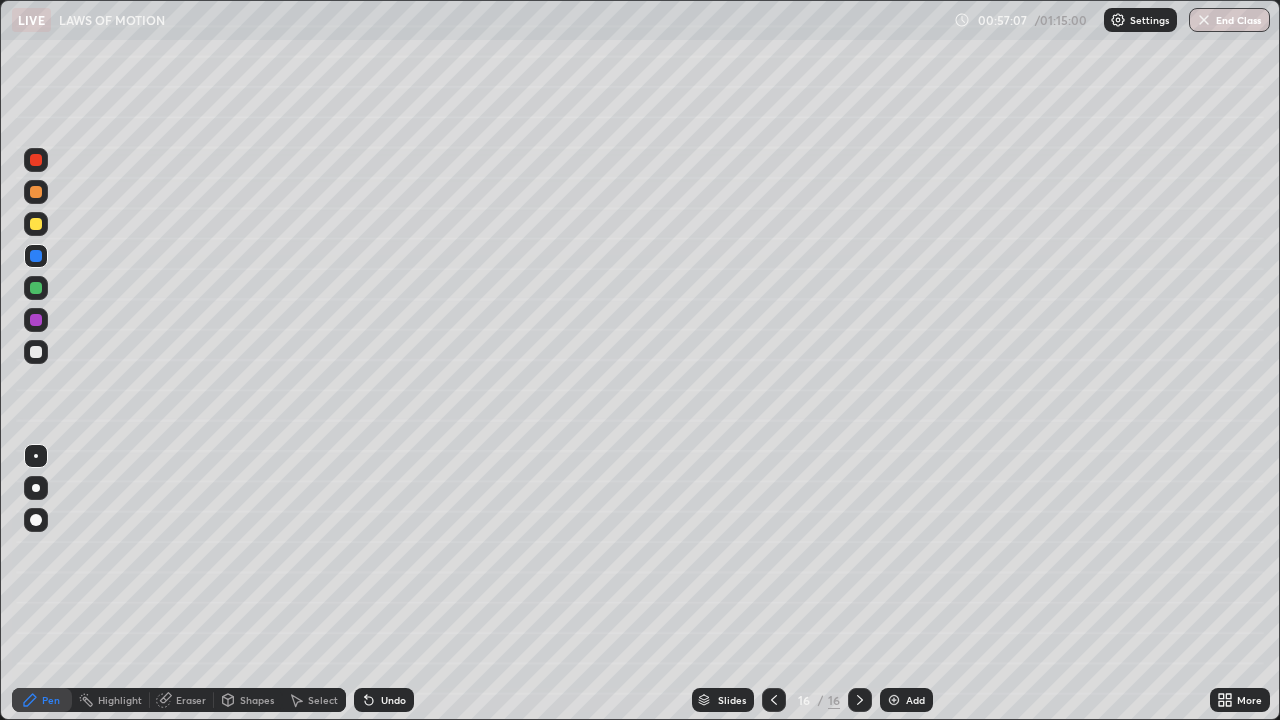 click at bounding box center [36, 352] 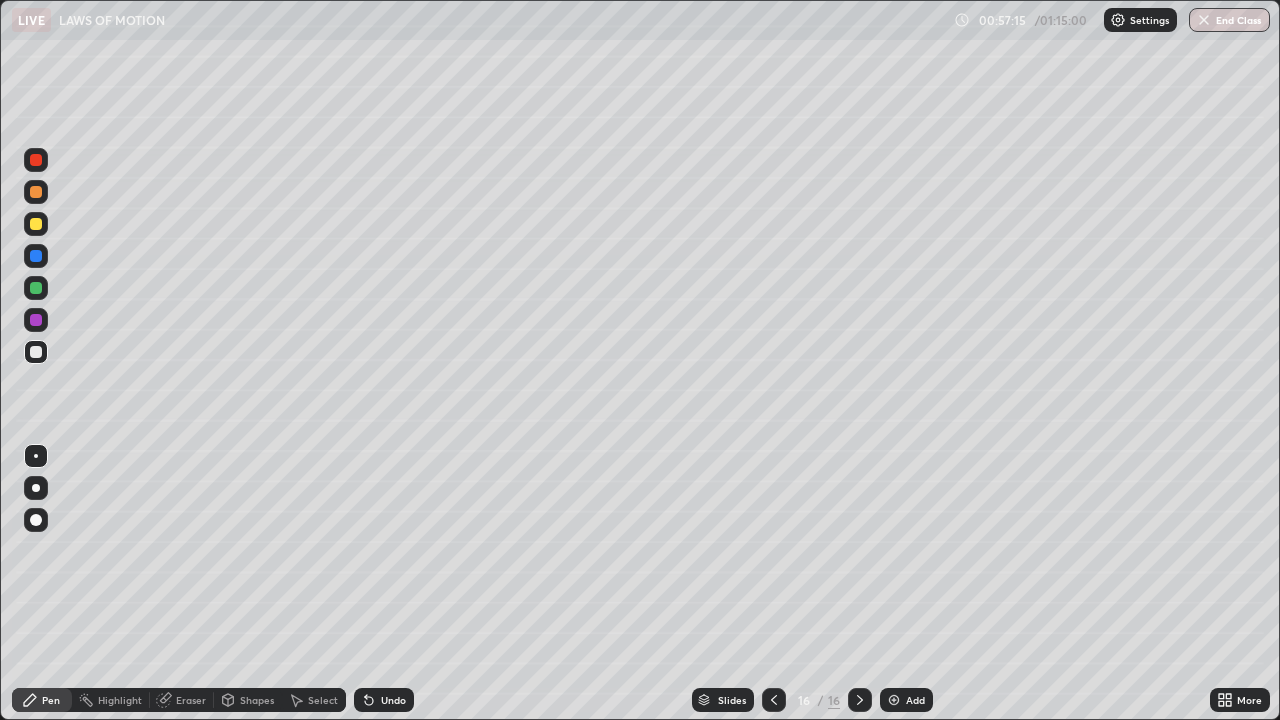 click on "Eraser" at bounding box center [191, 700] 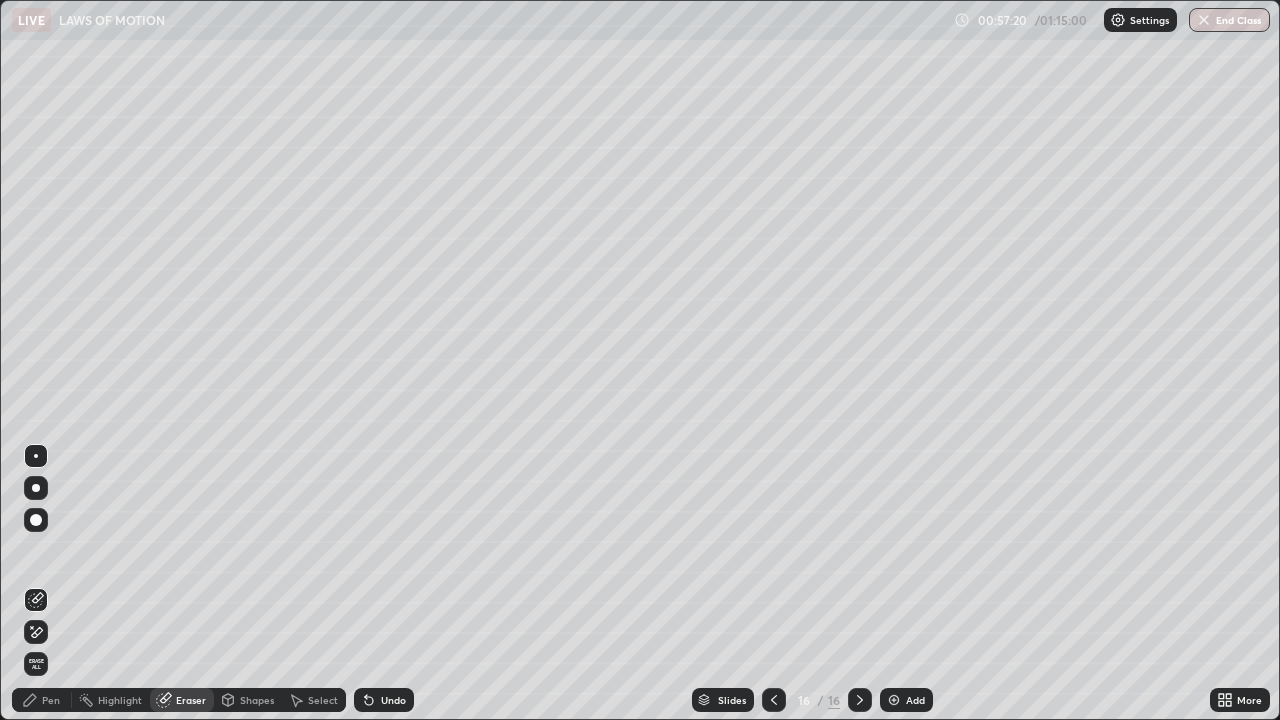click 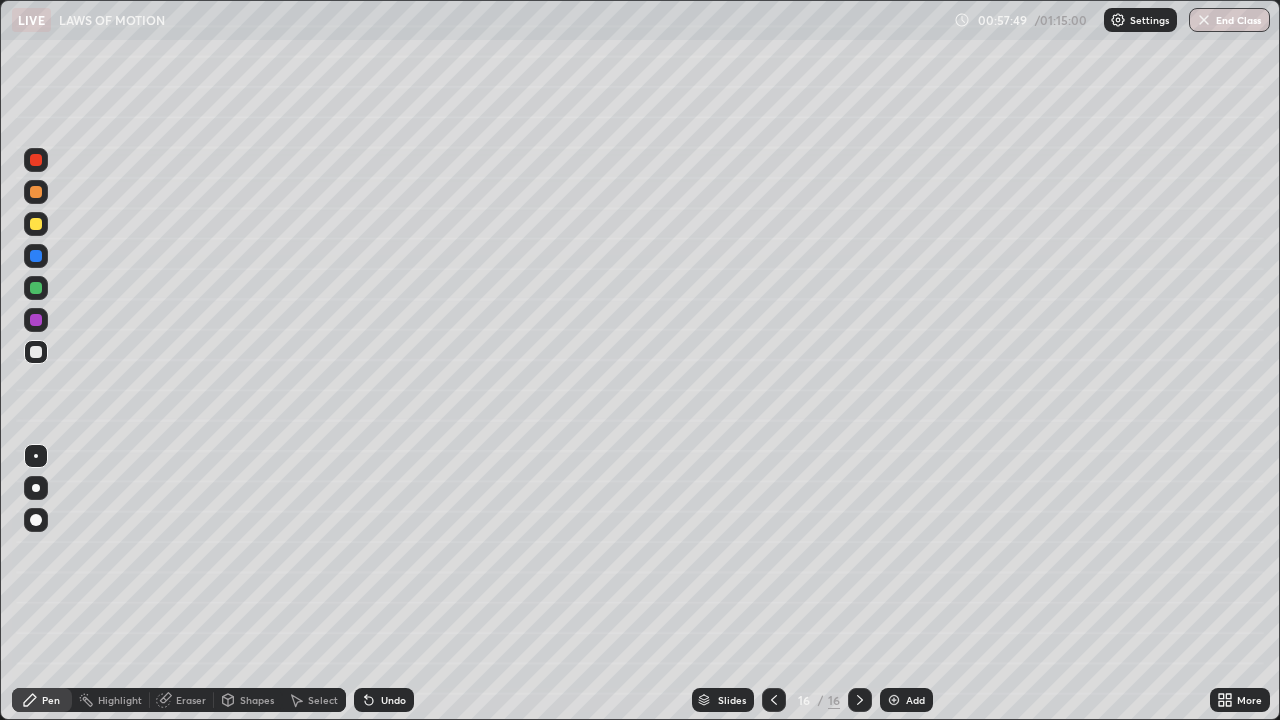 click at bounding box center [36, 320] 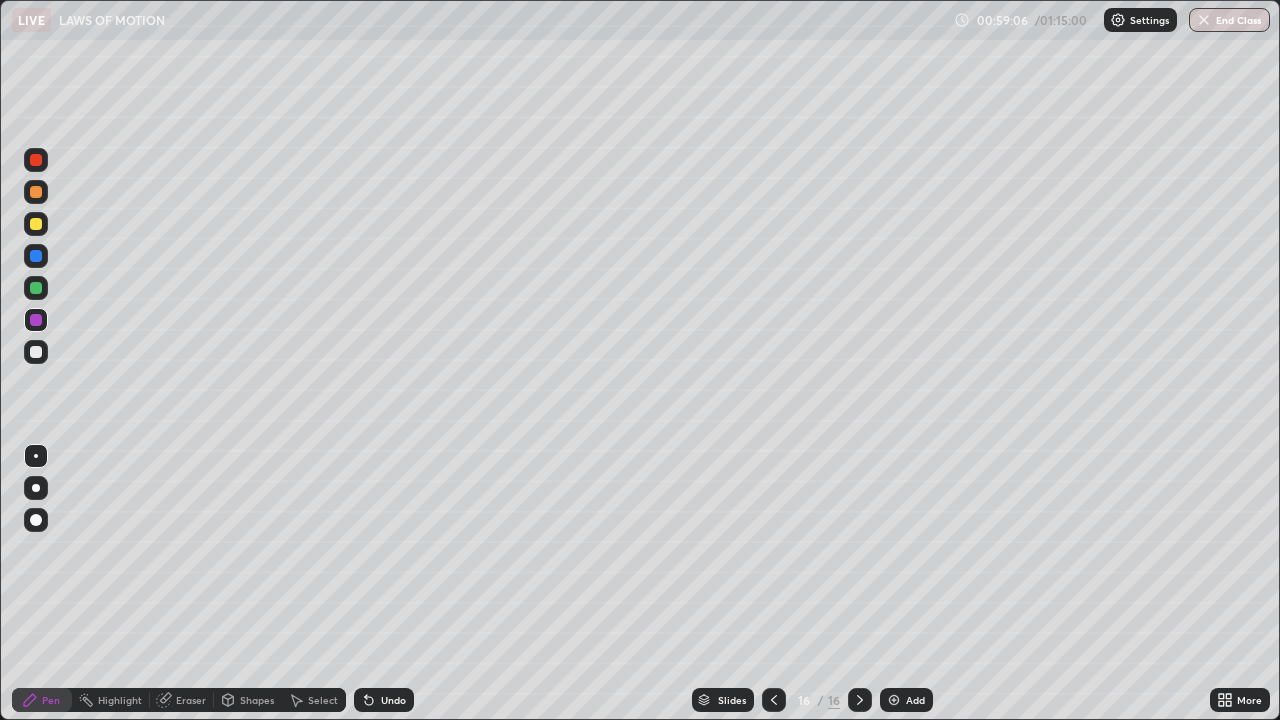 click on "Add" at bounding box center (915, 700) 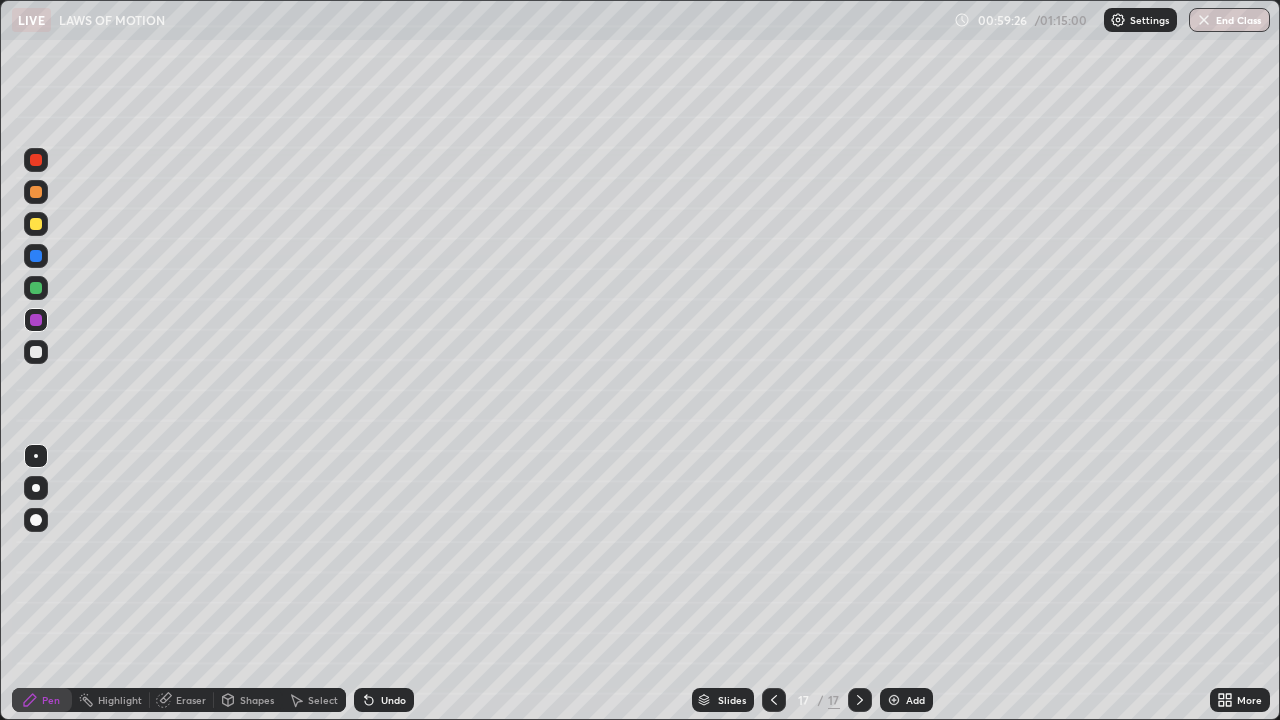 click at bounding box center (774, 700) 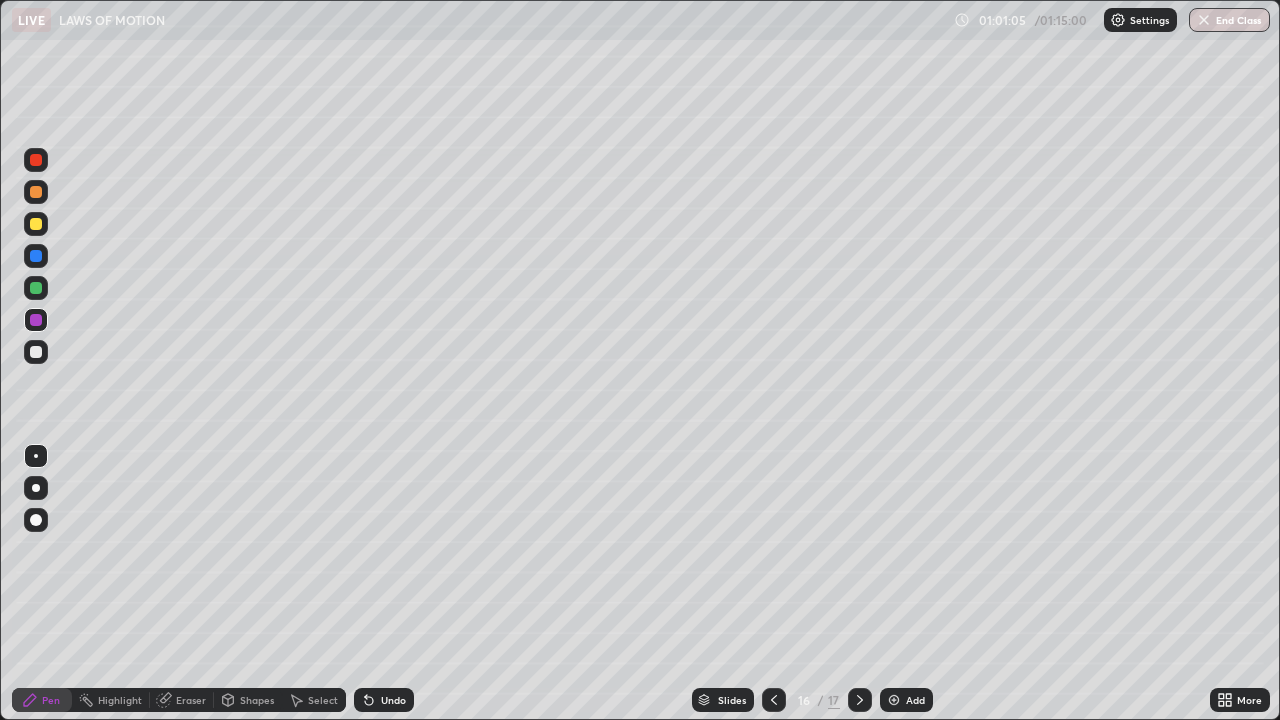 click 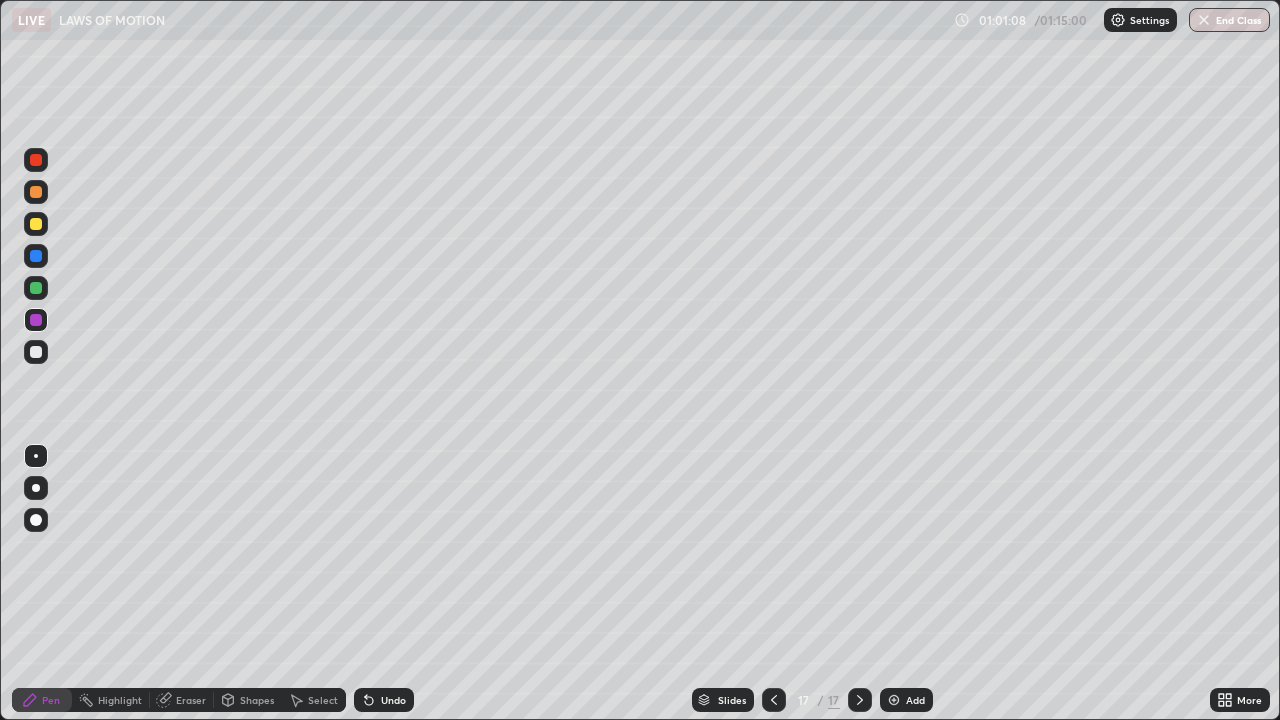 click at bounding box center [36, 352] 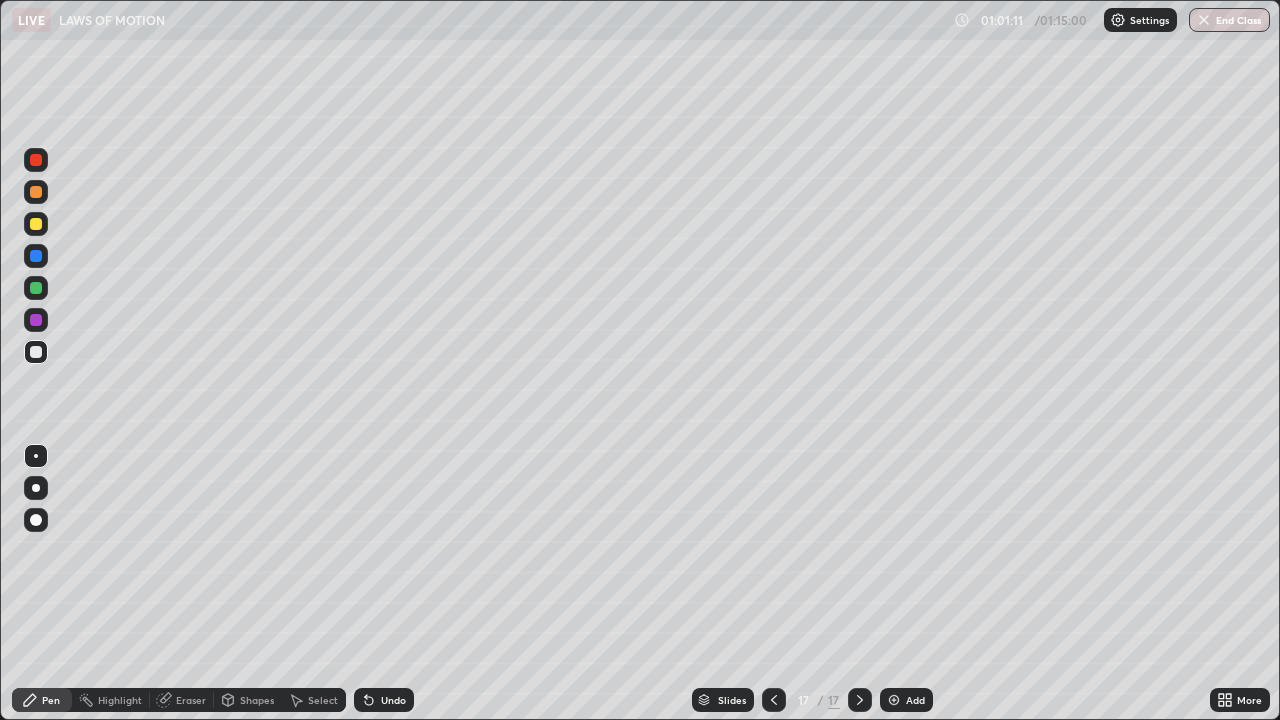 click on "Eraser" at bounding box center (191, 700) 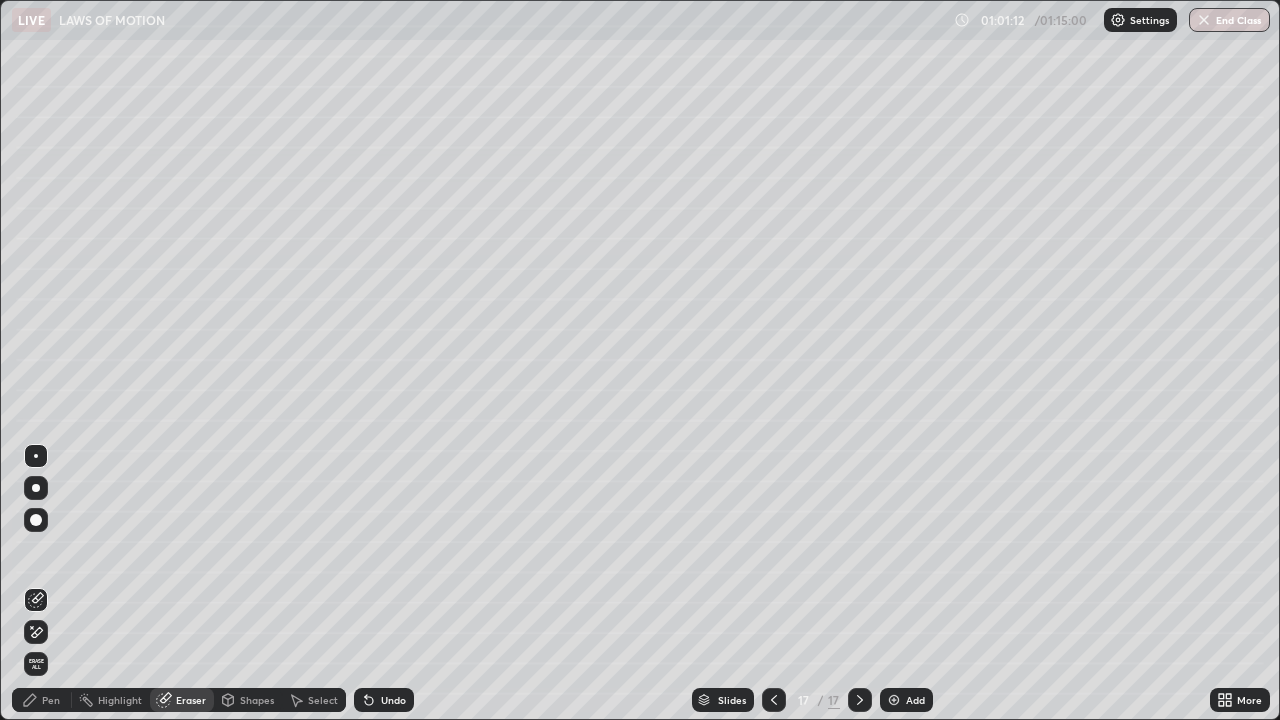 click on "Erase all" at bounding box center (36, 664) 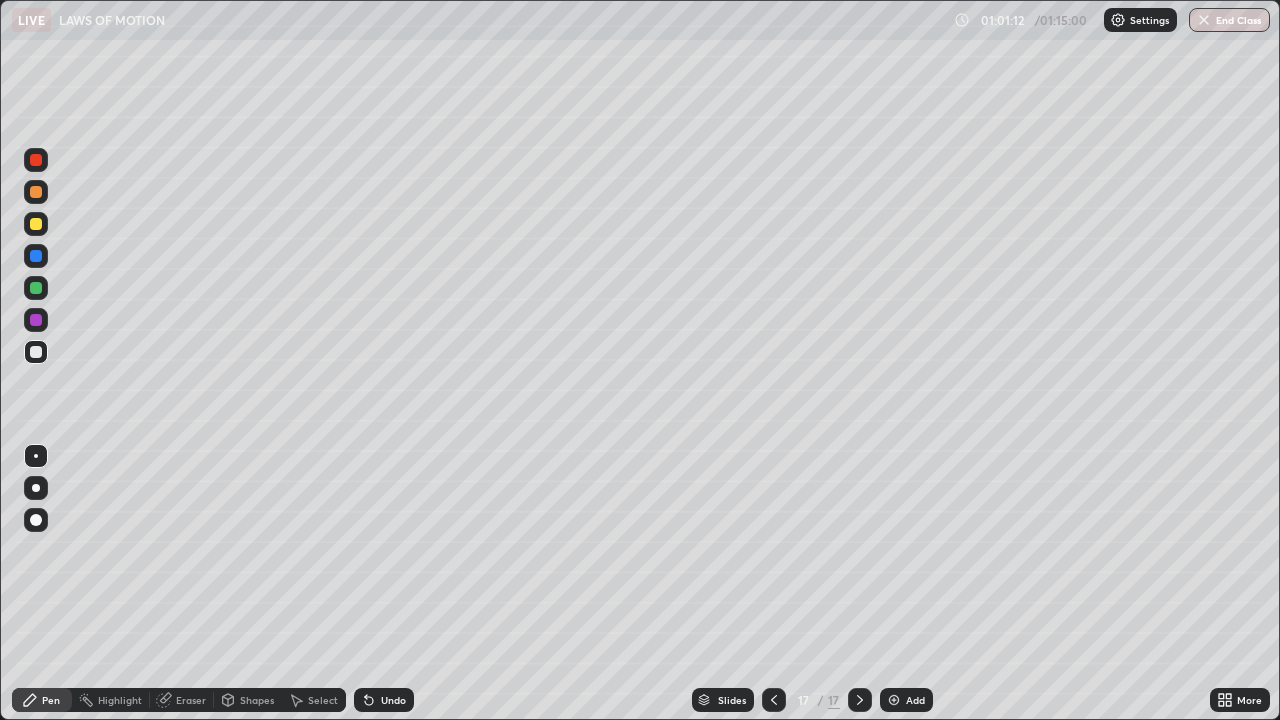 click on "Pen" at bounding box center [51, 700] 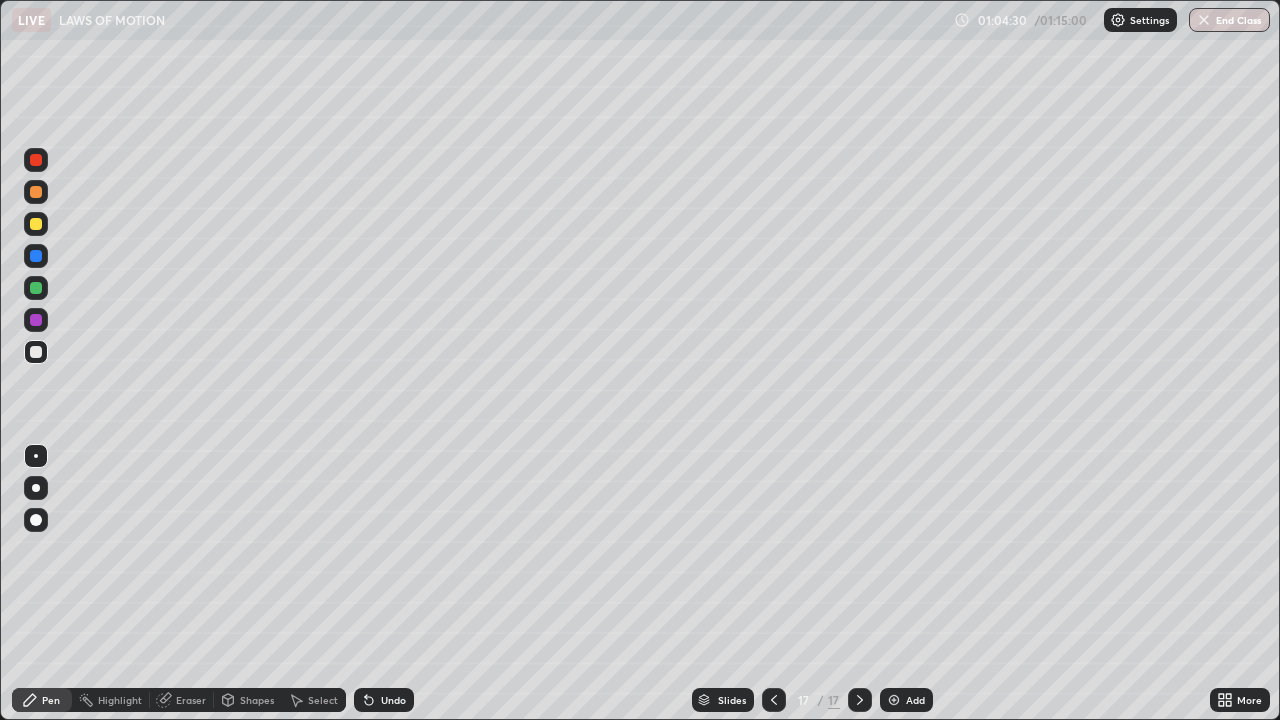 click 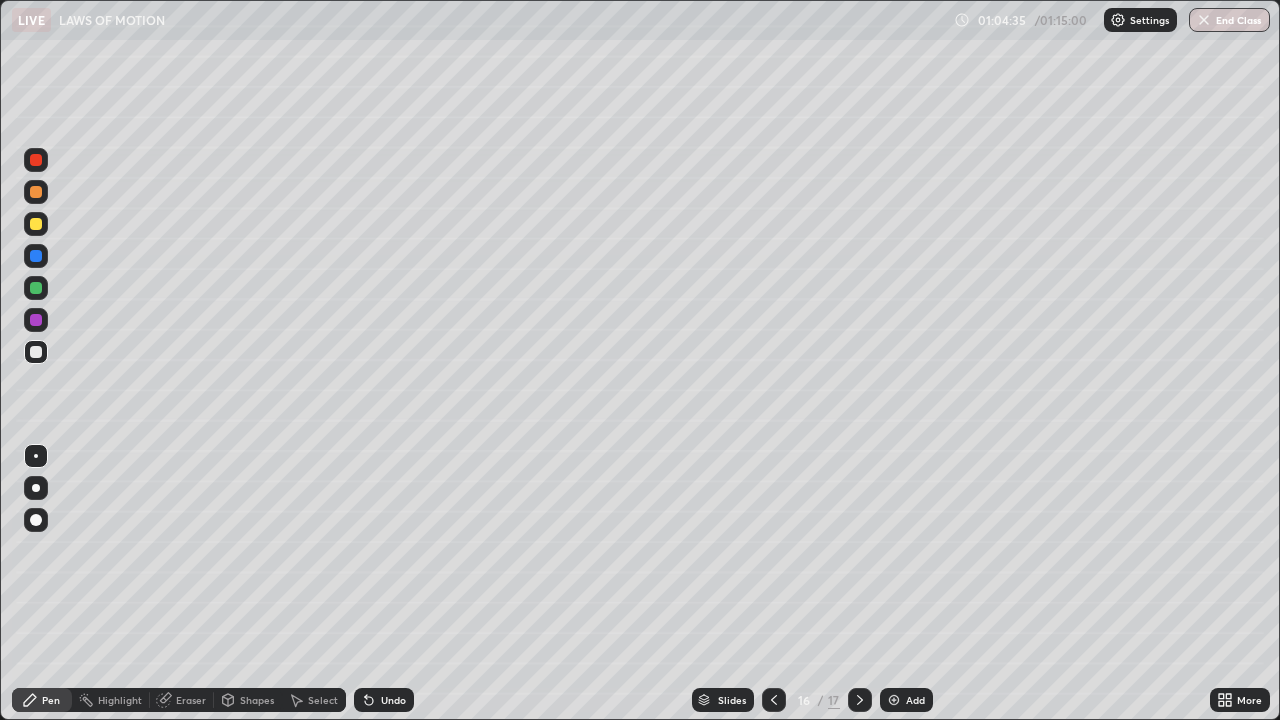 click at bounding box center [36, 320] 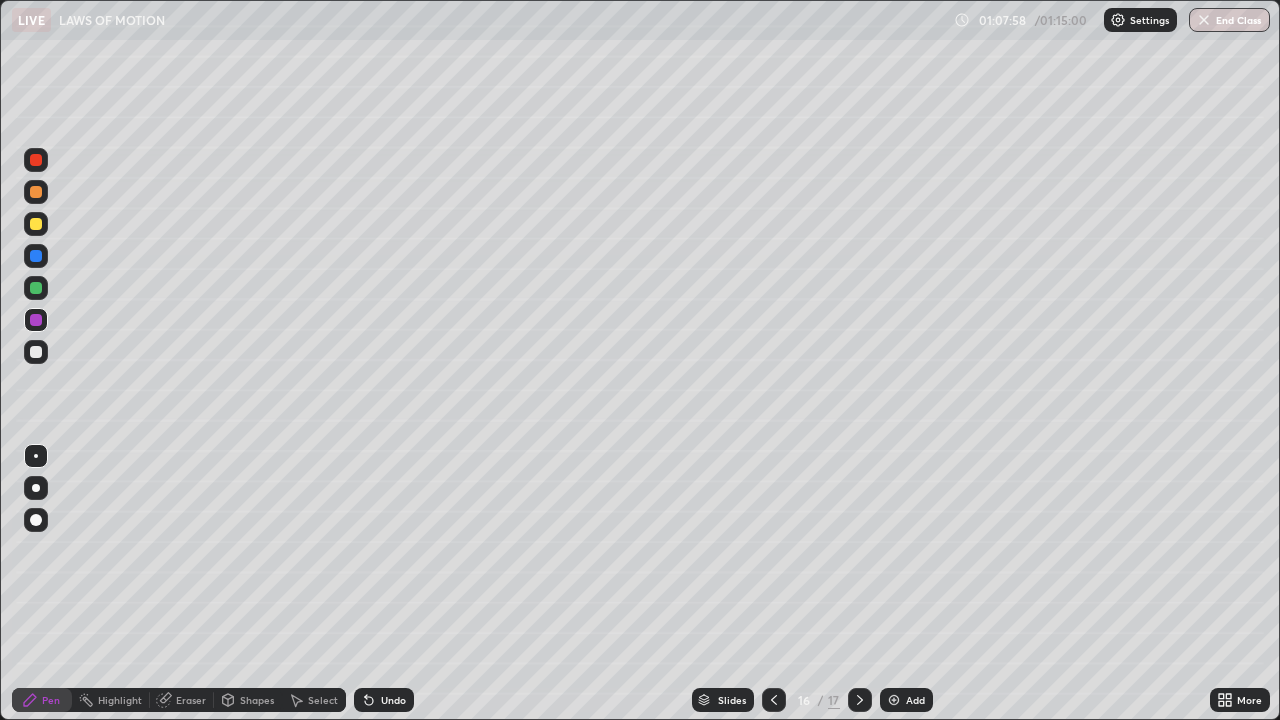click 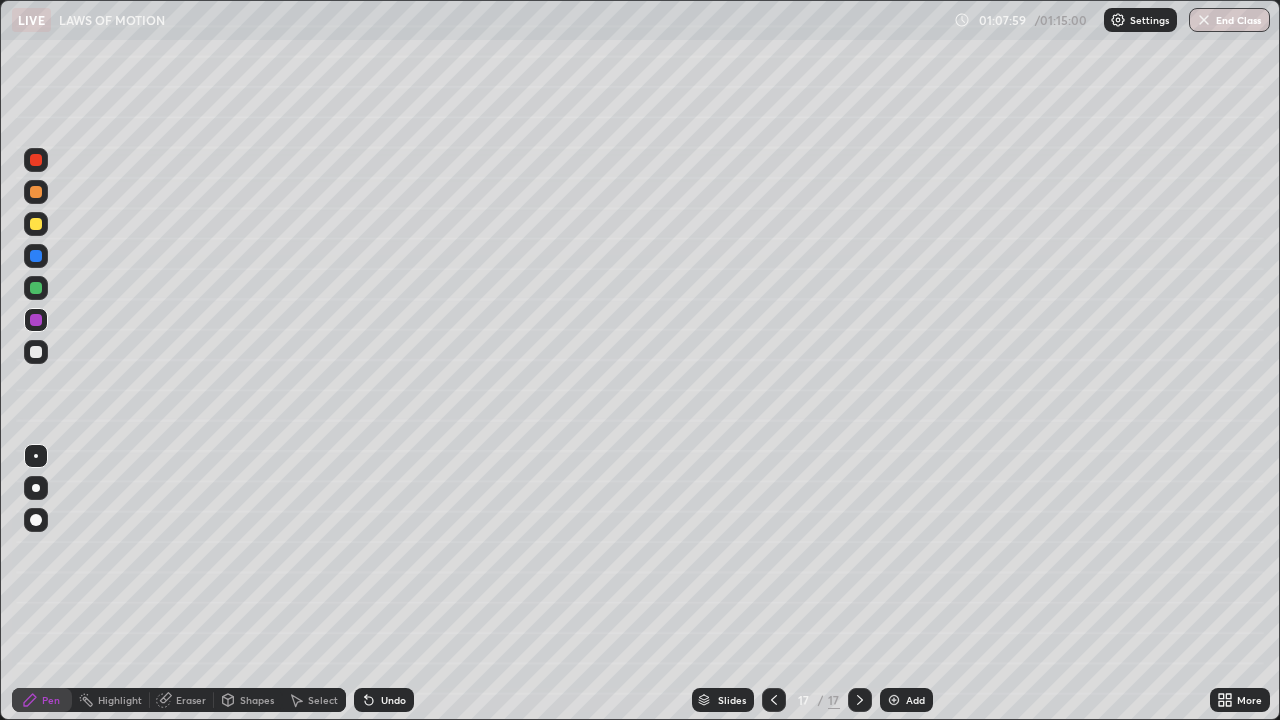 click on "Add" at bounding box center [906, 700] 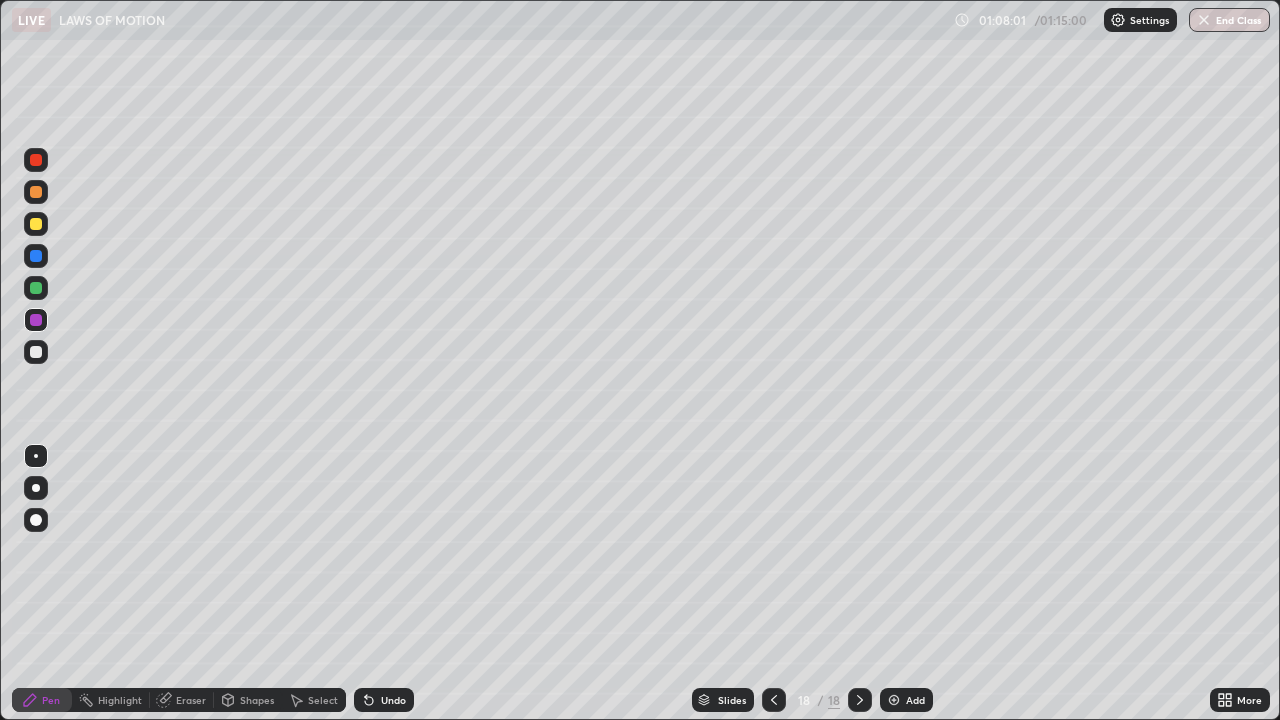 click at bounding box center (36, 352) 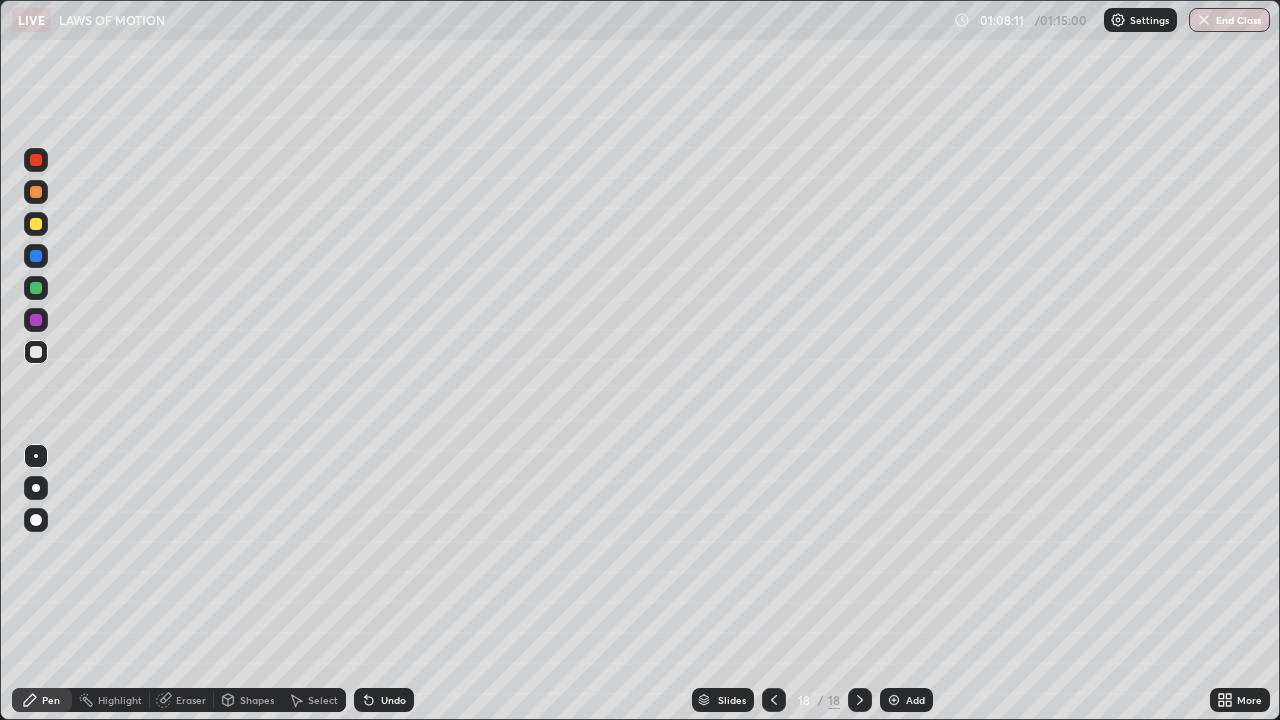 click on "Shapes" at bounding box center [257, 700] 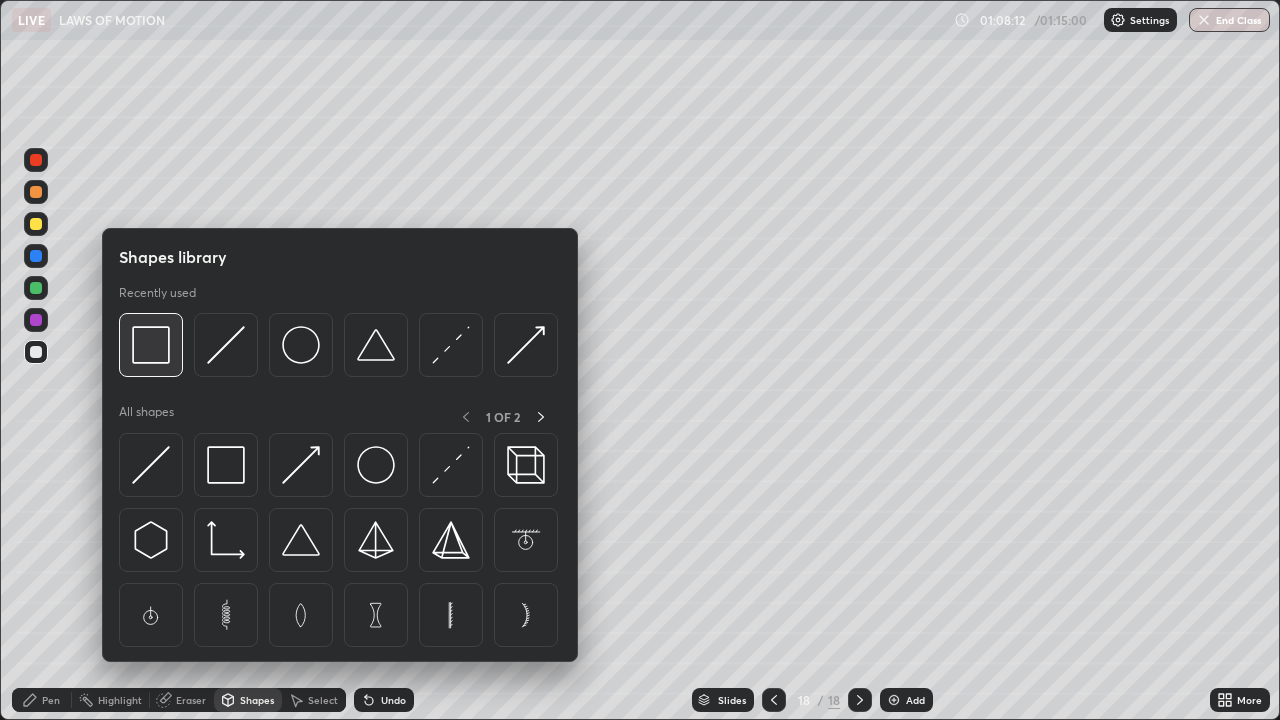 click at bounding box center (151, 345) 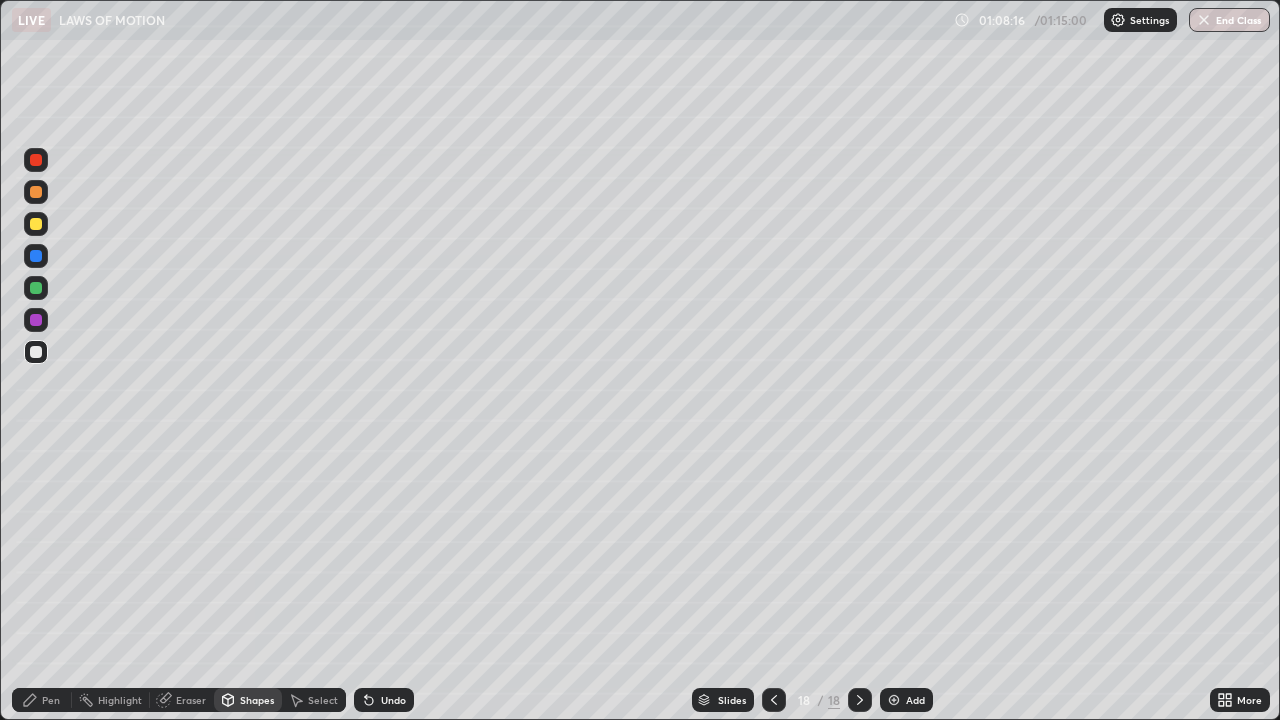 click on "Pen" at bounding box center [51, 700] 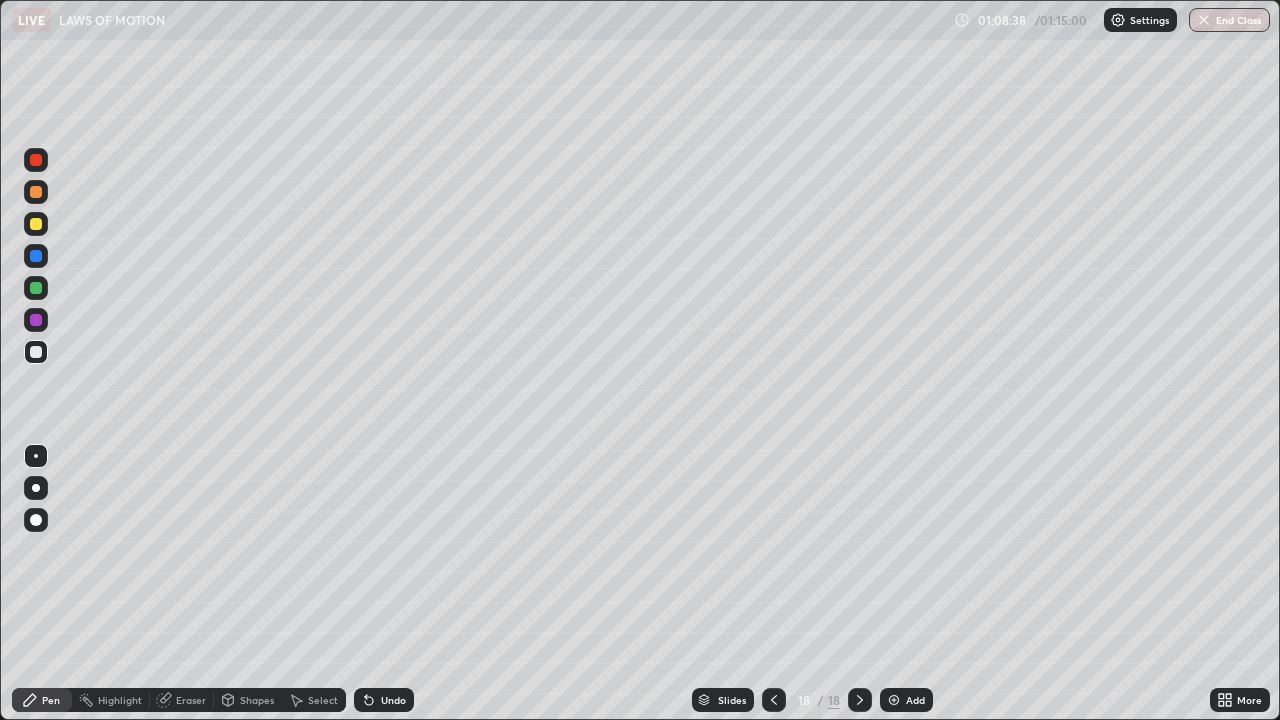 click at bounding box center (36, 224) 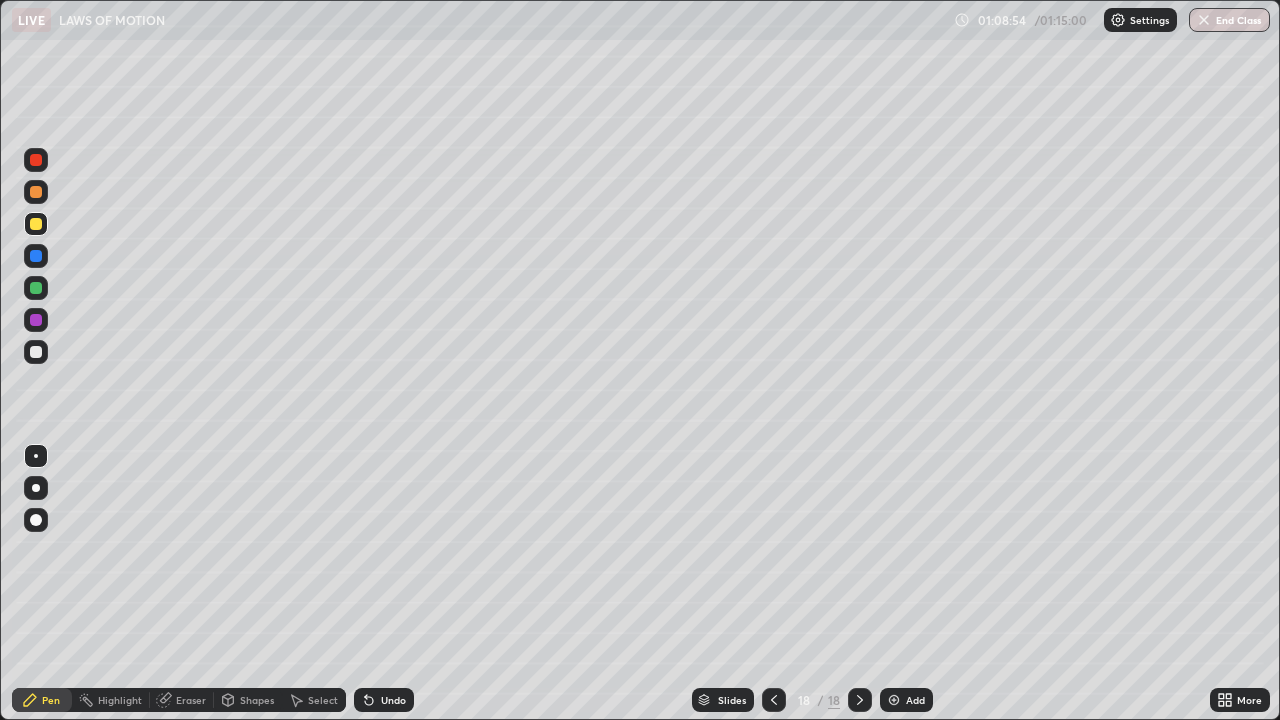 click at bounding box center [36, 288] 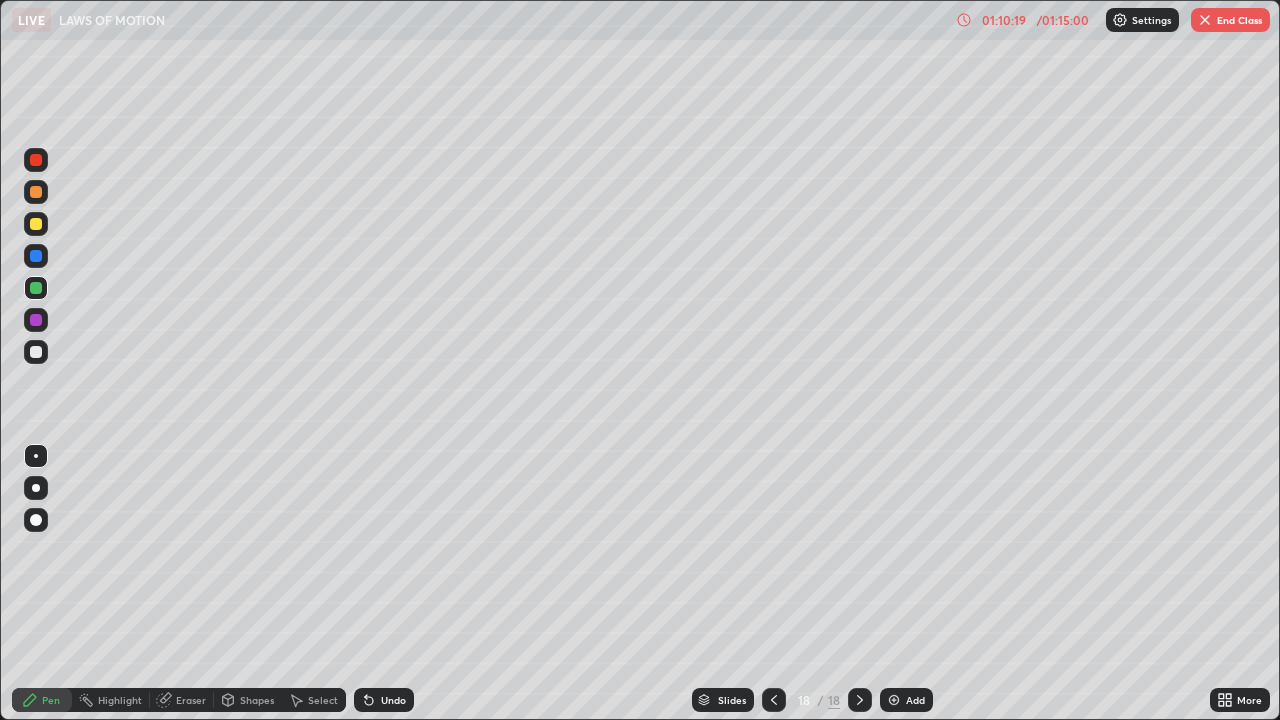 click at bounding box center (36, 288) 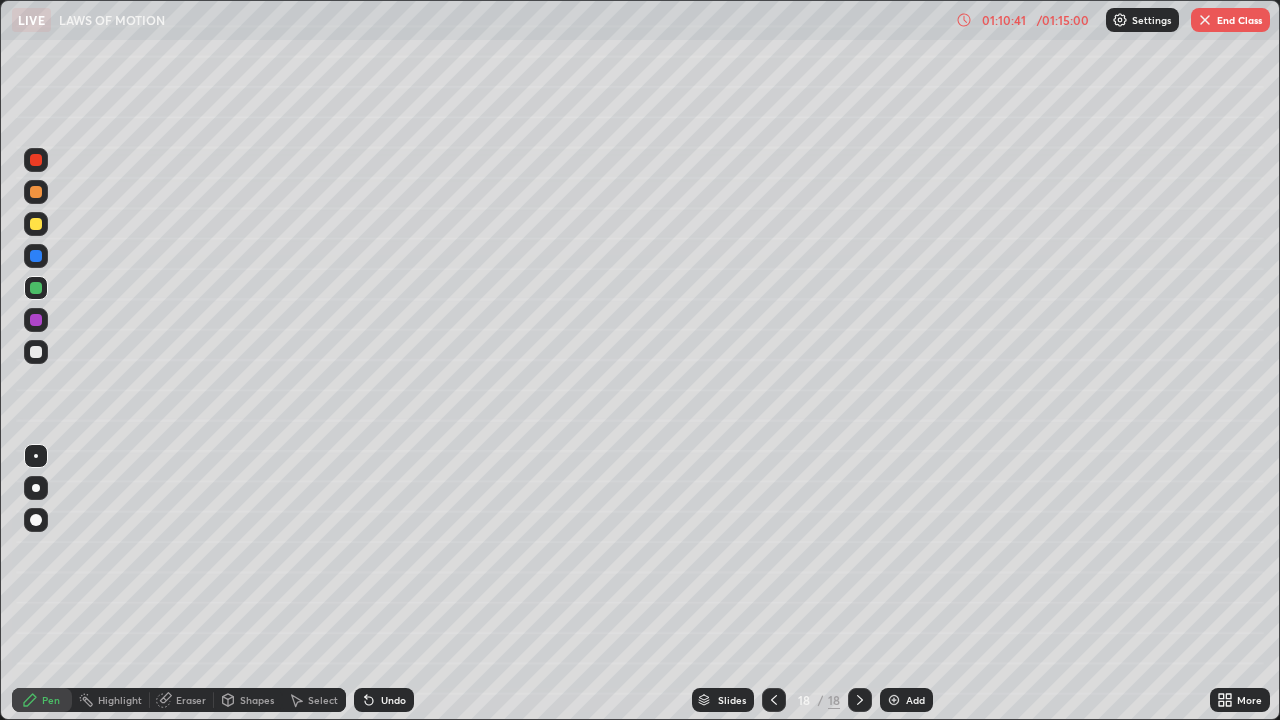 click on "Eraser" at bounding box center [191, 700] 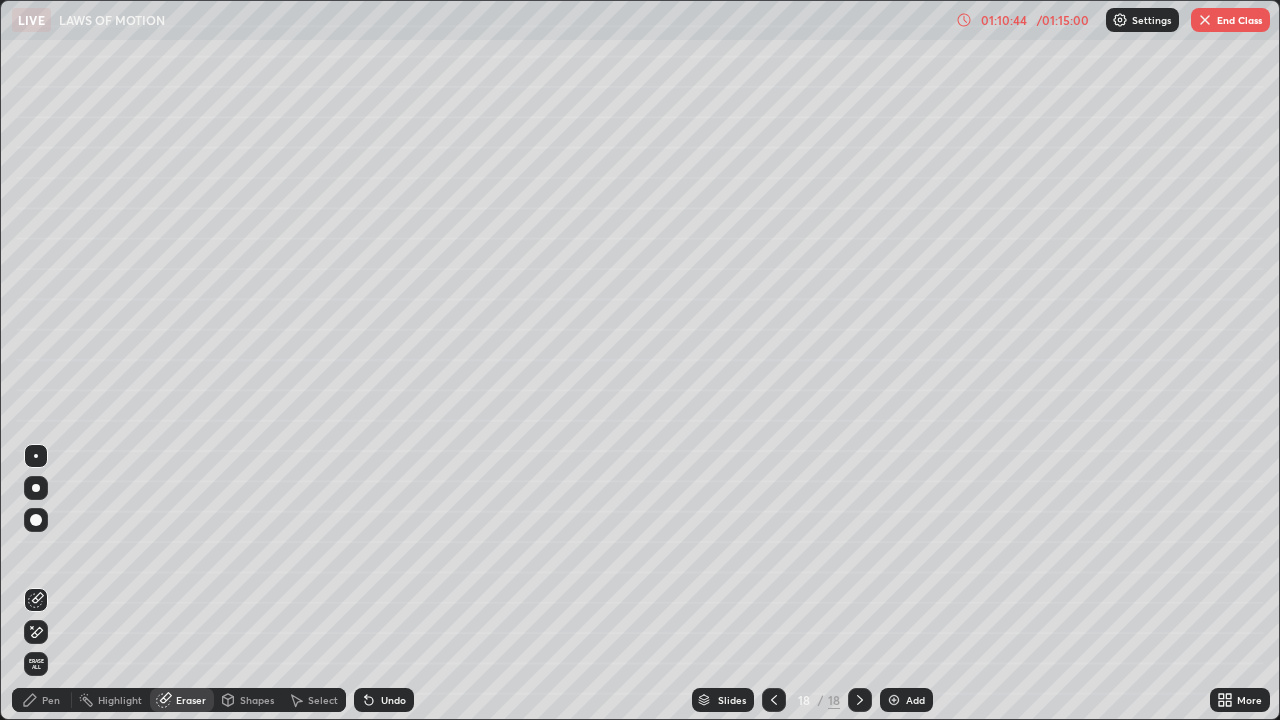 click on "Pen" at bounding box center [42, 700] 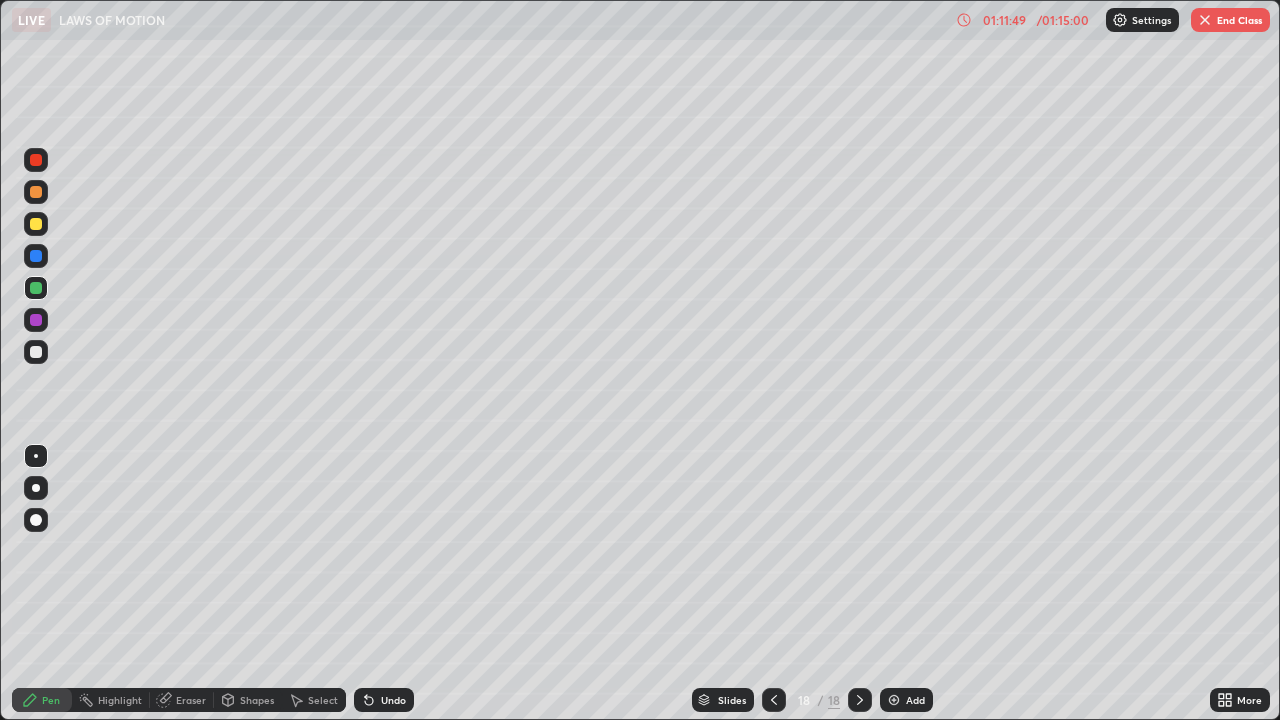click on "Undo" at bounding box center (393, 700) 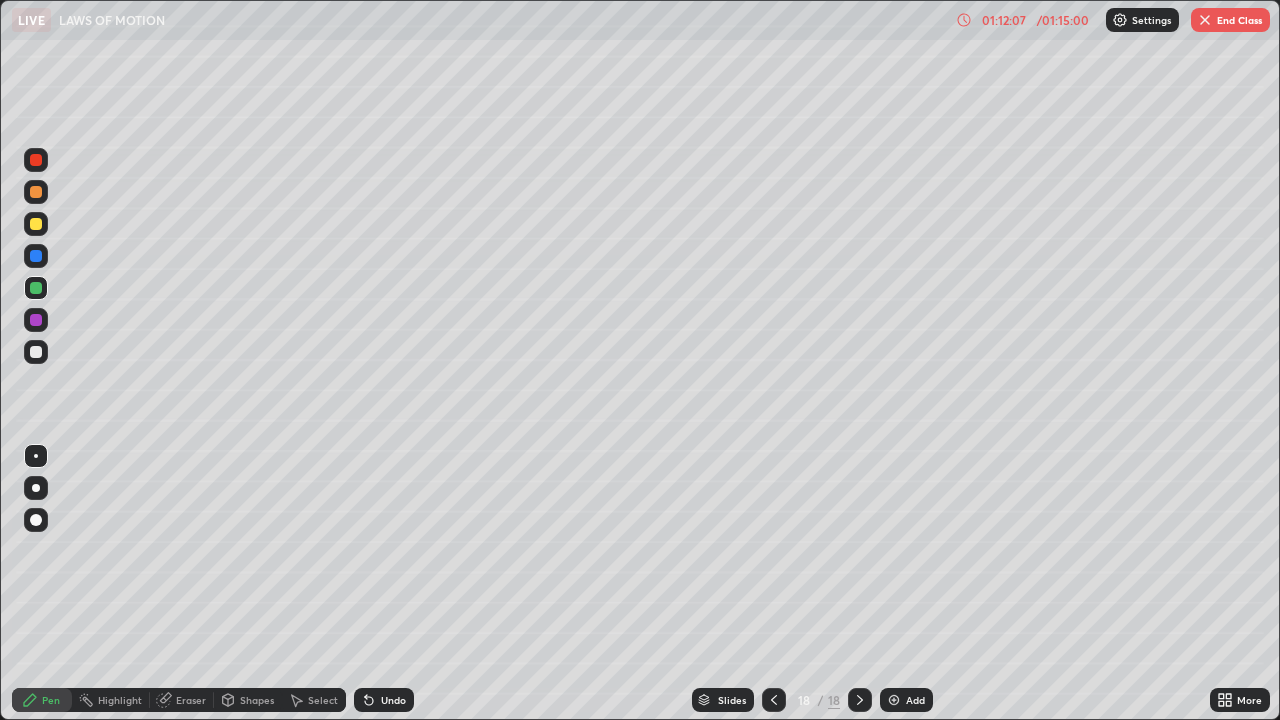 click at bounding box center [36, 320] 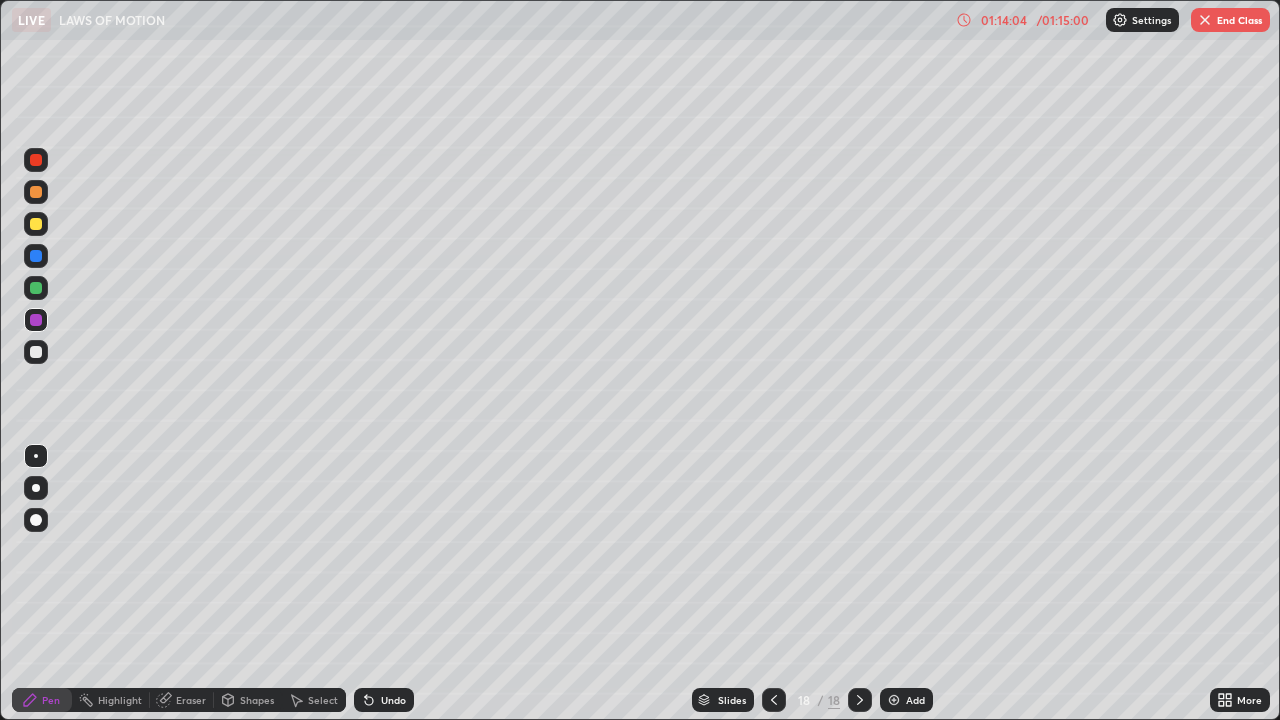 click at bounding box center (36, 352) 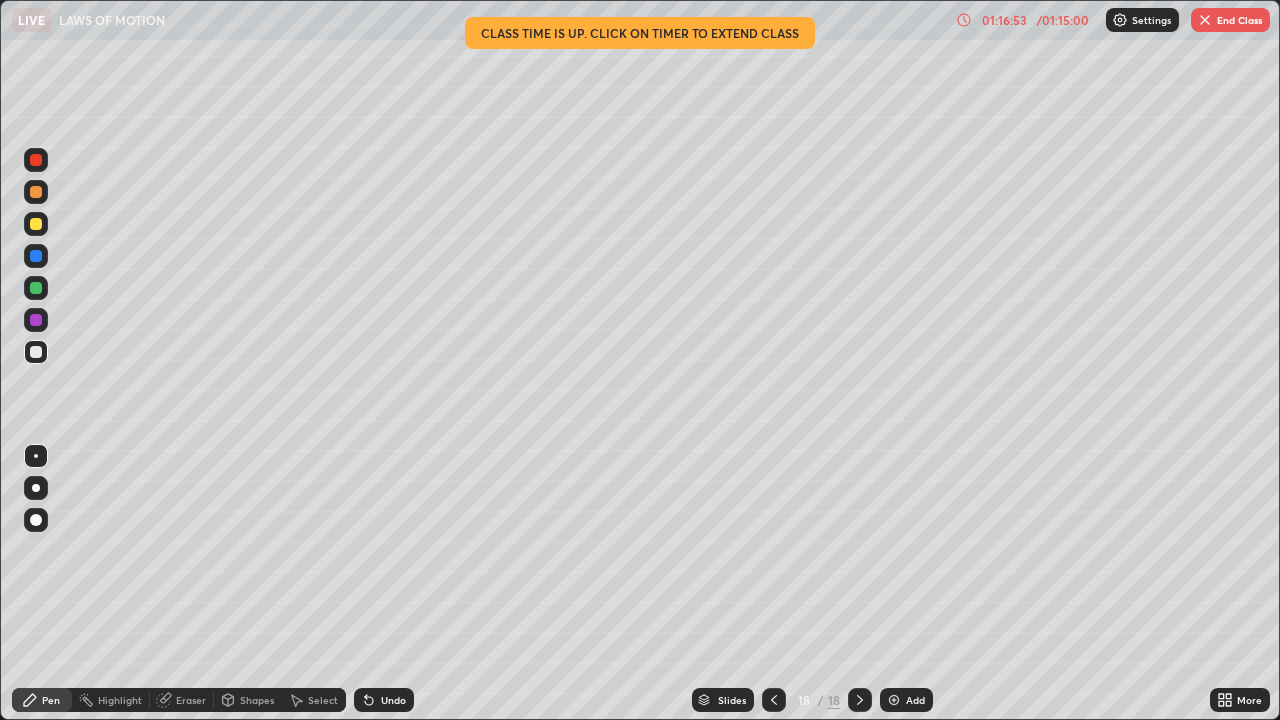 click on "End Class" at bounding box center [1230, 20] 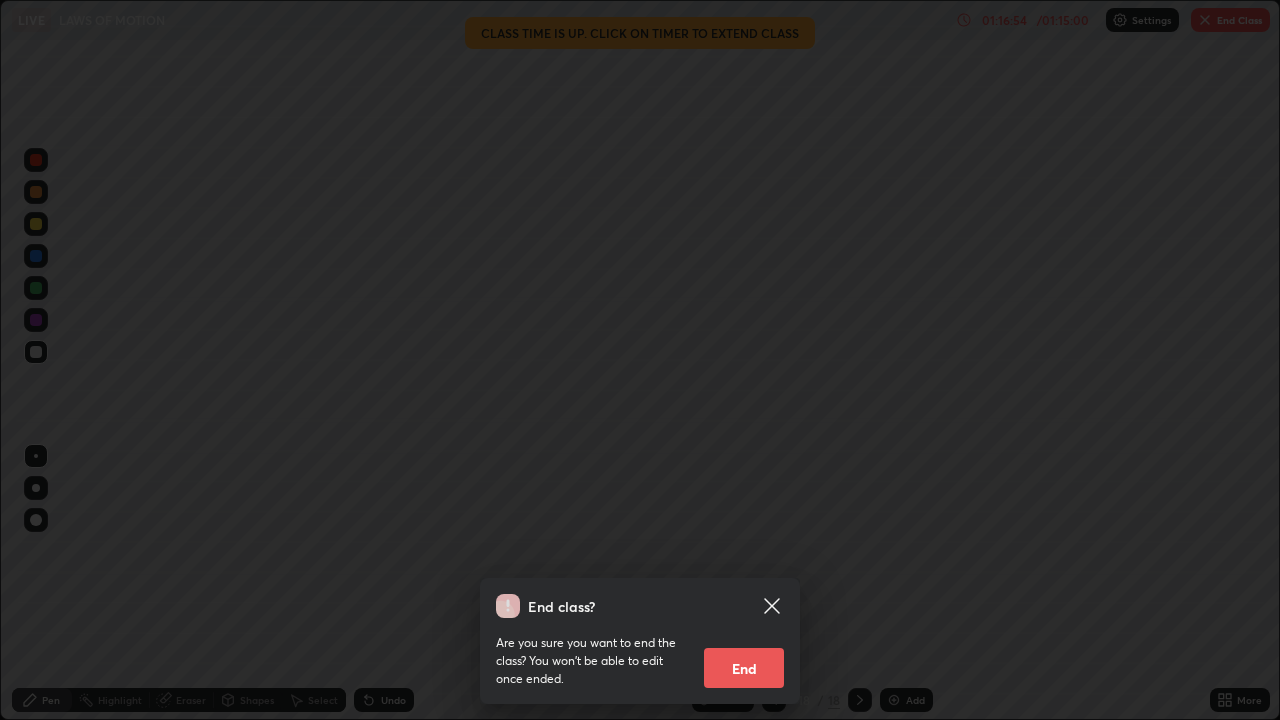 click on "End" at bounding box center (744, 668) 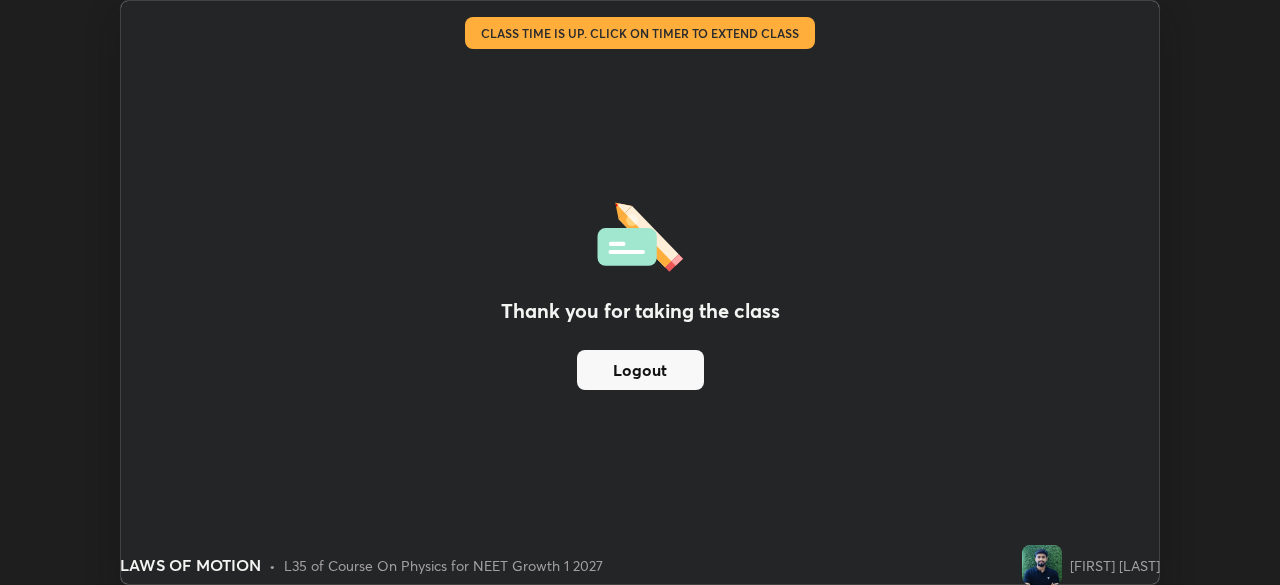 scroll, scrollTop: 585, scrollLeft: 1280, axis: both 